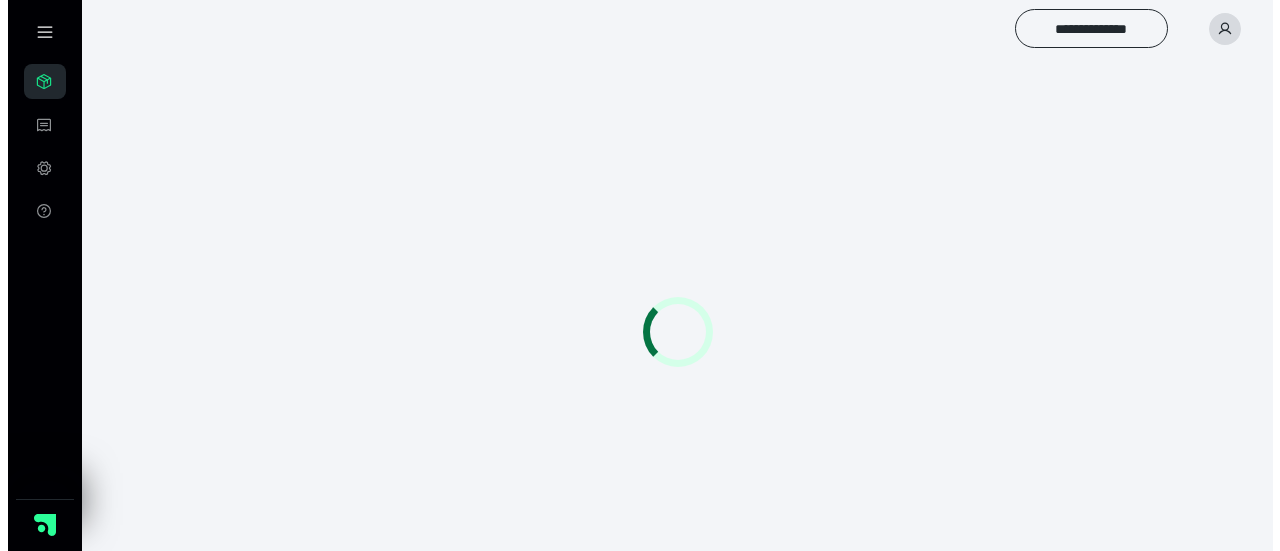 scroll, scrollTop: 0, scrollLeft: 0, axis: both 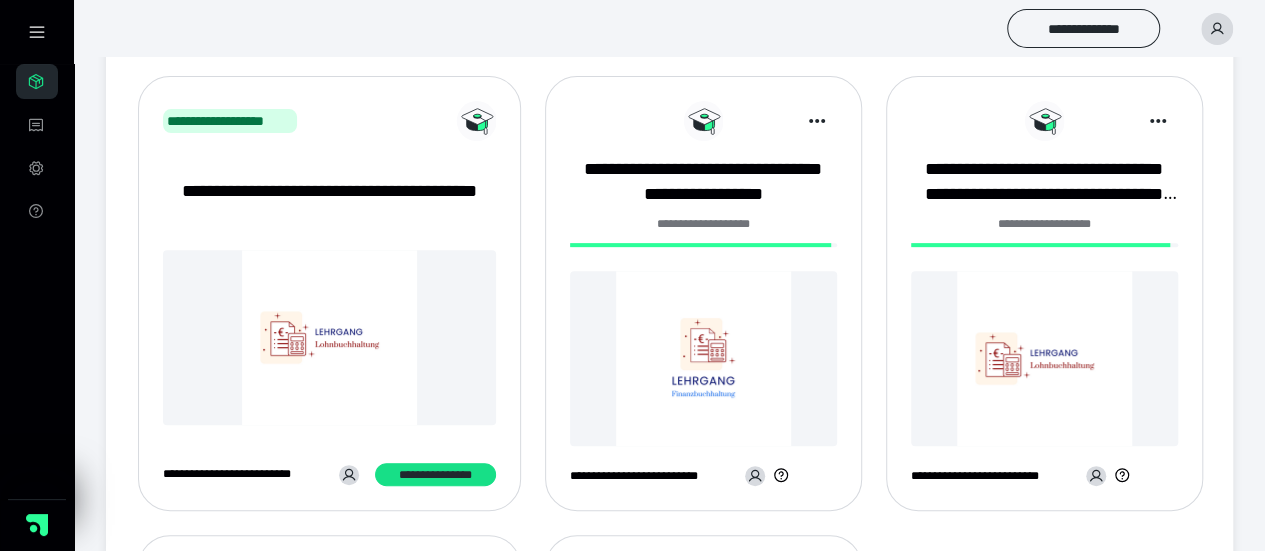 click at bounding box center (703, 358) 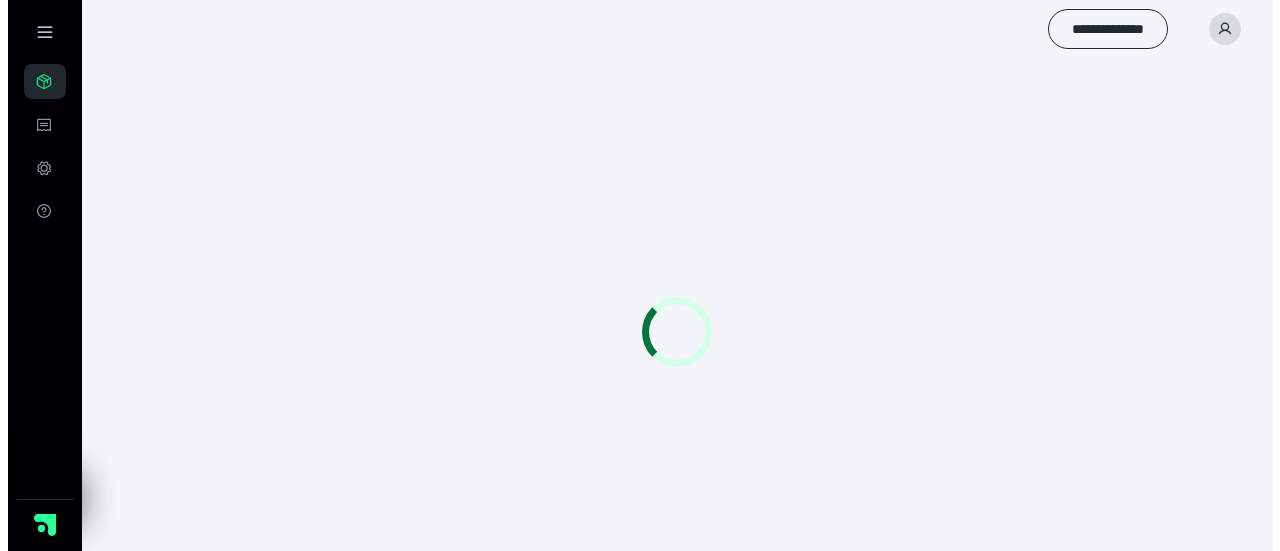 scroll, scrollTop: 0, scrollLeft: 0, axis: both 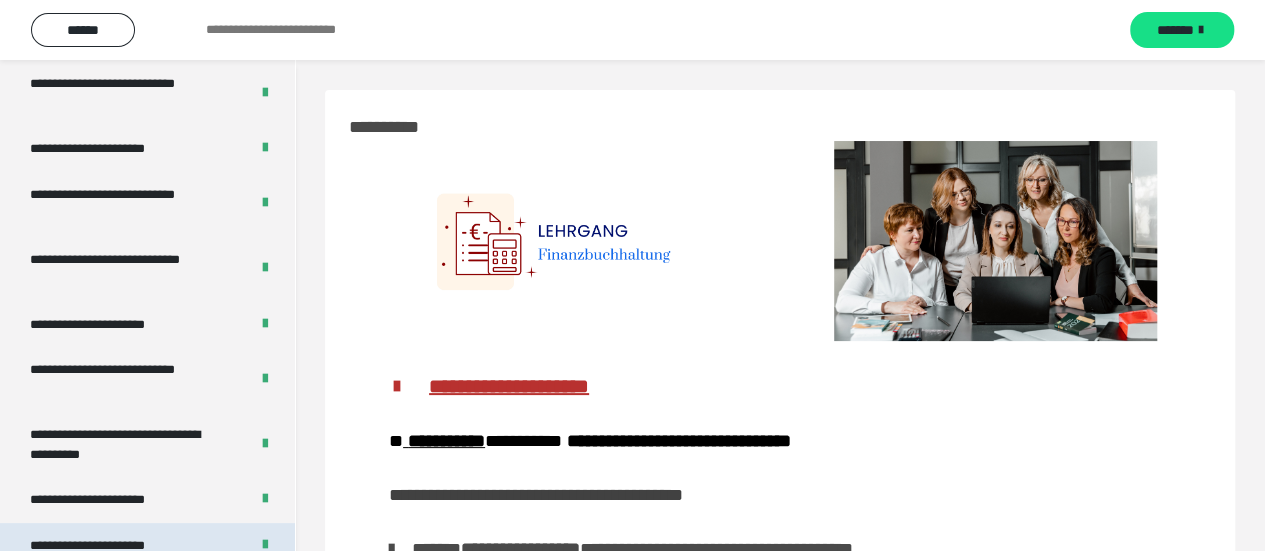 click on "**********" at bounding box center [111, 546] 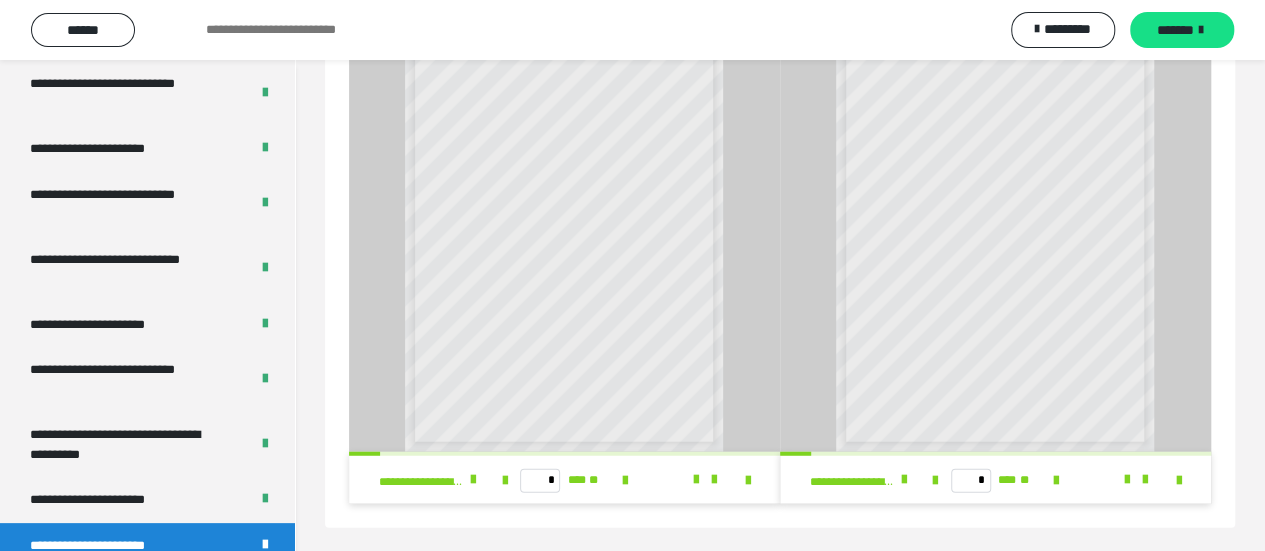 scroll, scrollTop: 2326, scrollLeft: 0, axis: vertical 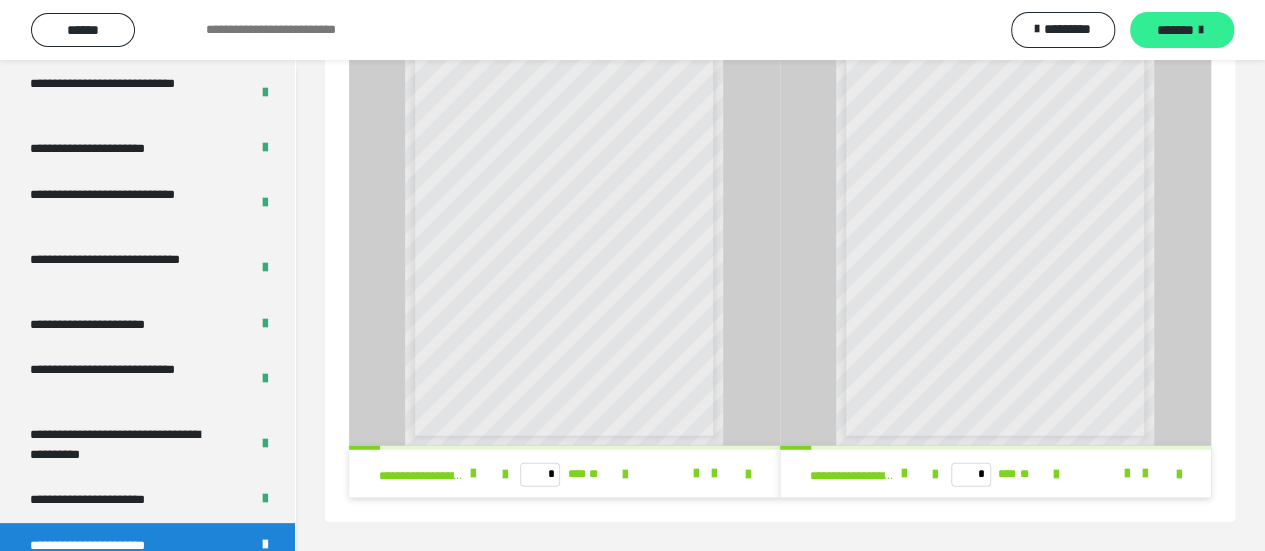 click on "*******" at bounding box center (1175, 30) 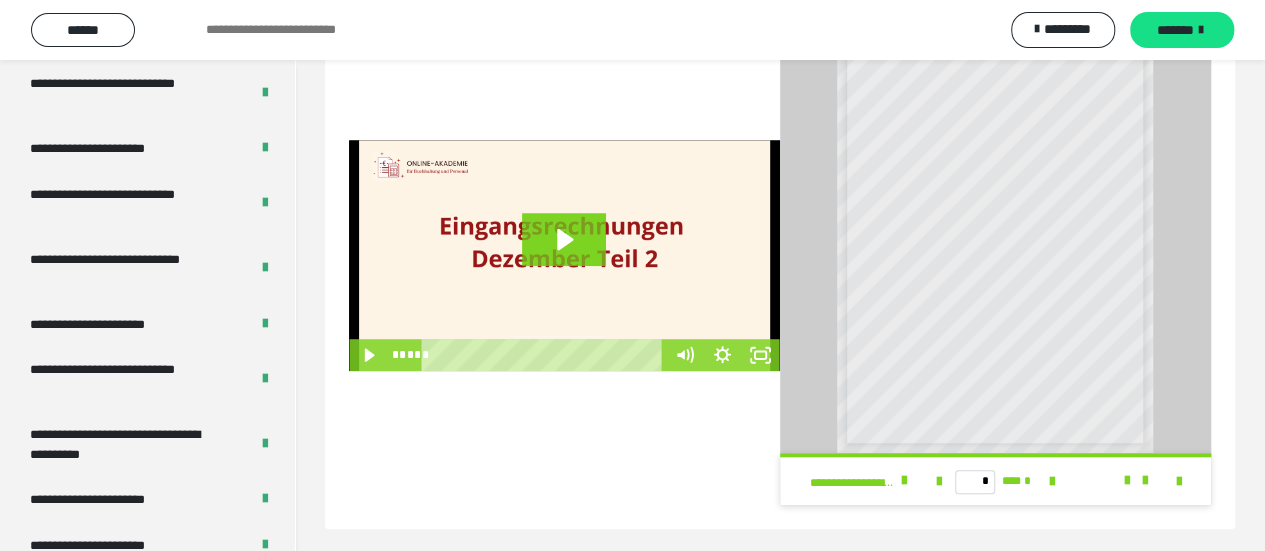 scroll, scrollTop: 562, scrollLeft: 0, axis: vertical 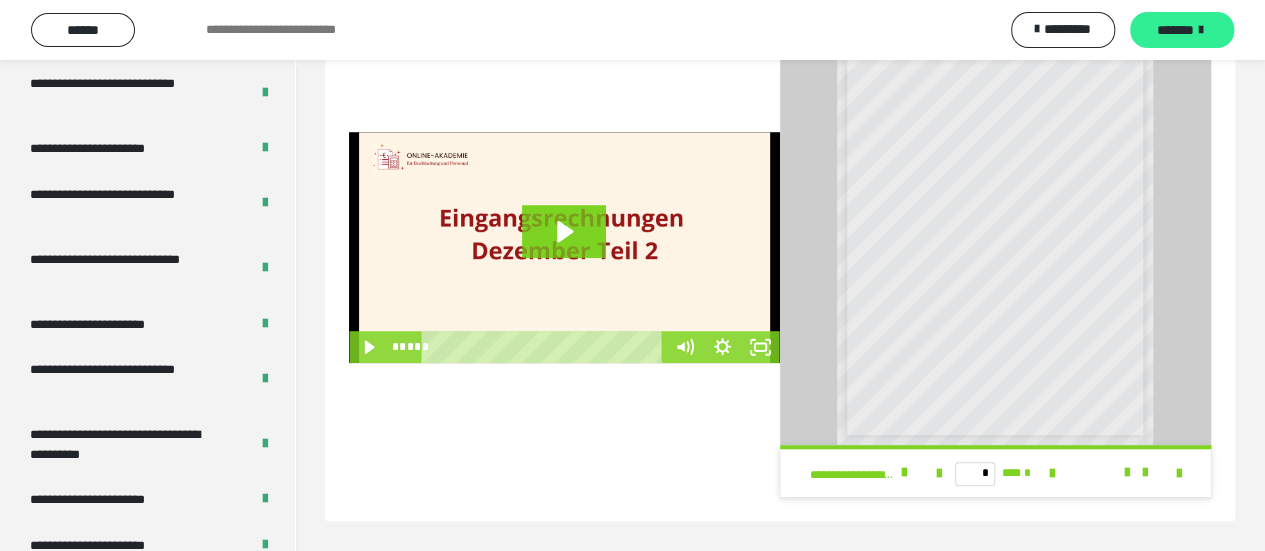 click on "*******" at bounding box center (1175, 30) 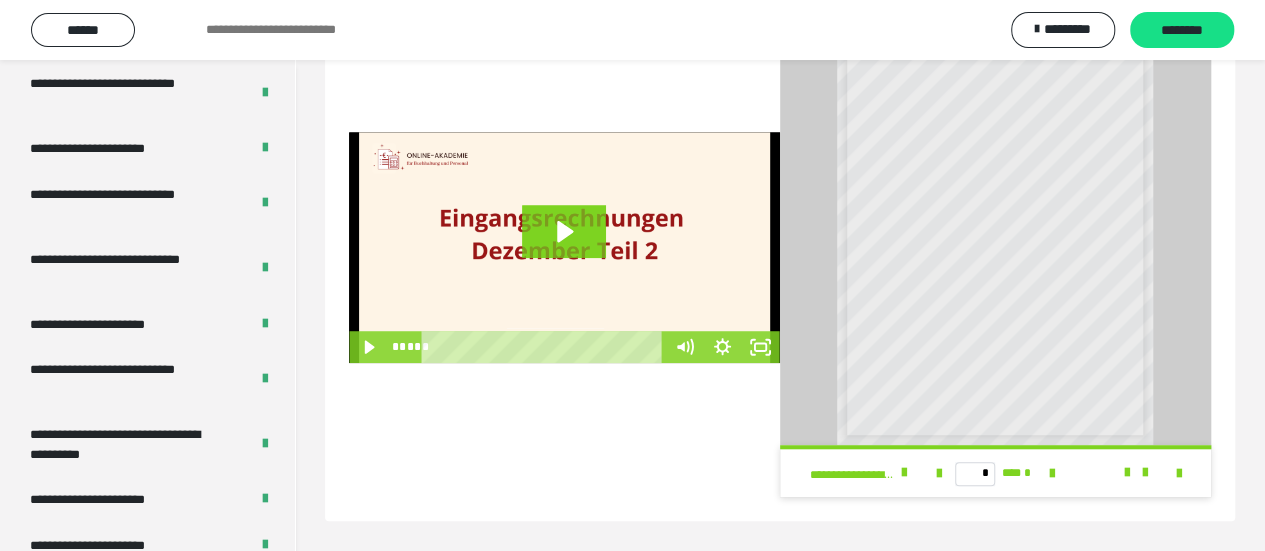 scroll, scrollTop: 118, scrollLeft: 0, axis: vertical 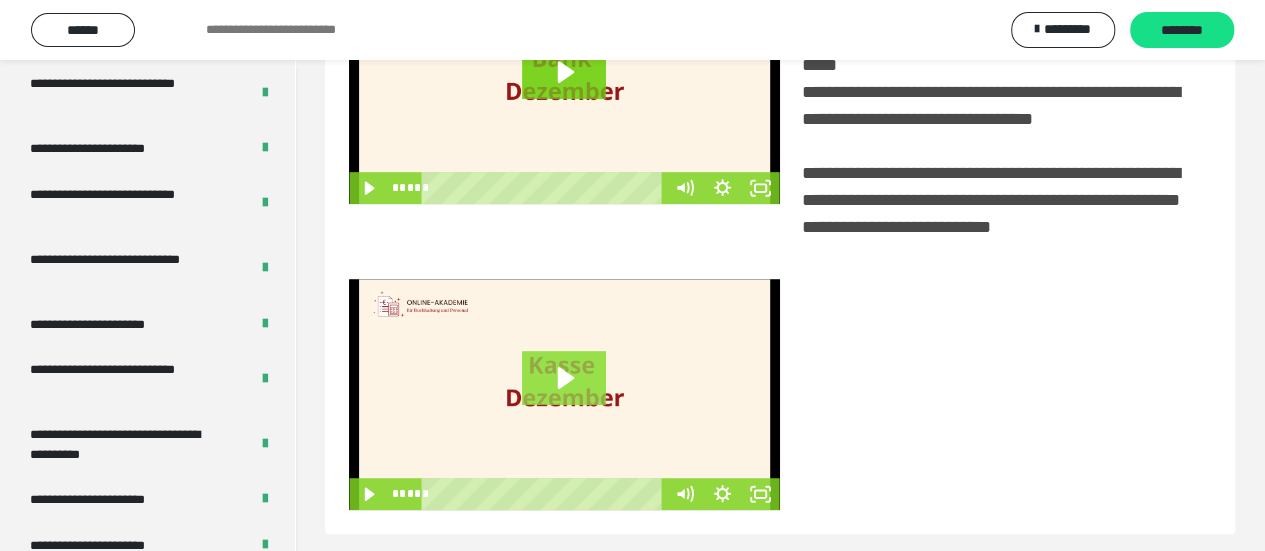 click 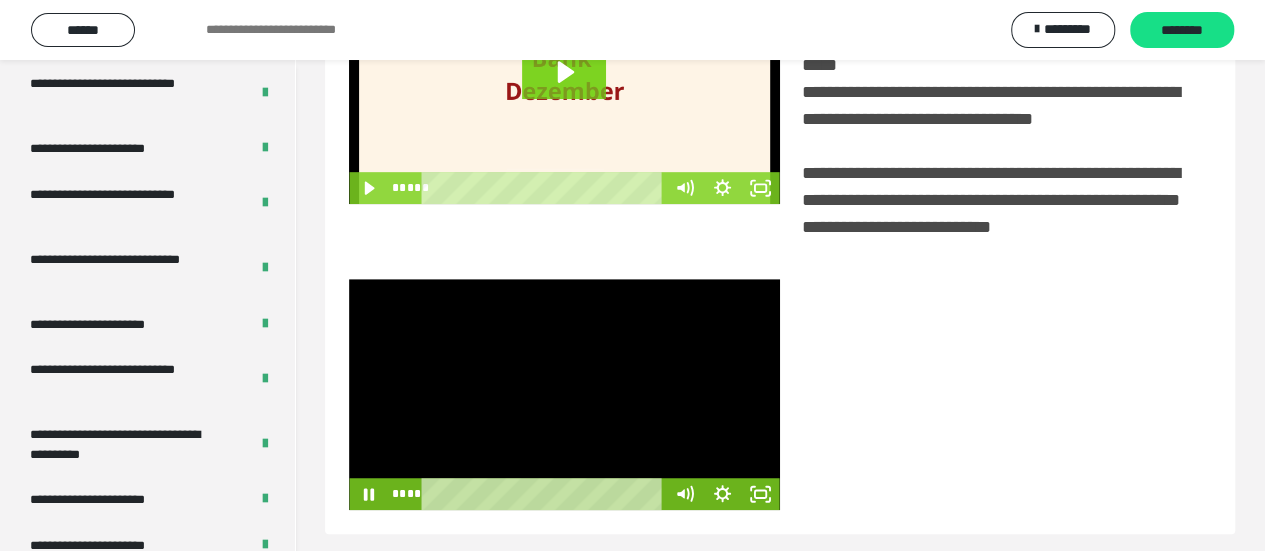 click at bounding box center [564, 395] 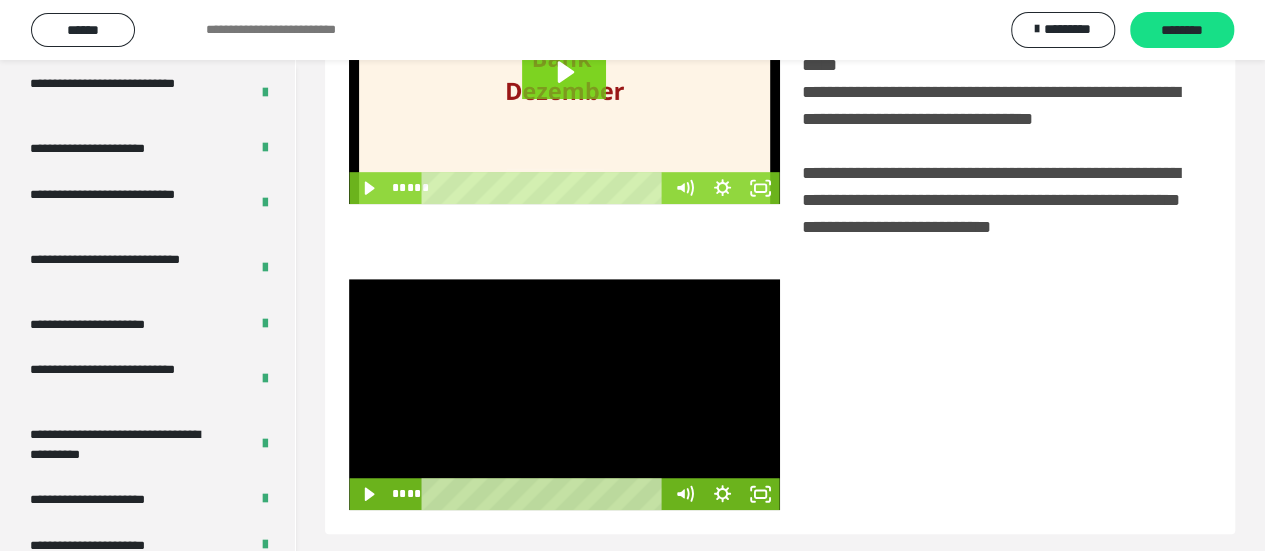 click at bounding box center (564, 395) 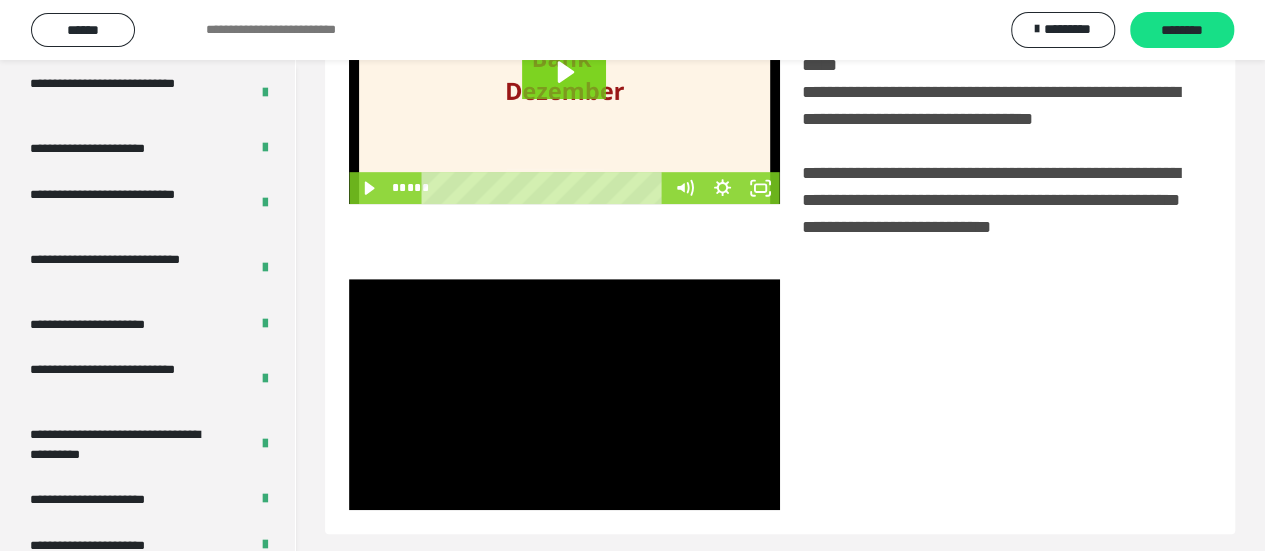 click at bounding box center [564, 88] 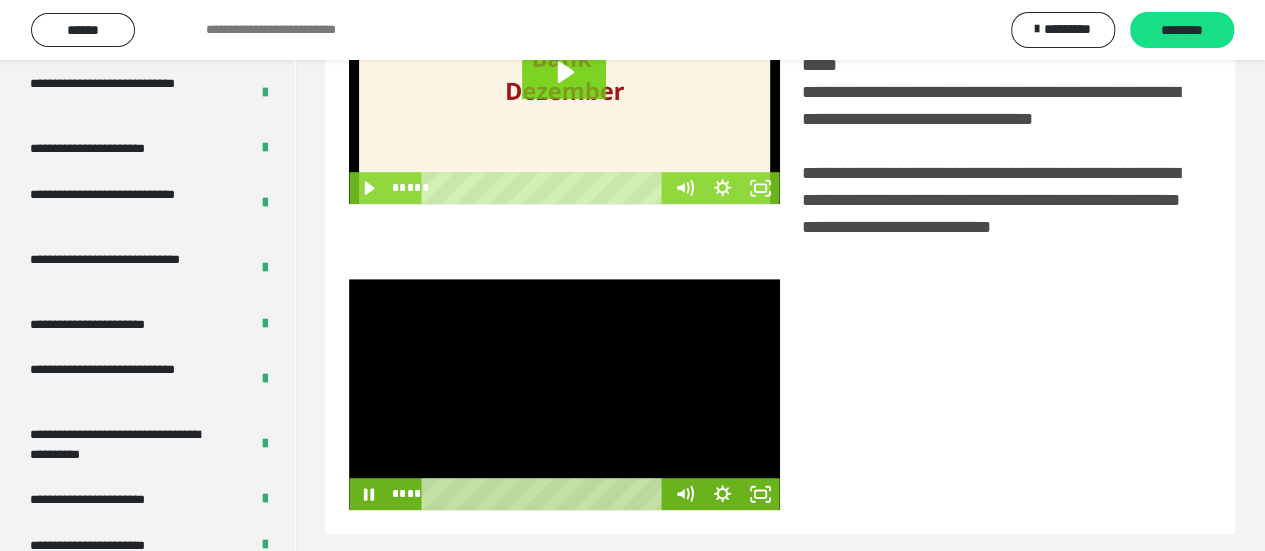 click at bounding box center (564, 395) 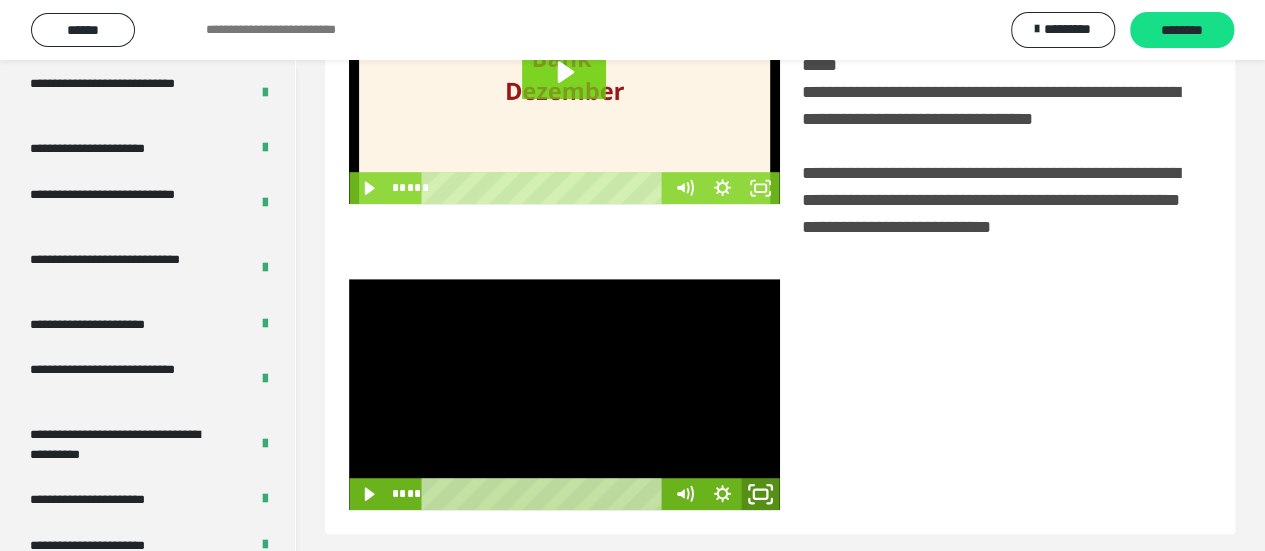 click 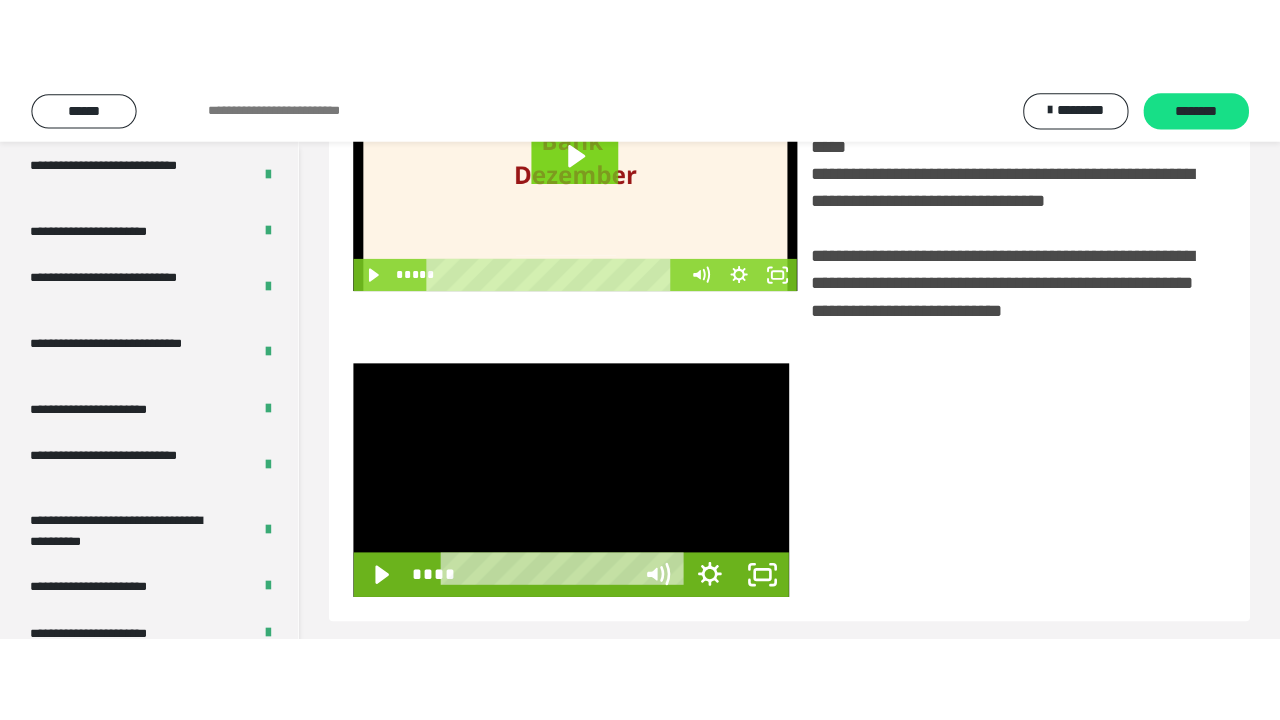 scroll, scrollTop: 382, scrollLeft: 0, axis: vertical 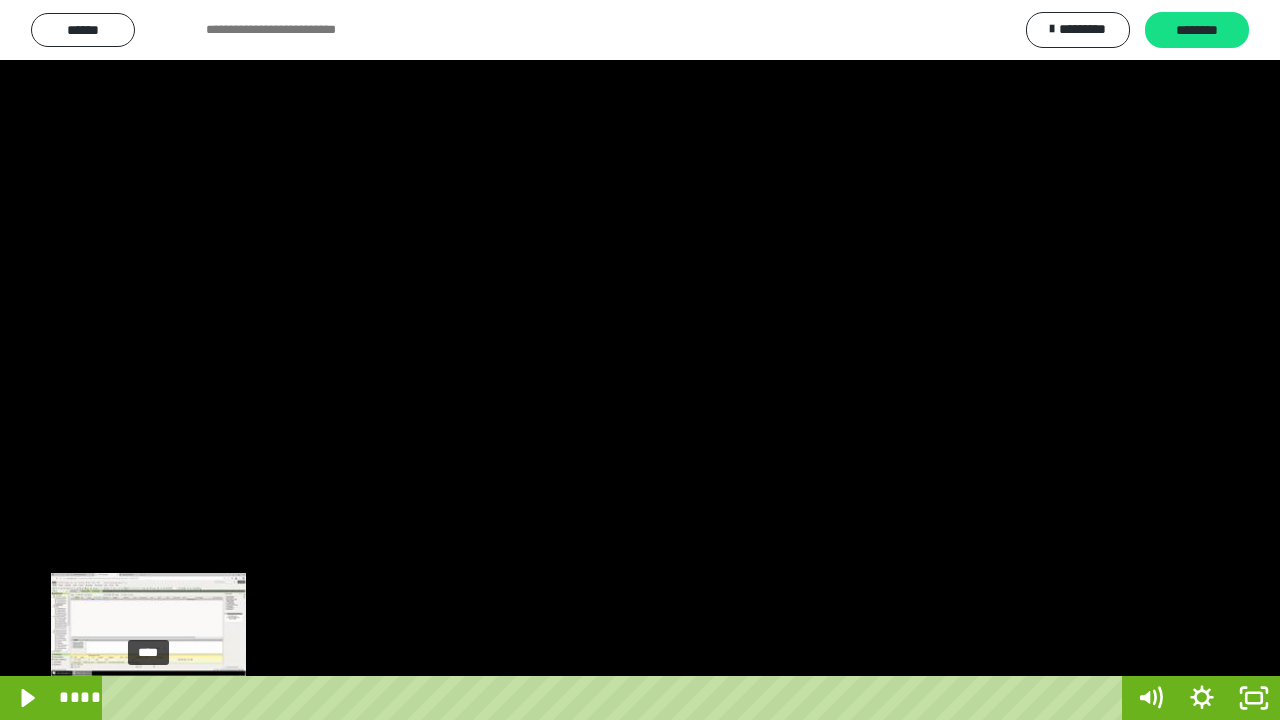 click on "****" at bounding box center [616, 698] 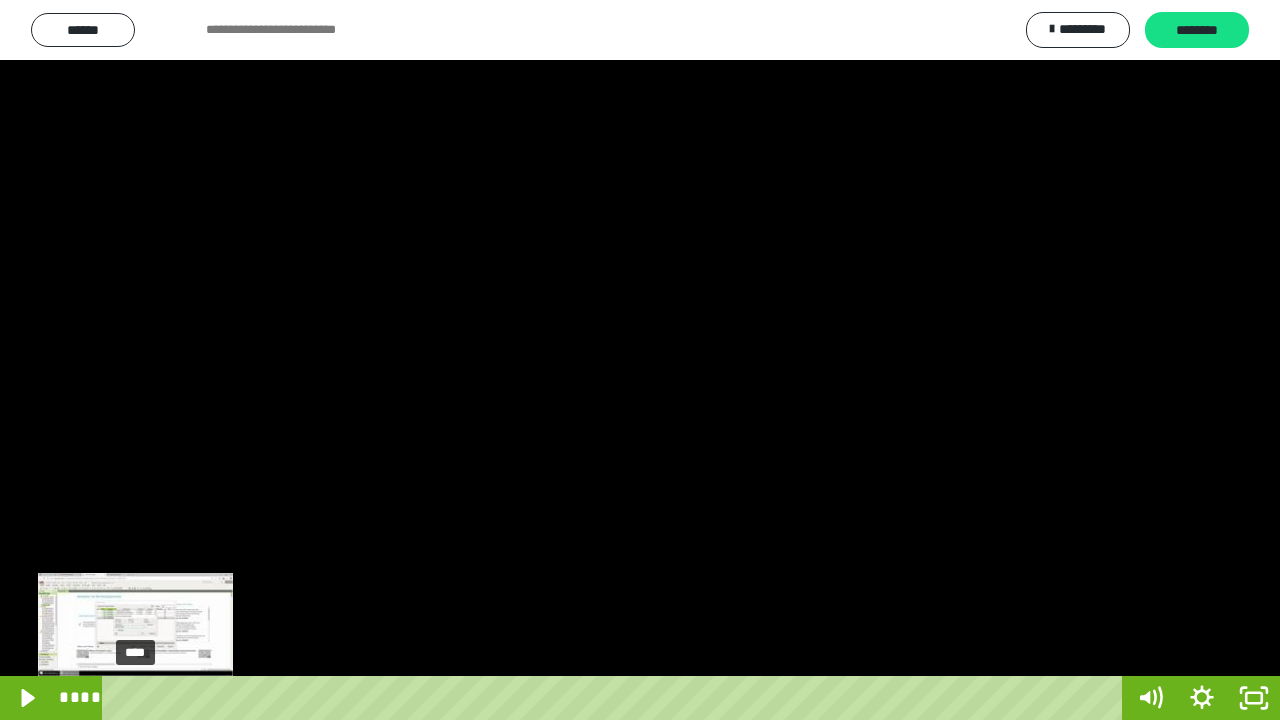 click on "****" at bounding box center (616, 698) 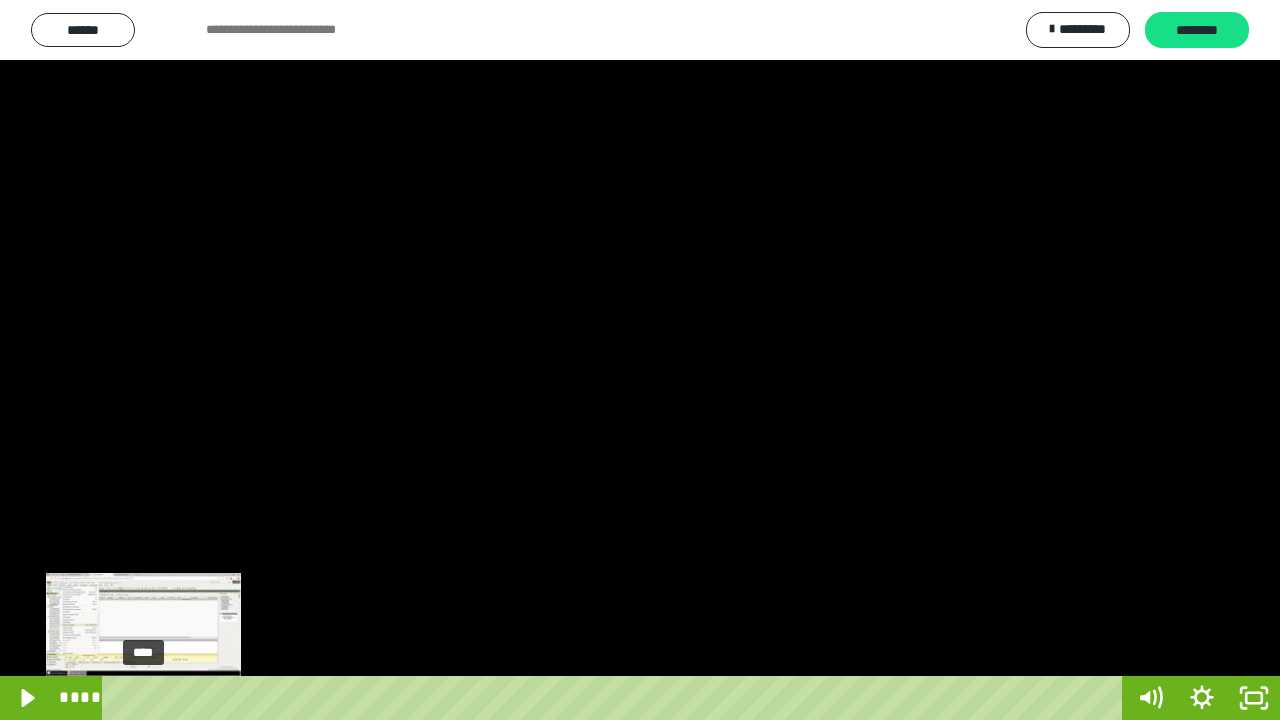 click on "****" at bounding box center [616, 698] 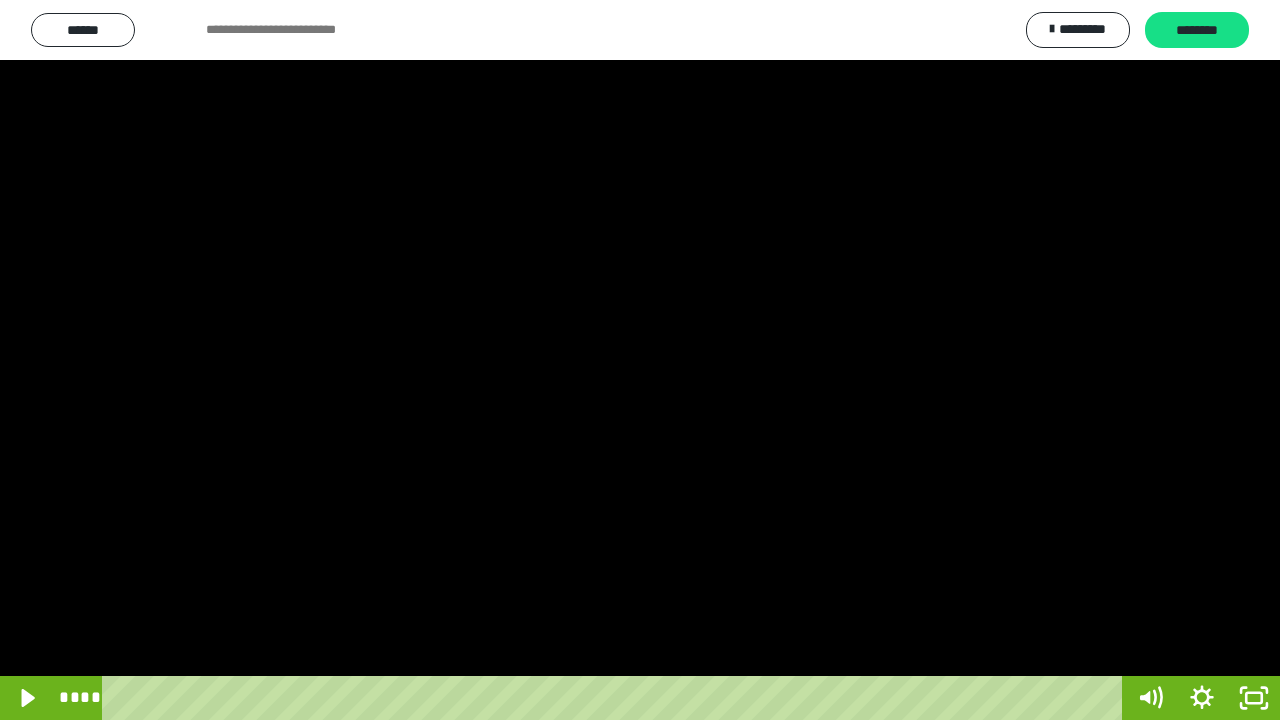click at bounding box center [640, 360] 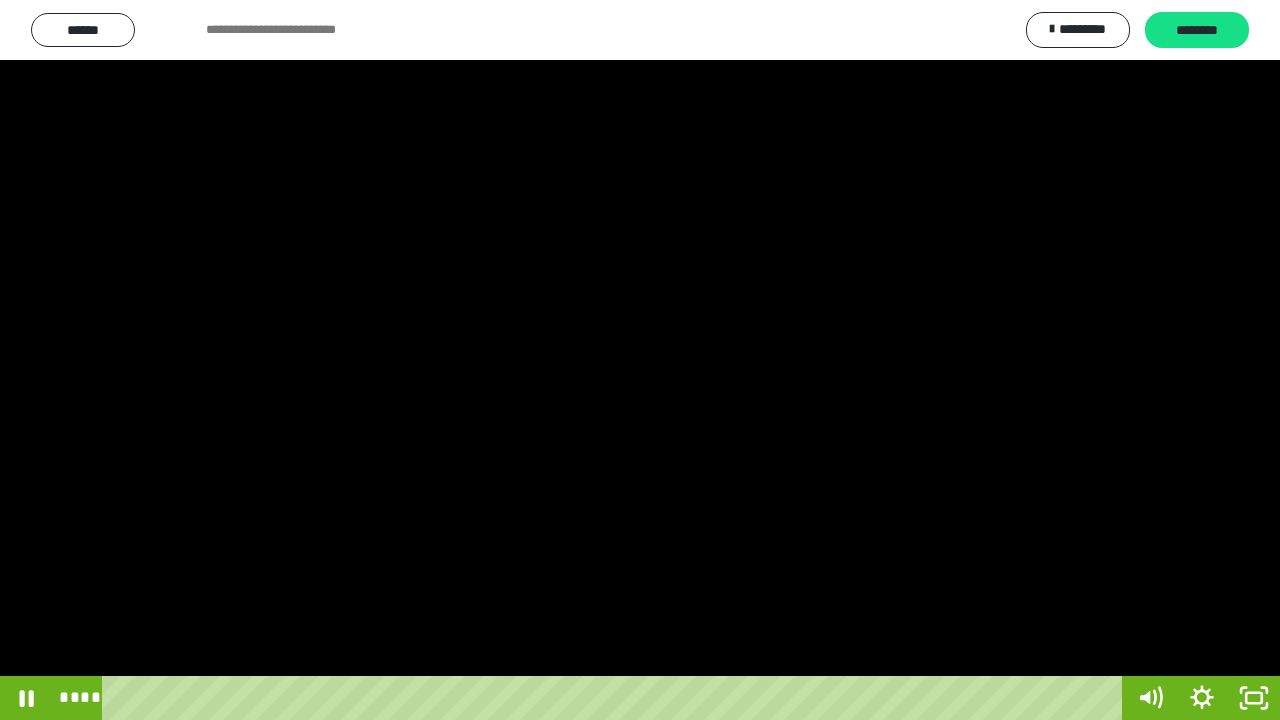 click at bounding box center (640, 360) 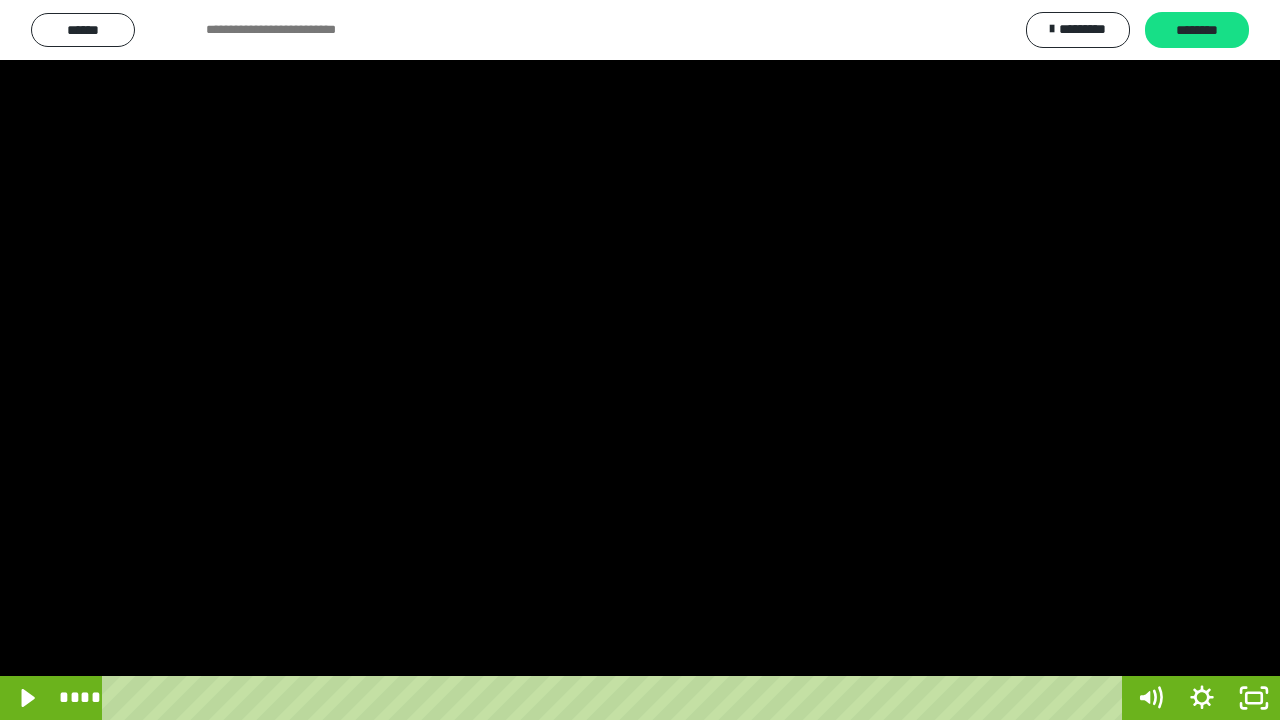 click at bounding box center (640, 360) 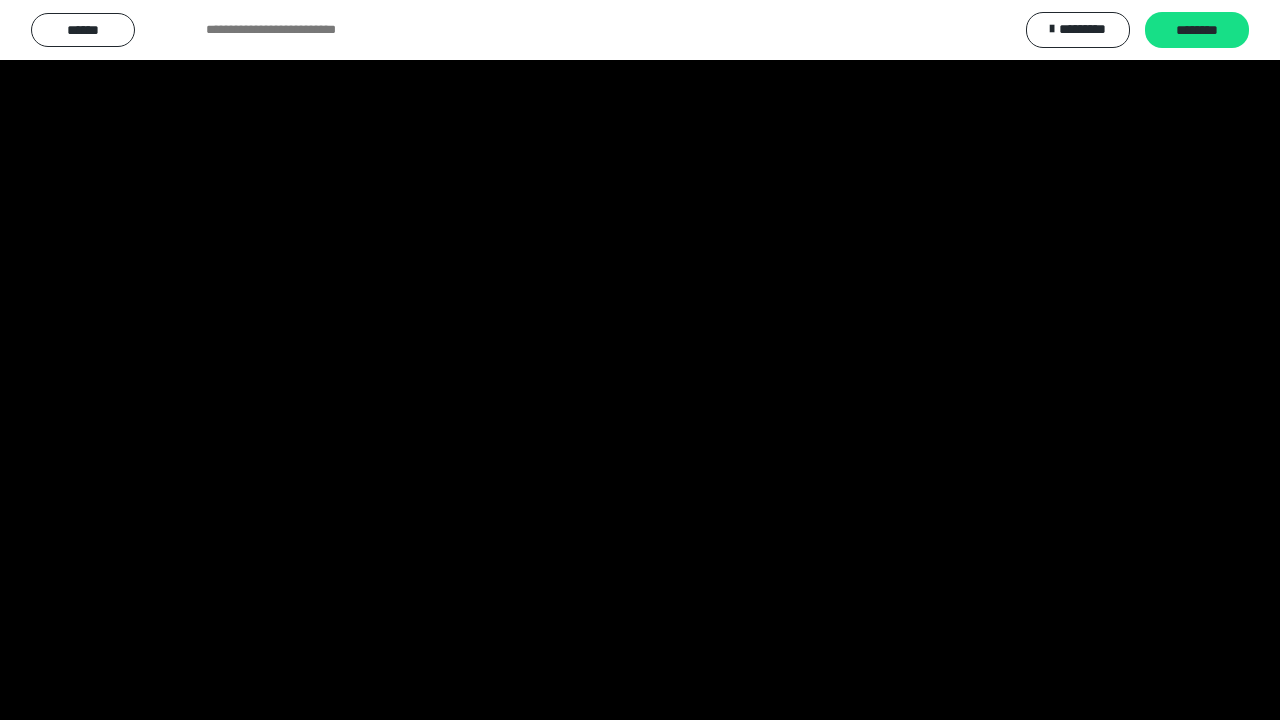 click at bounding box center (640, 360) 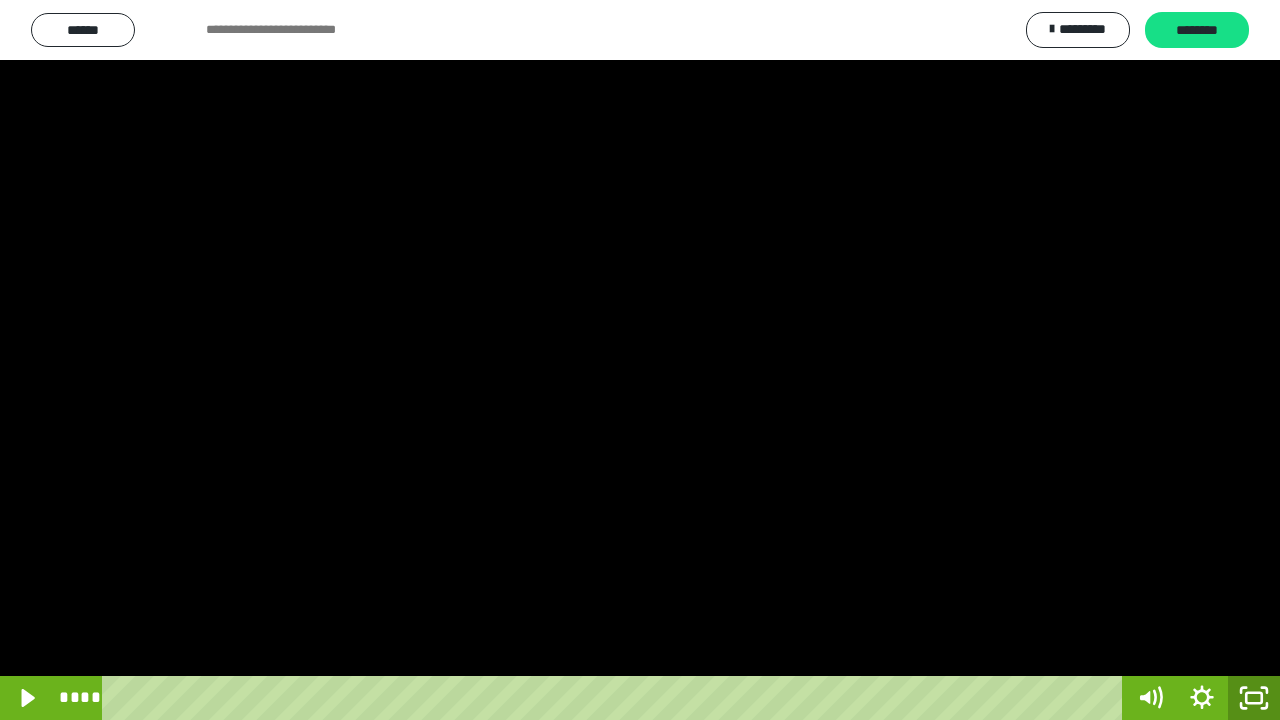 click 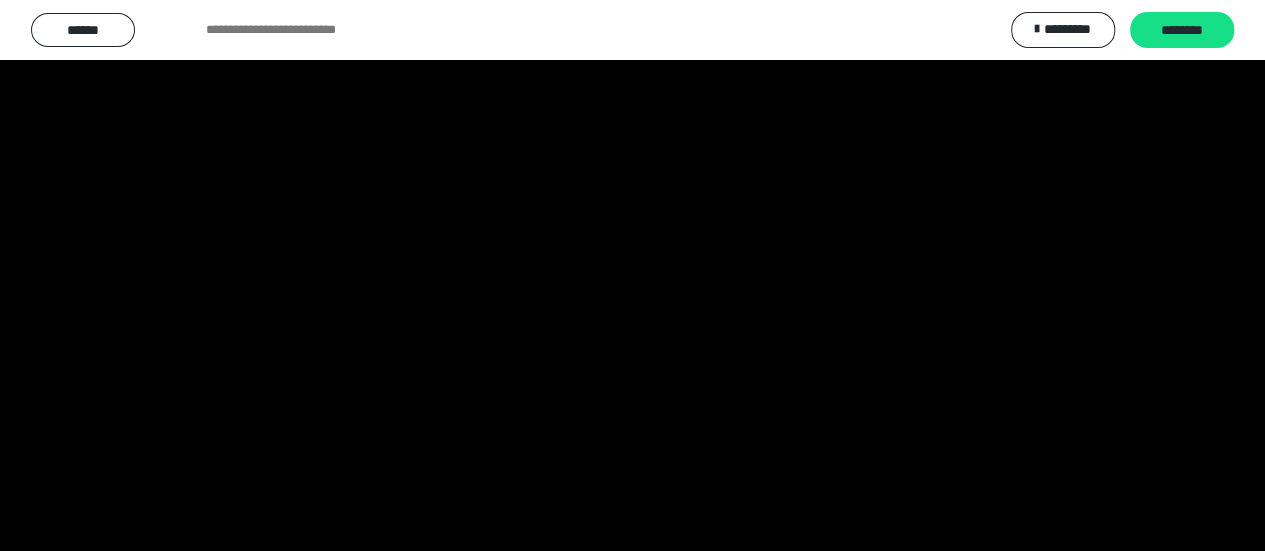 scroll, scrollTop: 3856, scrollLeft: 0, axis: vertical 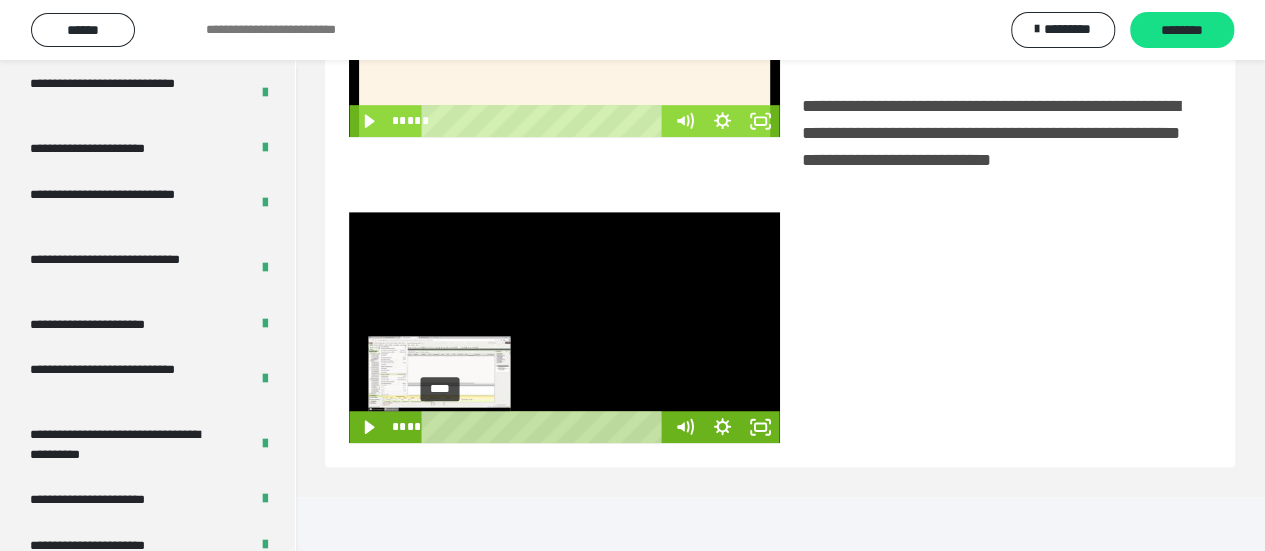 click at bounding box center (440, 427) 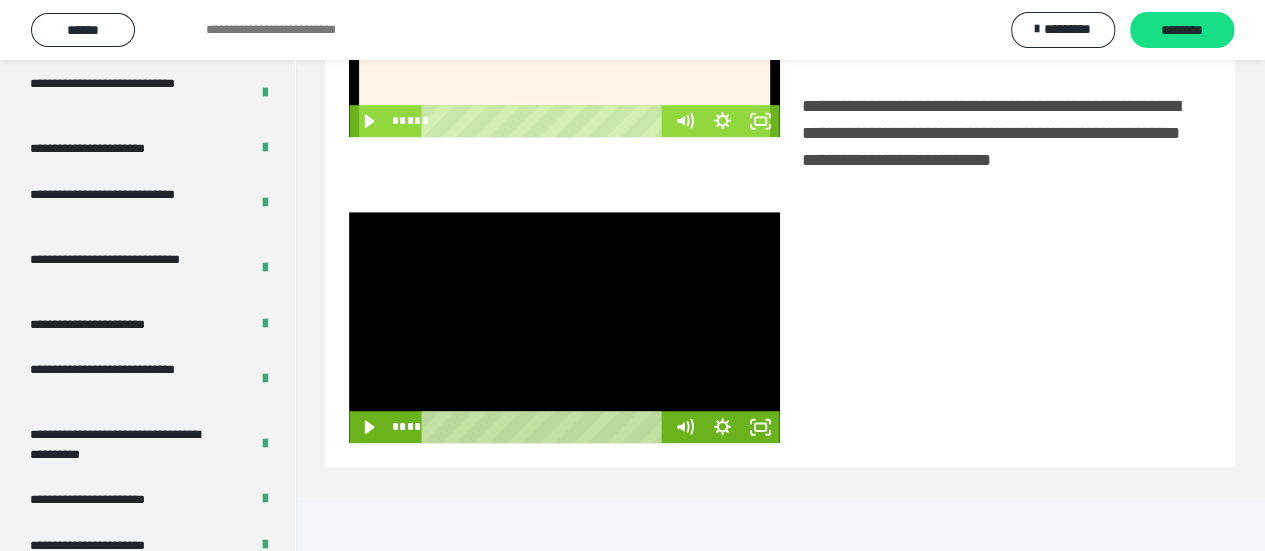 click at bounding box center (564, 328) 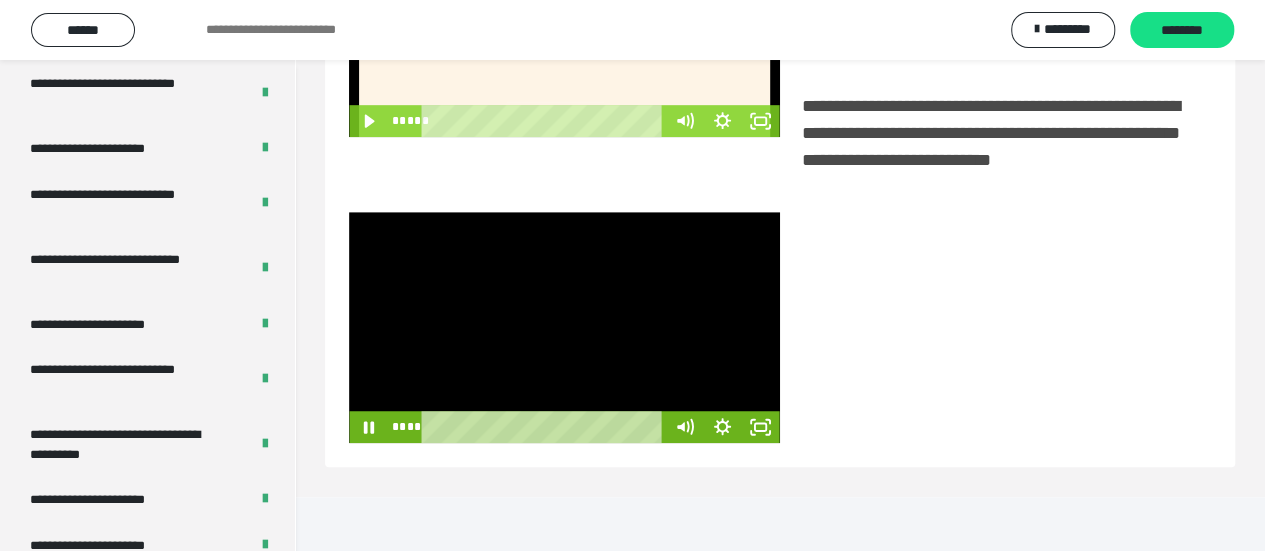 click at bounding box center (564, 328) 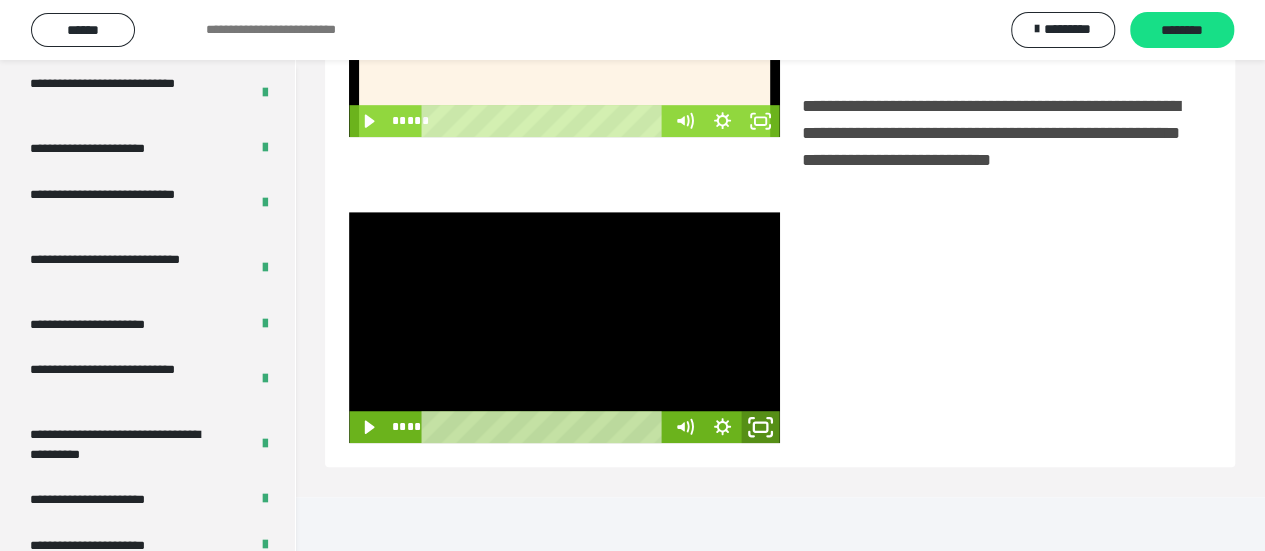 click 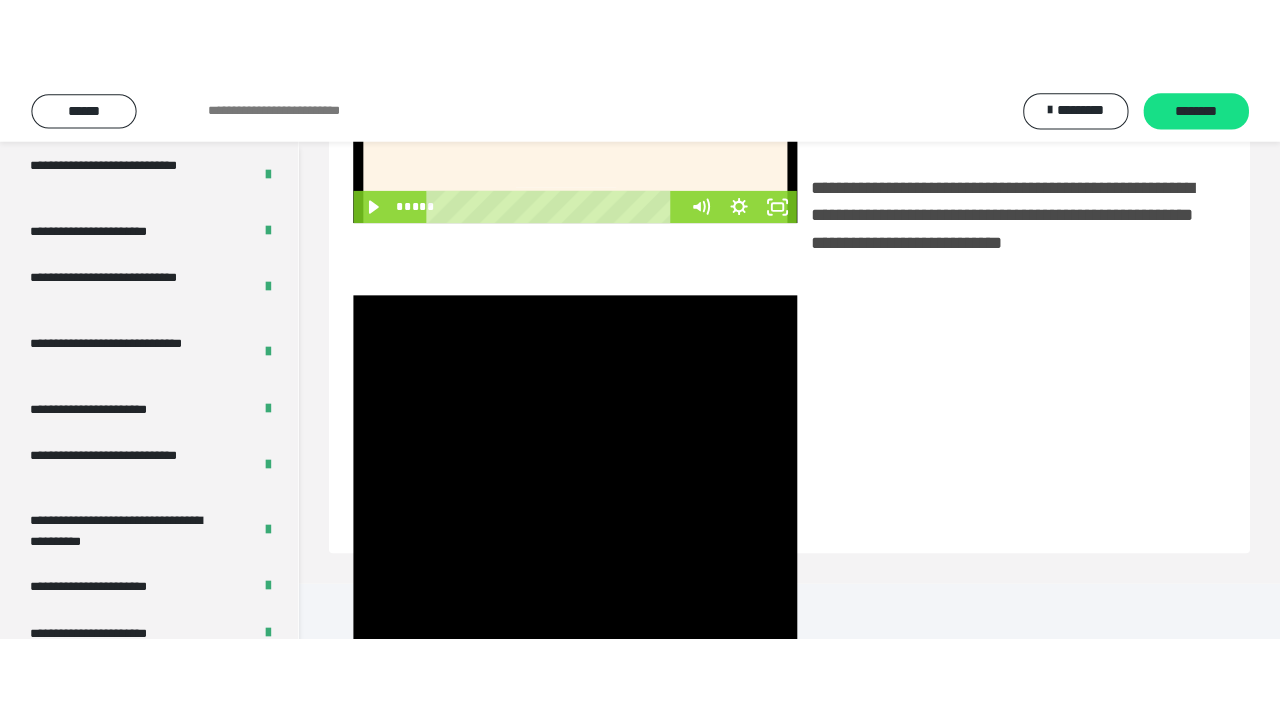 scroll, scrollTop: 382, scrollLeft: 0, axis: vertical 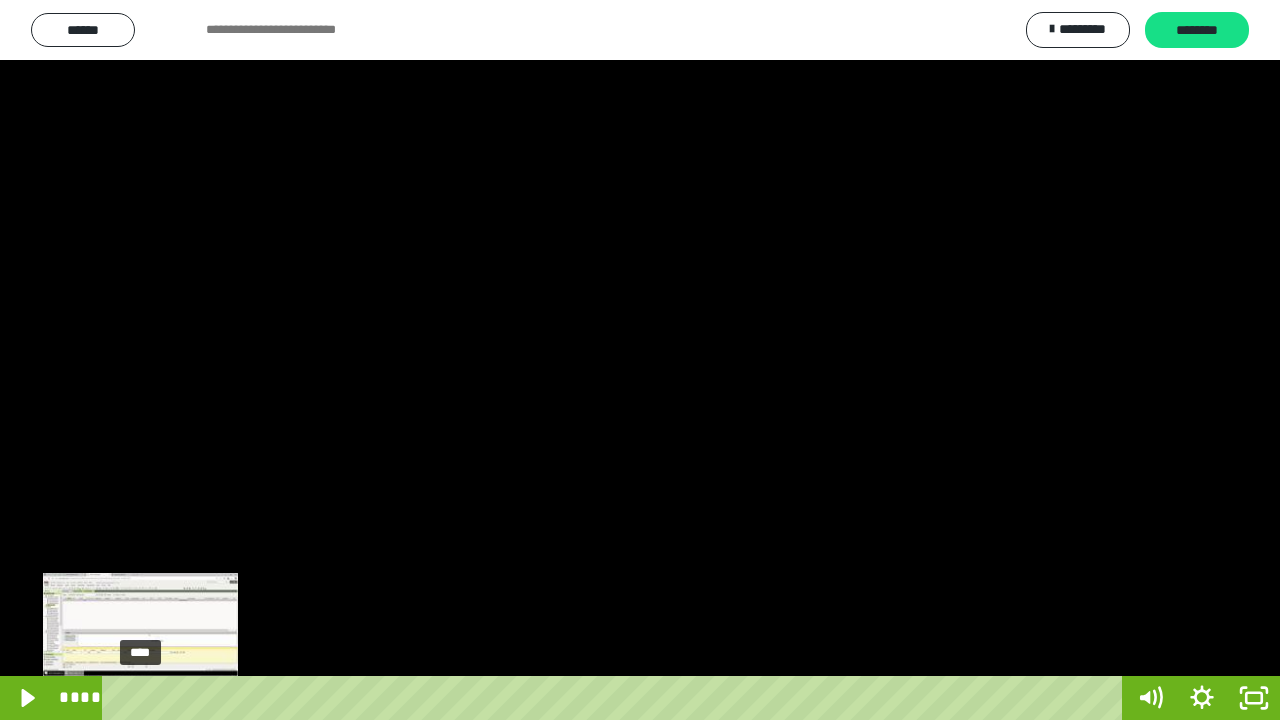 click at bounding box center (140, 698) 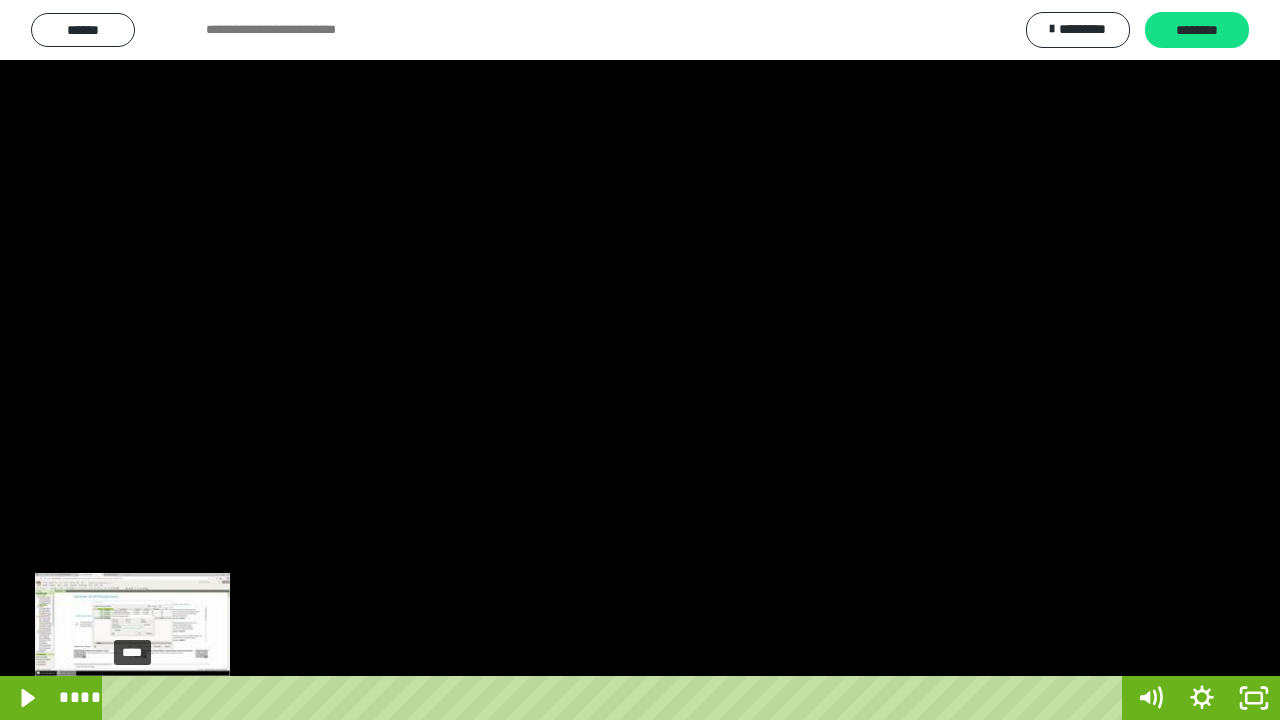 click at bounding box center [132, 698] 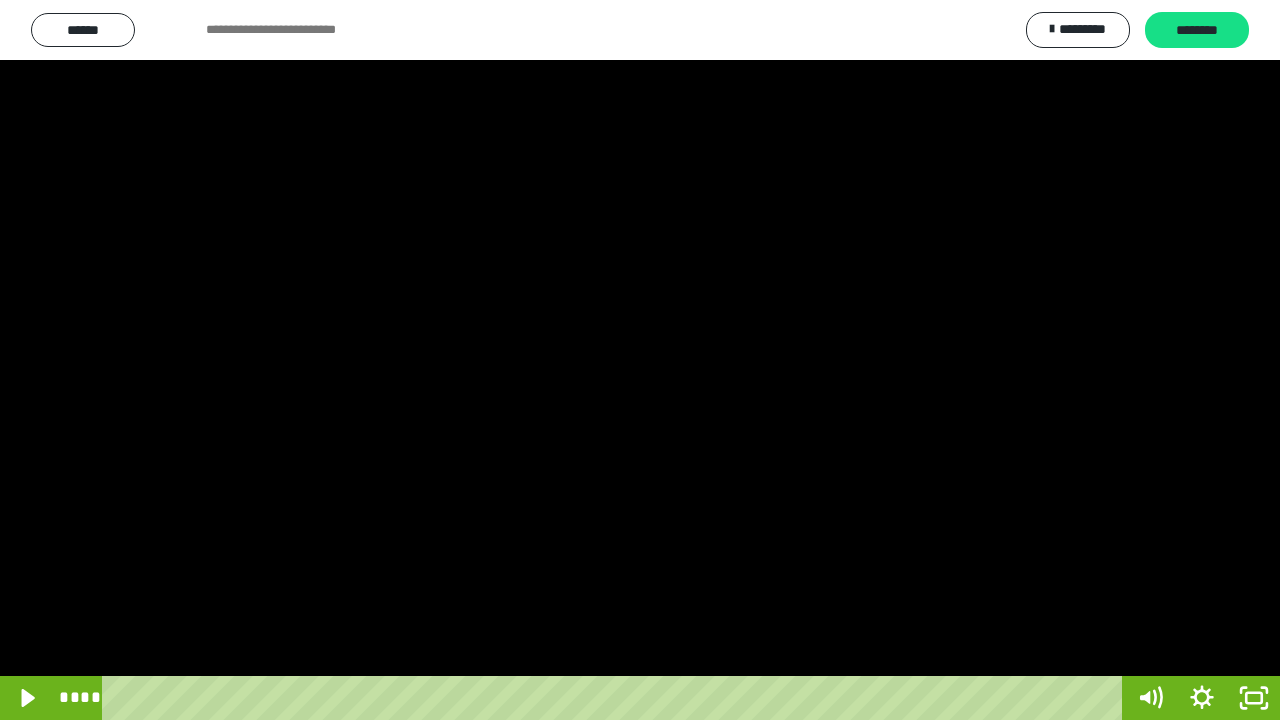 click at bounding box center [640, 360] 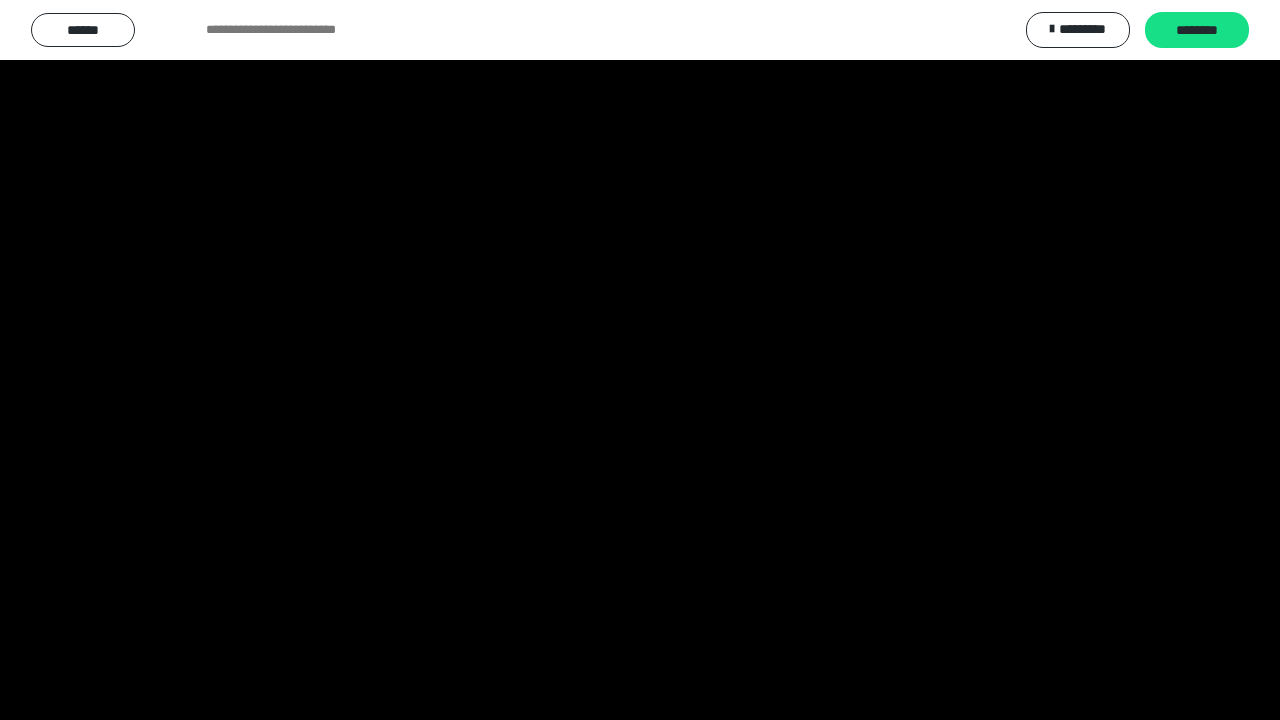 click at bounding box center [640, 360] 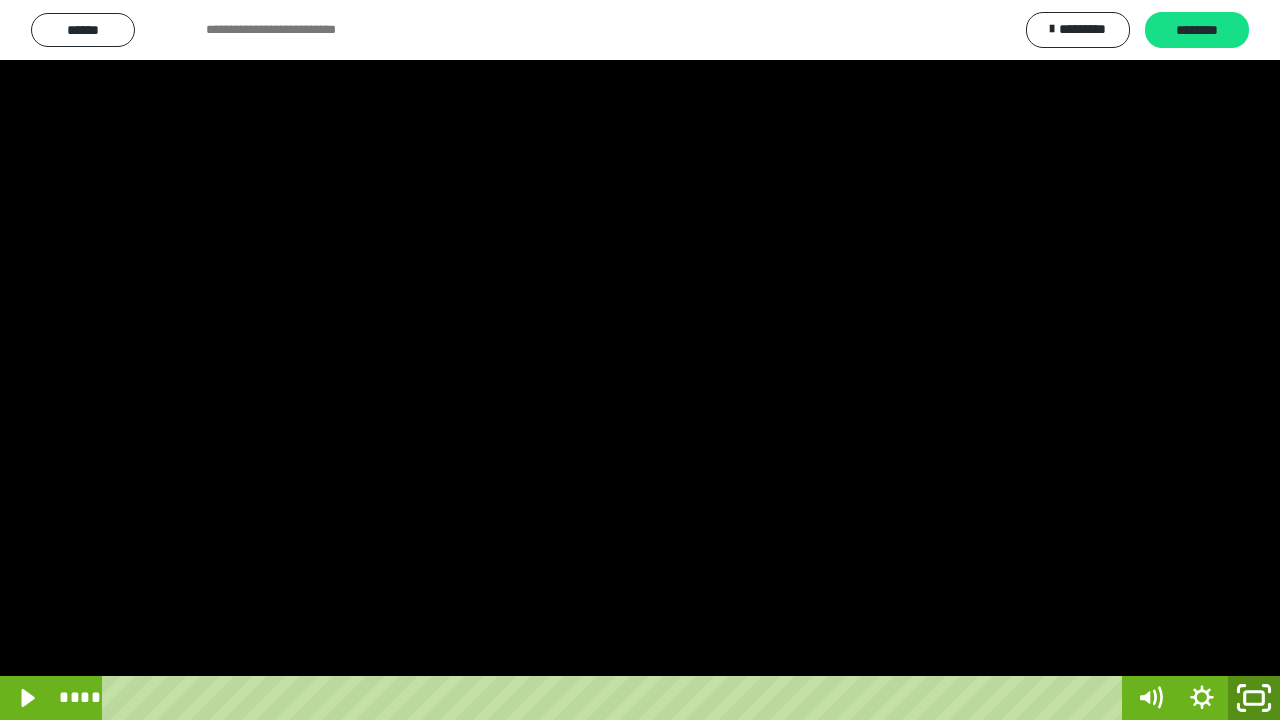 click 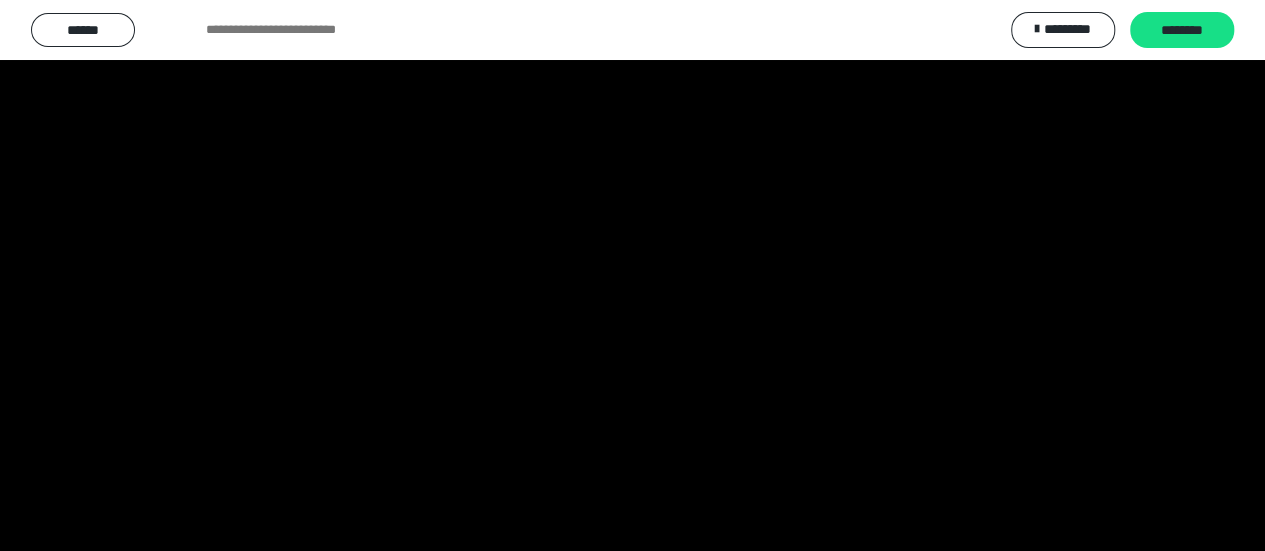scroll, scrollTop: 3856, scrollLeft: 0, axis: vertical 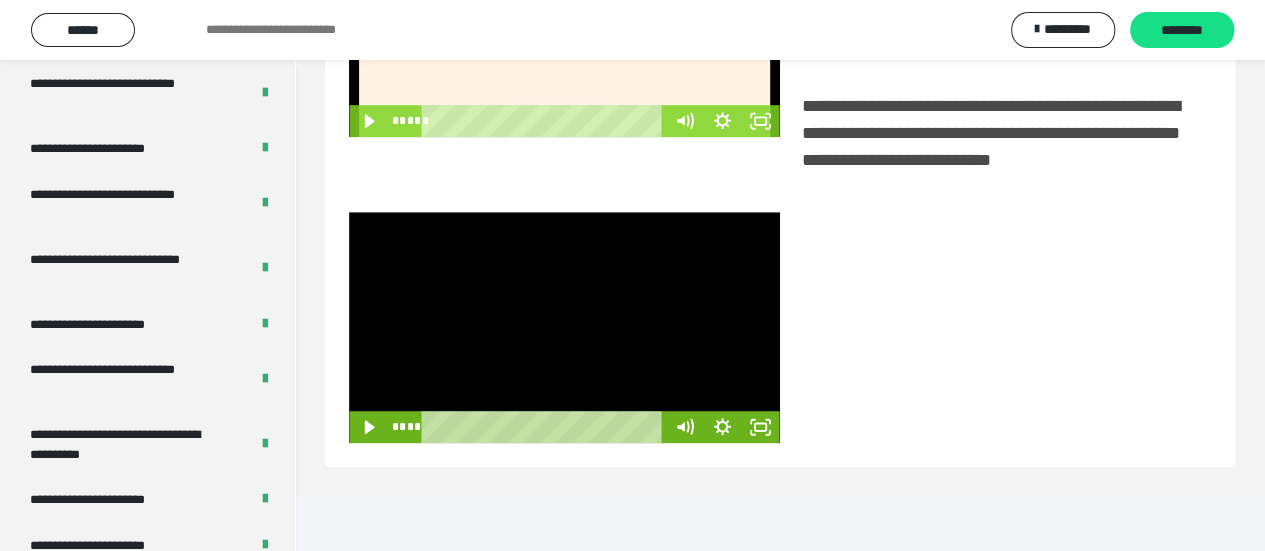 click at bounding box center (564, 328) 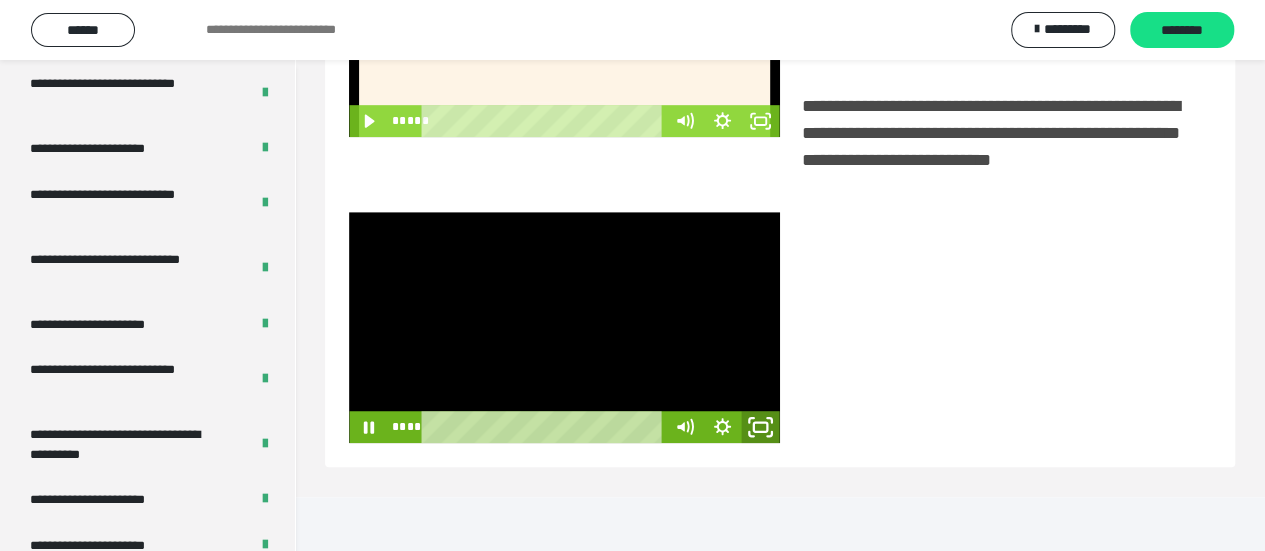 click 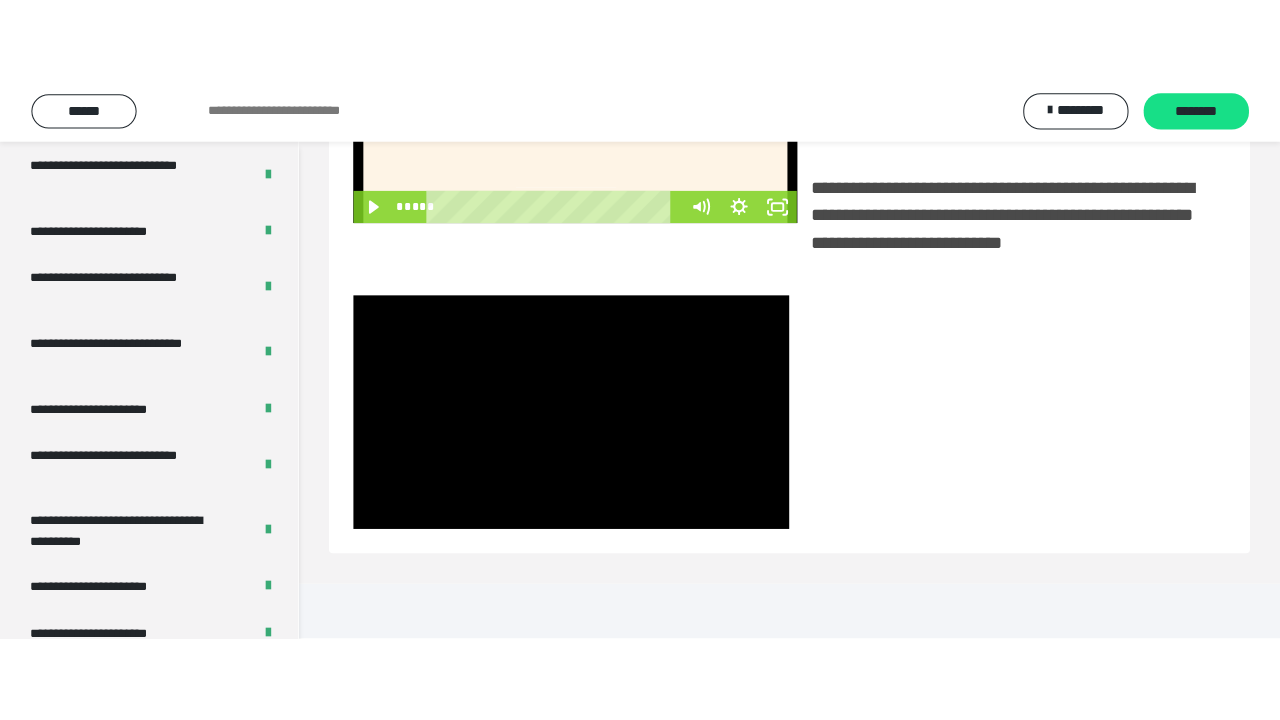 scroll, scrollTop: 382, scrollLeft: 0, axis: vertical 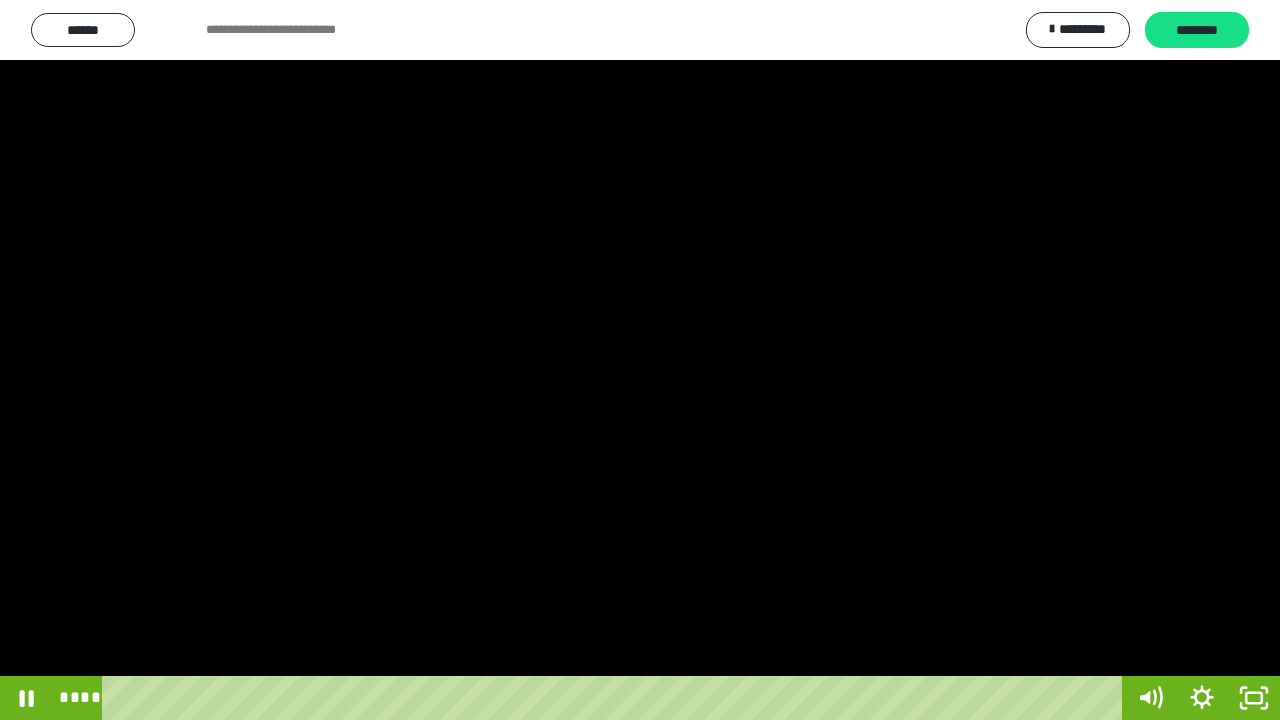 click at bounding box center (640, 360) 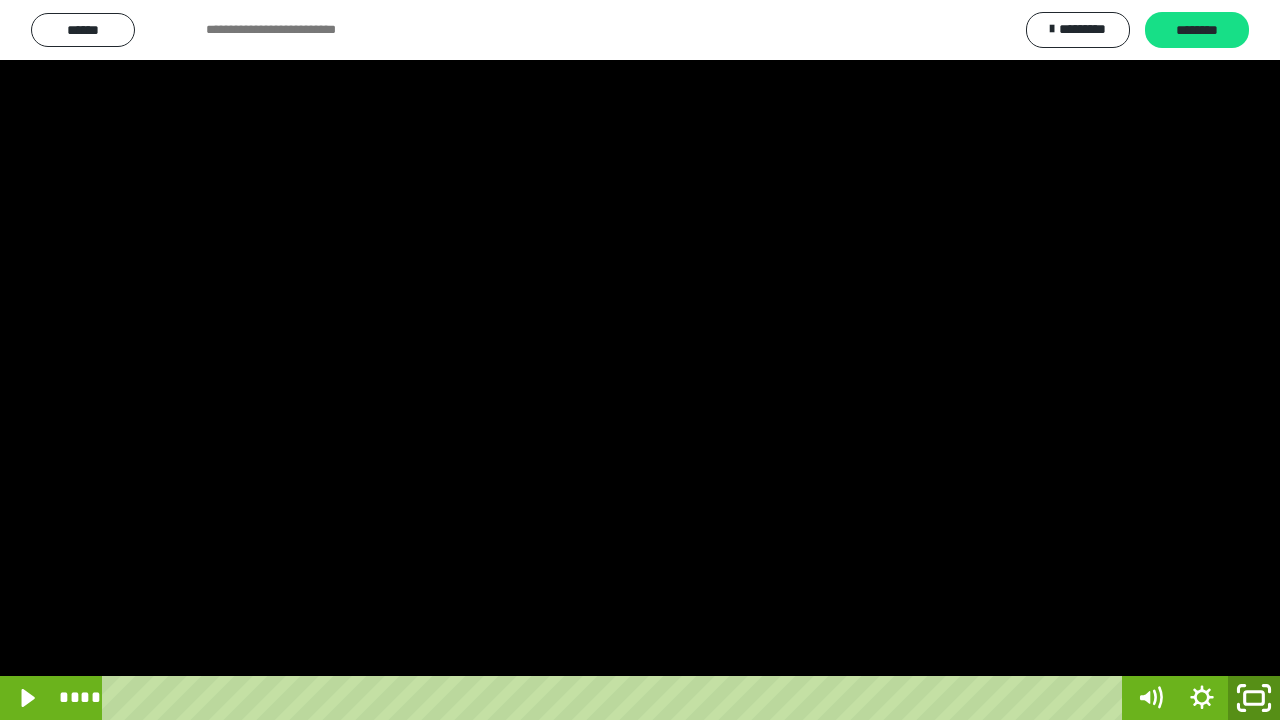 click 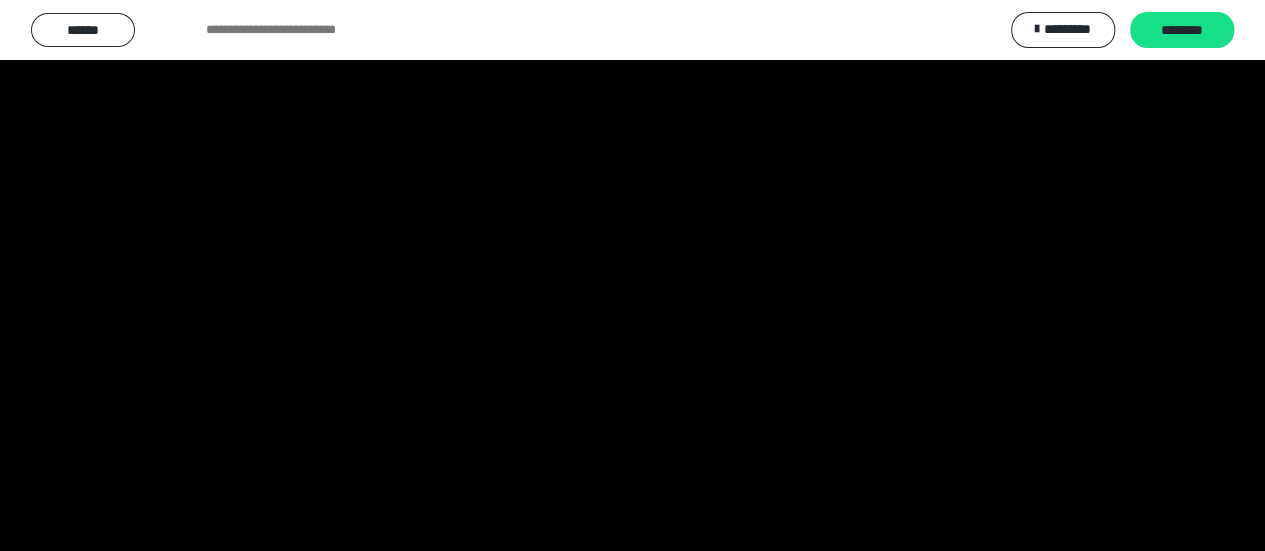 scroll, scrollTop: 3856, scrollLeft: 0, axis: vertical 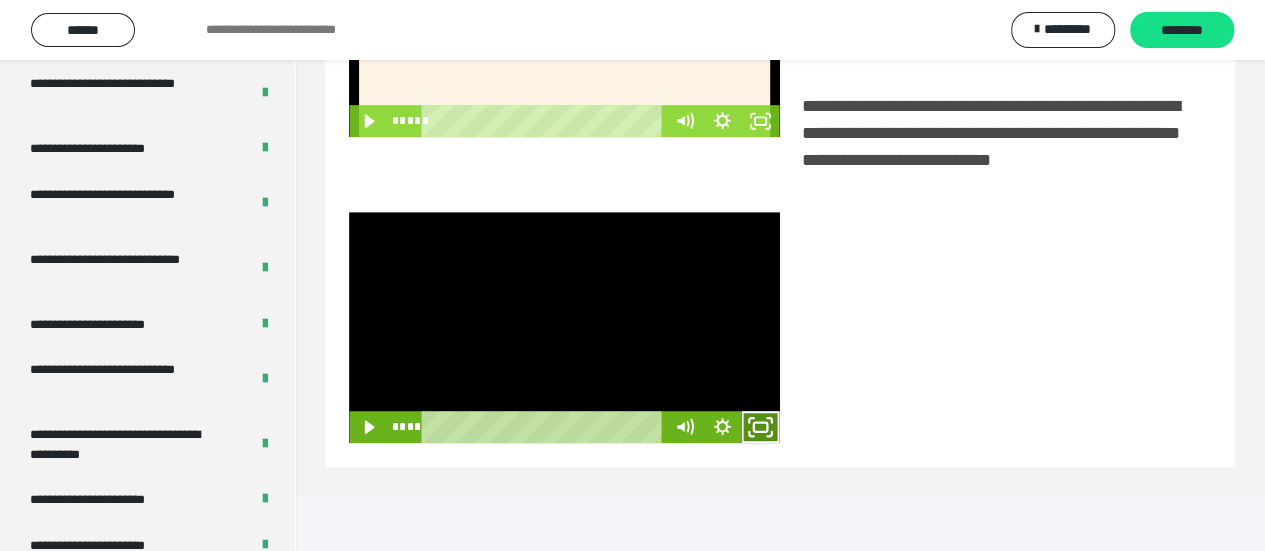 click 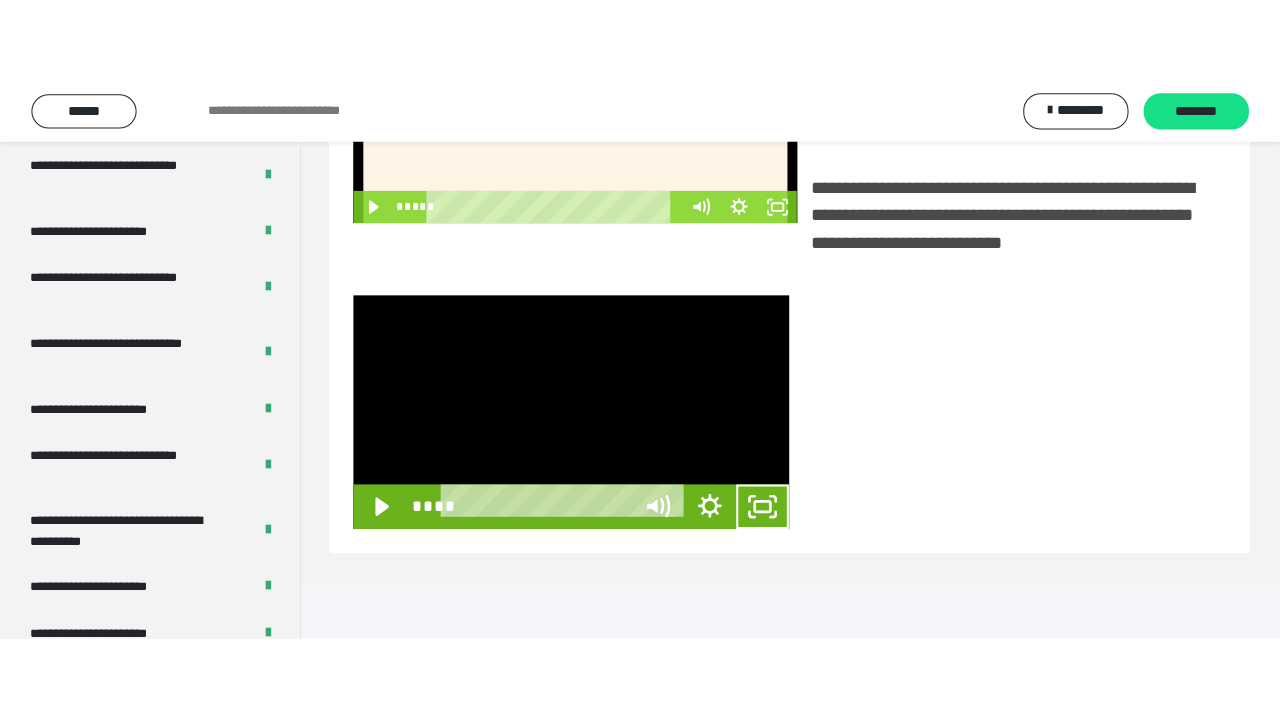 scroll, scrollTop: 382, scrollLeft: 0, axis: vertical 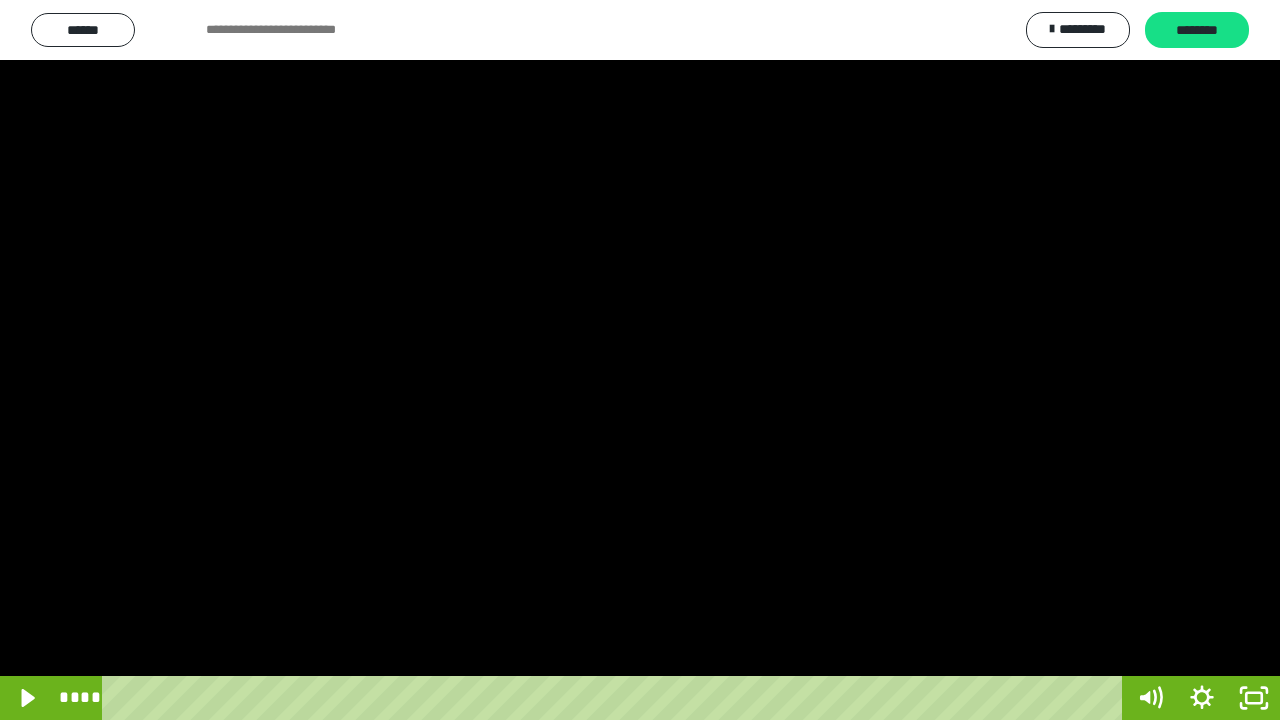 click at bounding box center (640, 360) 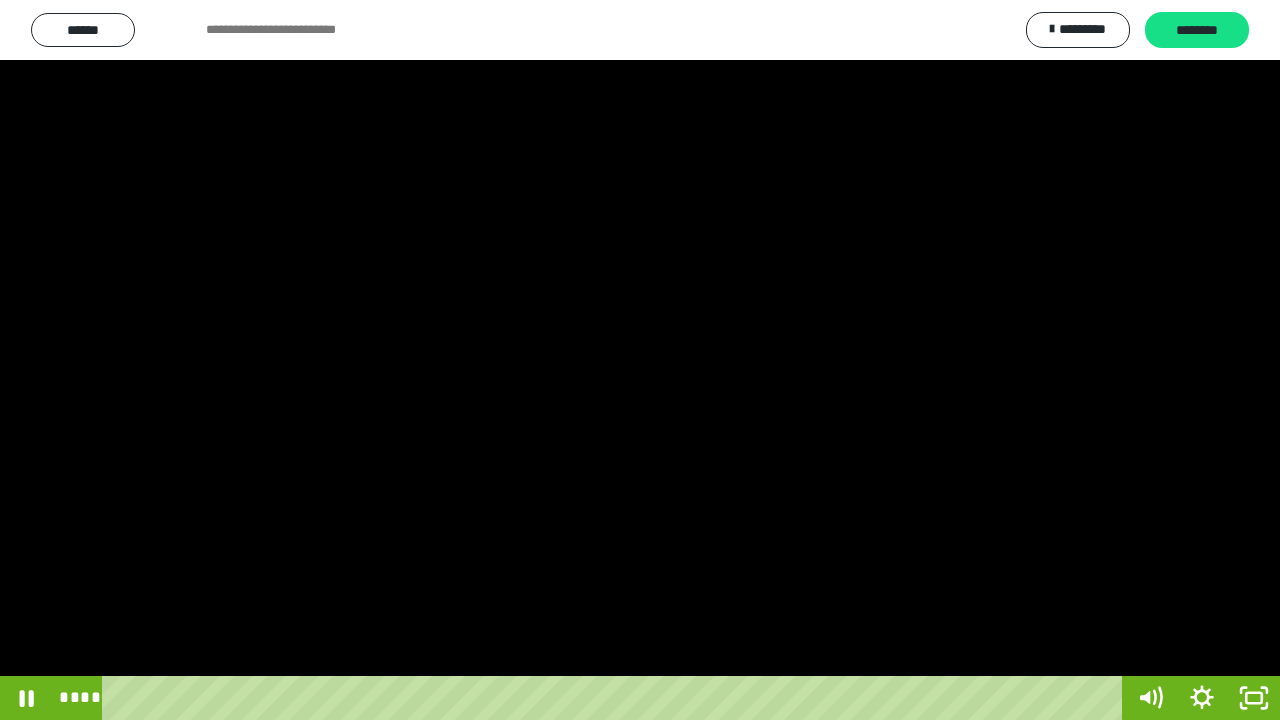 click at bounding box center (640, 360) 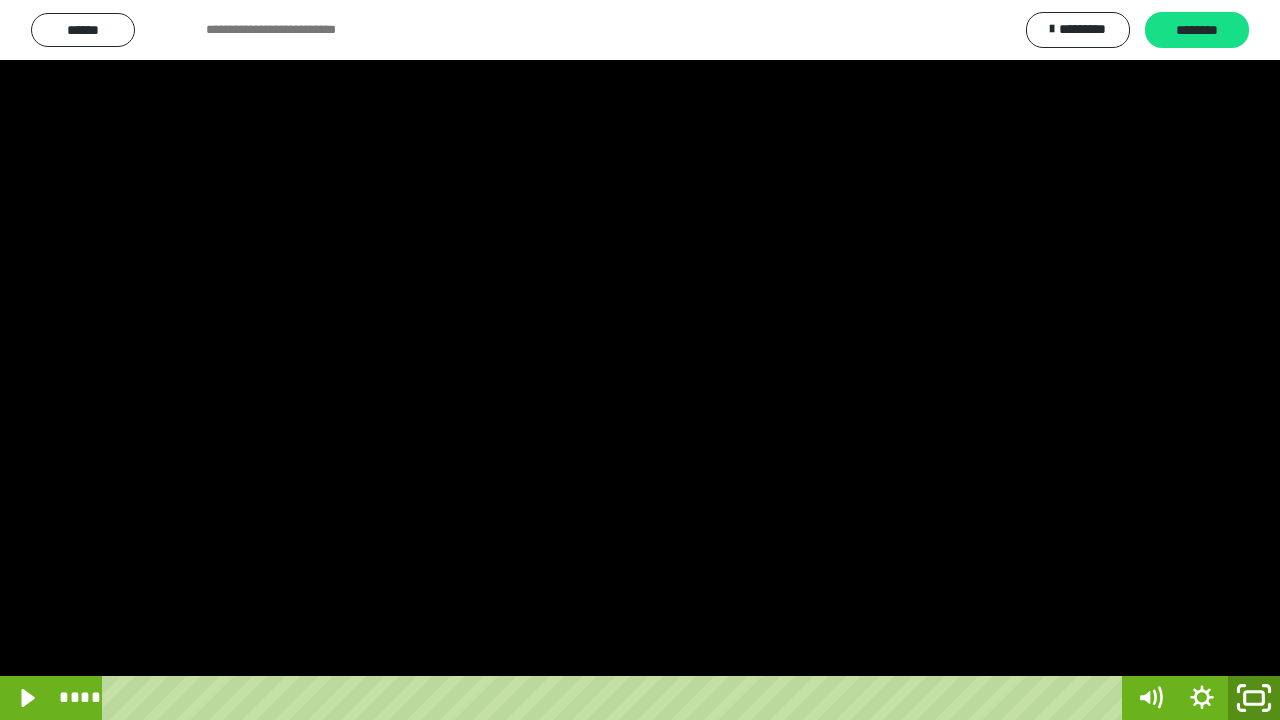 click 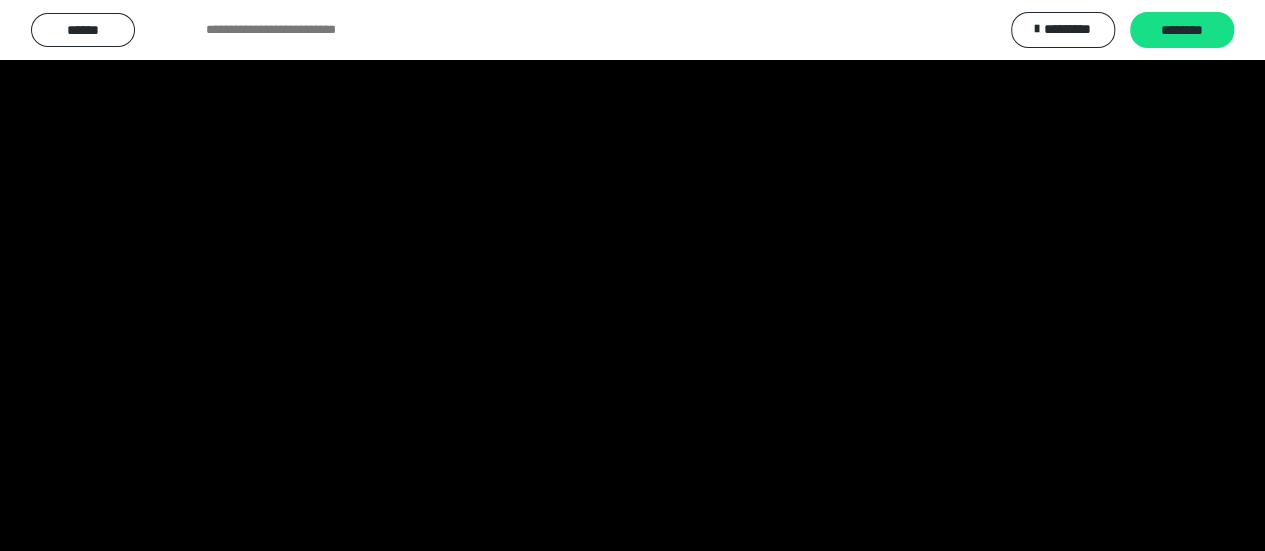scroll, scrollTop: 3856, scrollLeft: 0, axis: vertical 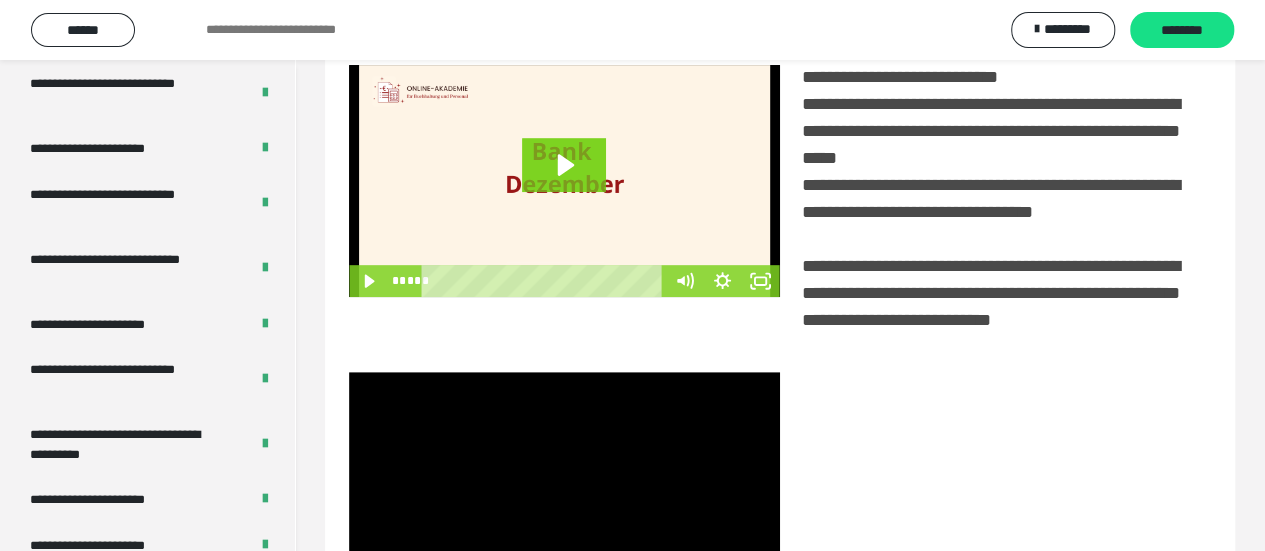 click at bounding box center (564, 488) 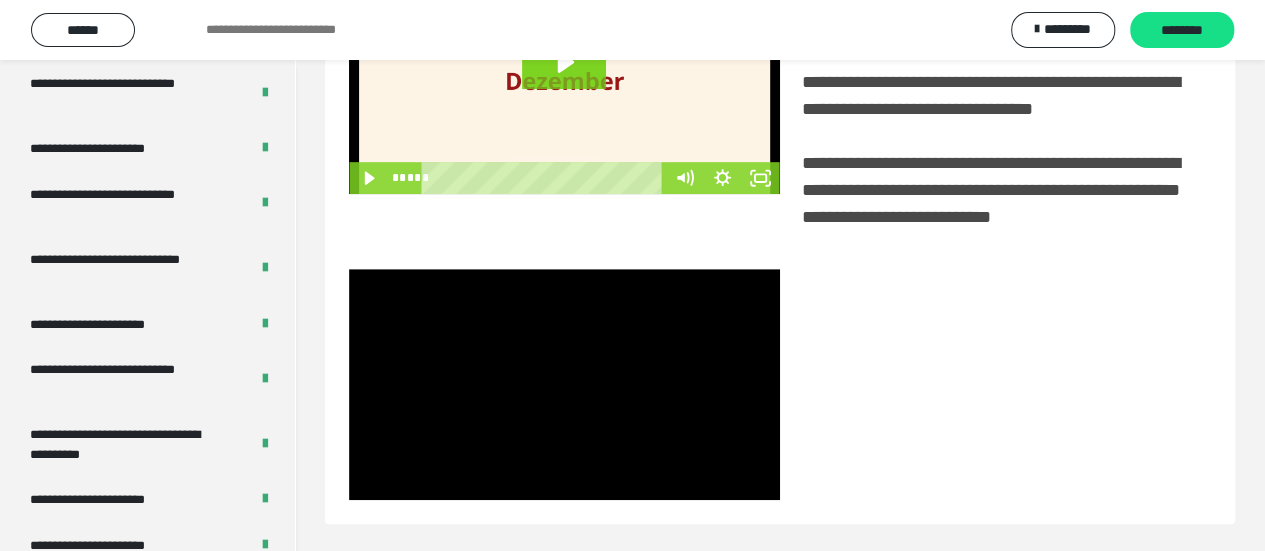 scroll, scrollTop: 515, scrollLeft: 0, axis: vertical 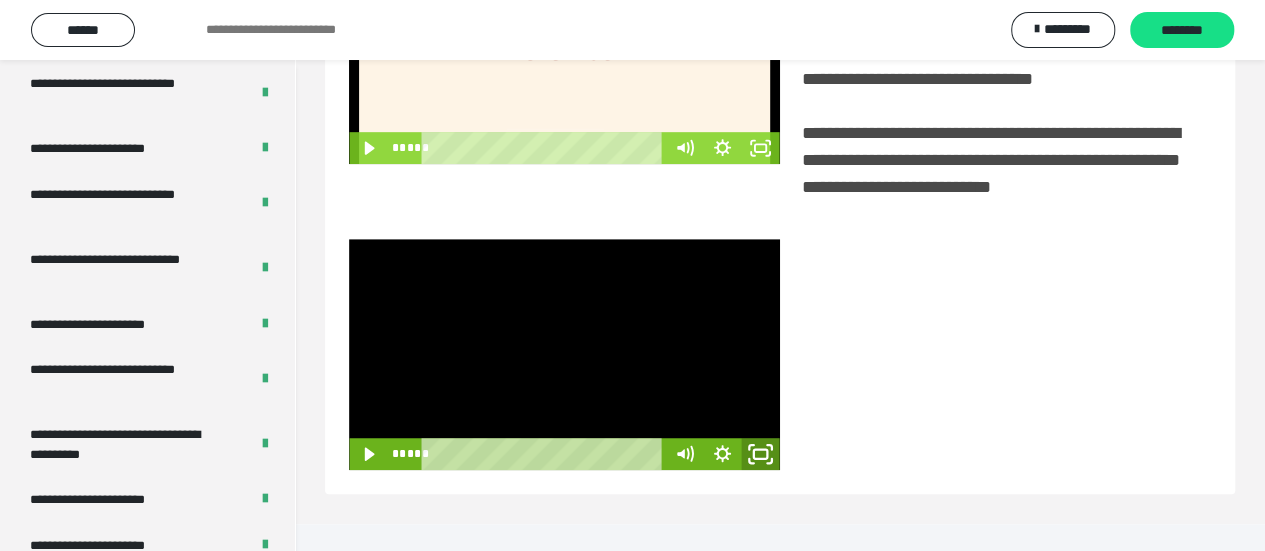 click 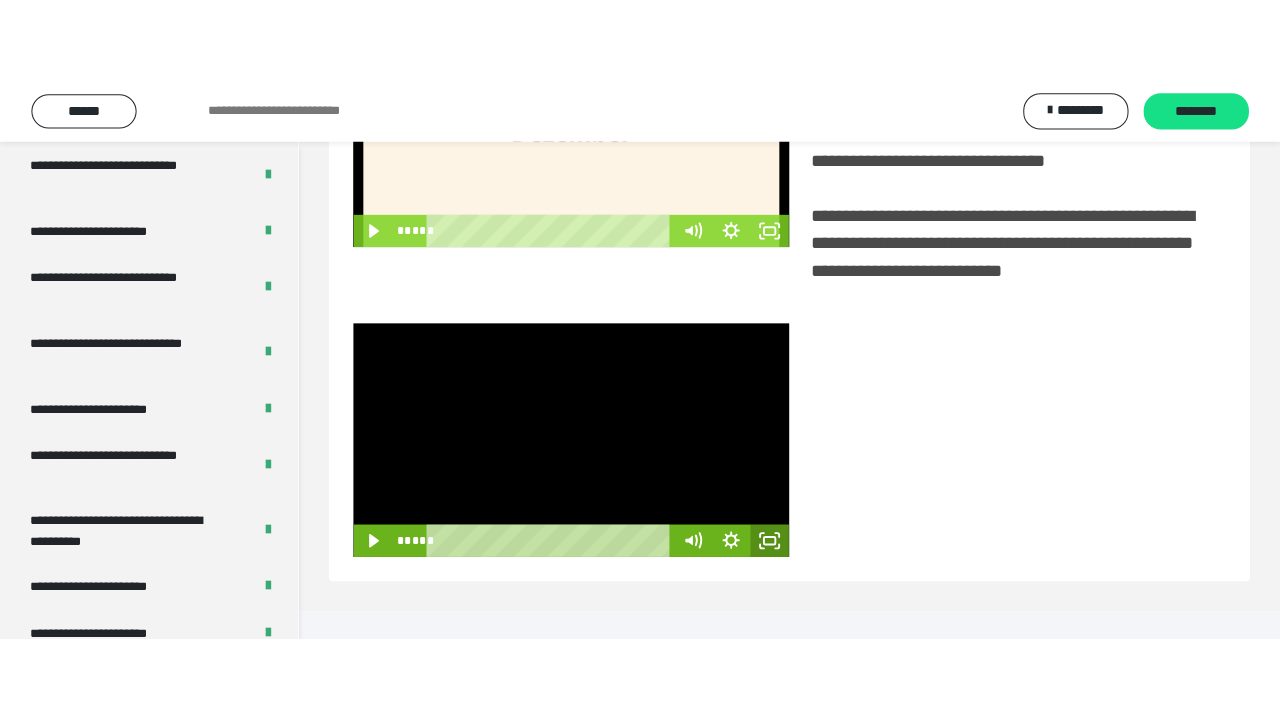 scroll, scrollTop: 382, scrollLeft: 0, axis: vertical 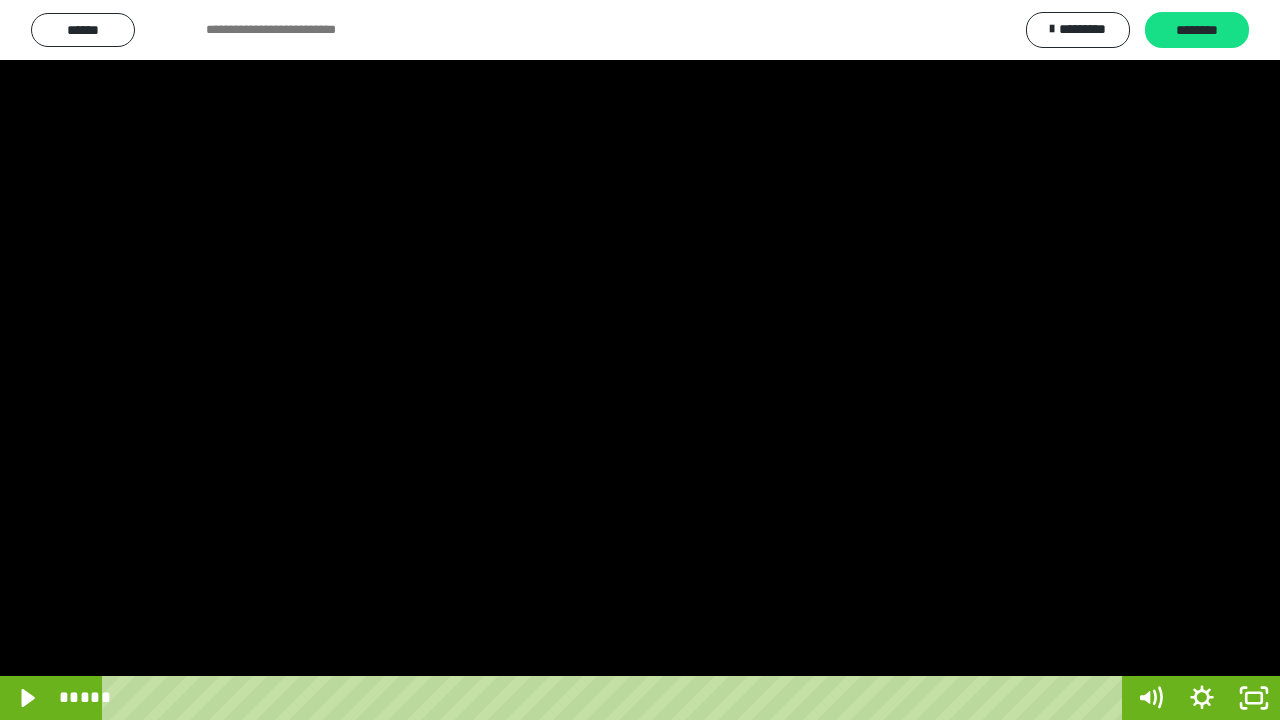 click at bounding box center [640, 360] 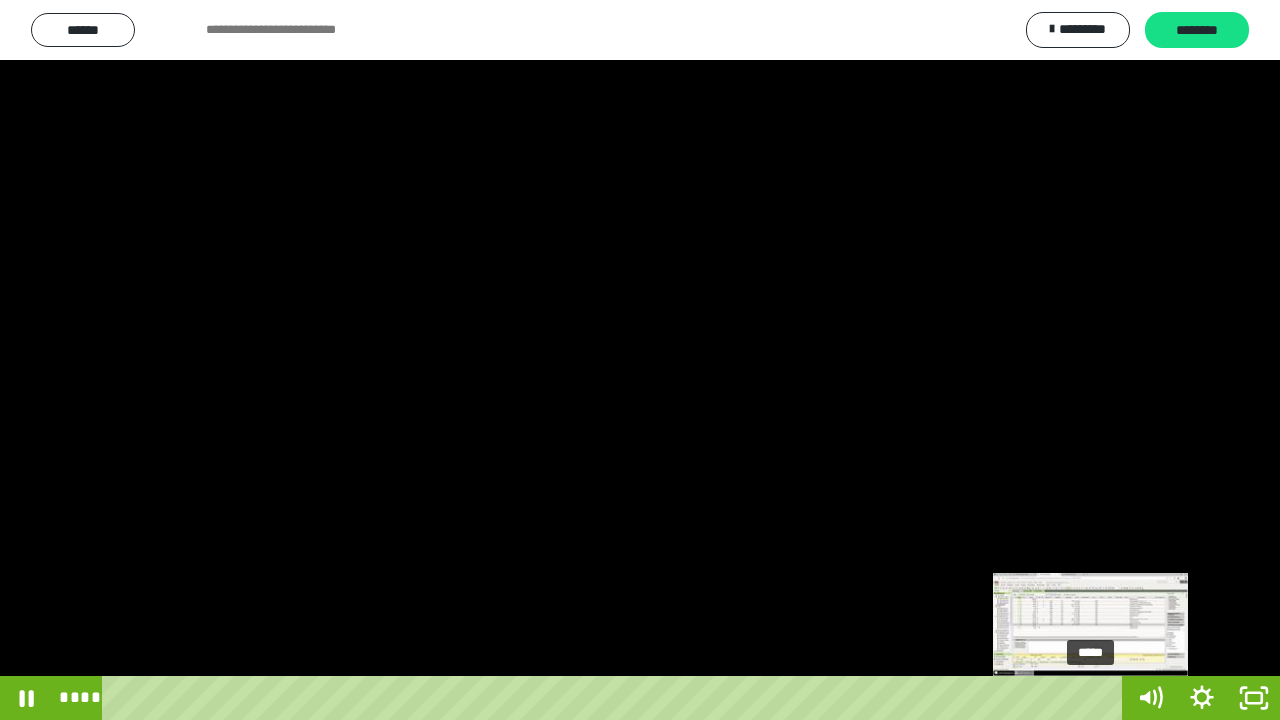 click on "*****" at bounding box center (616, 698) 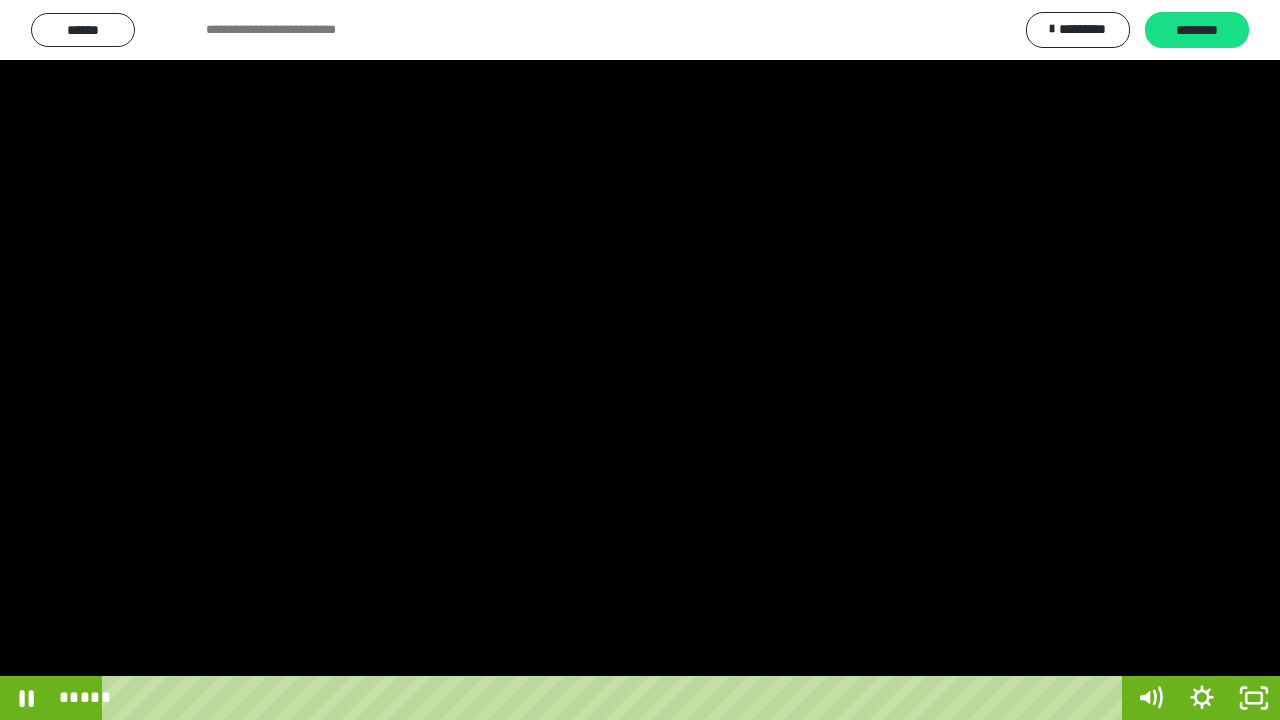 click at bounding box center [640, 360] 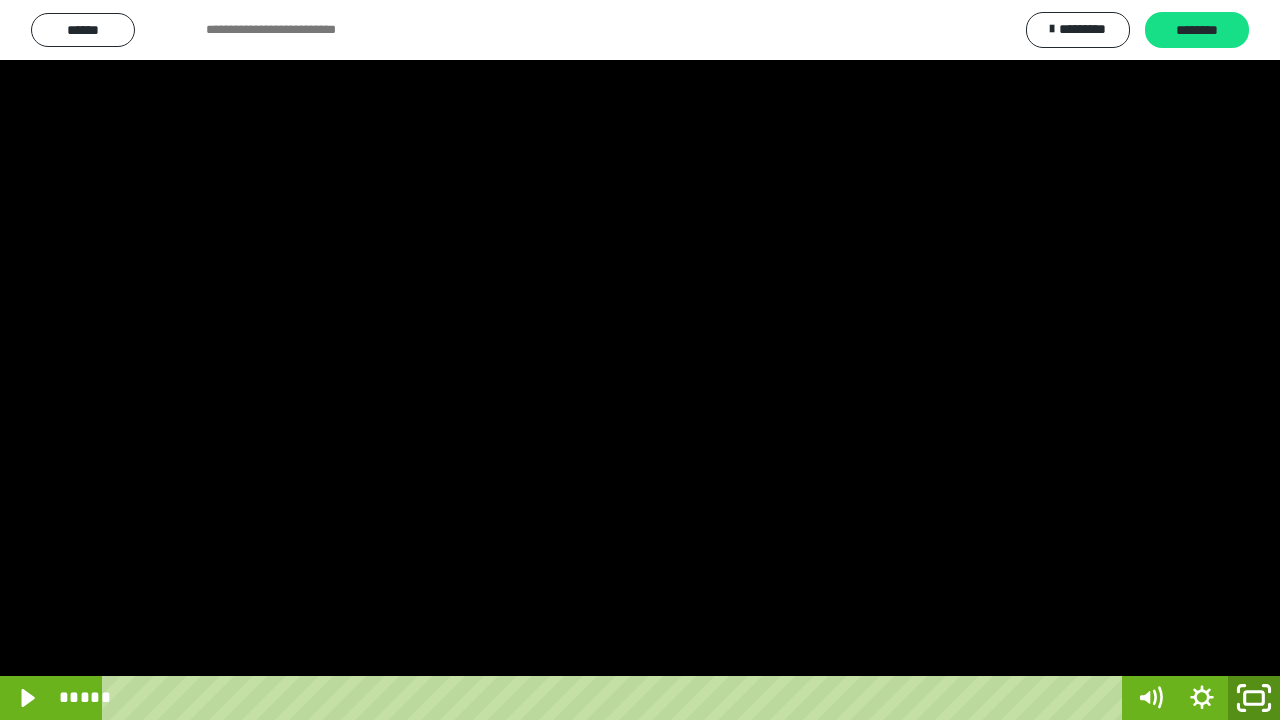 click 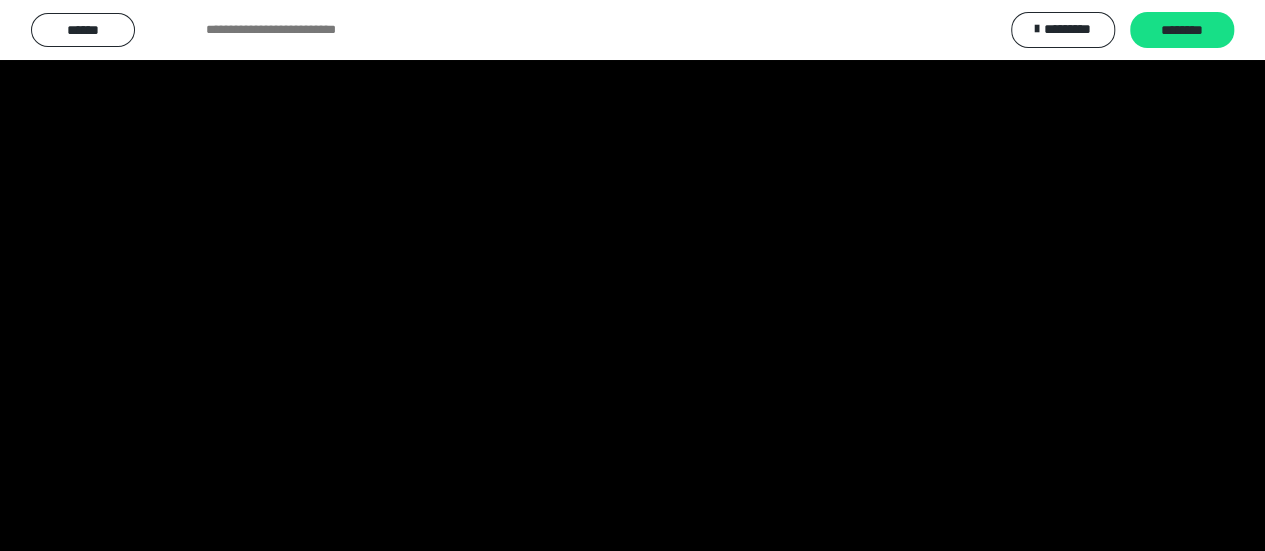 scroll, scrollTop: 3856, scrollLeft: 0, axis: vertical 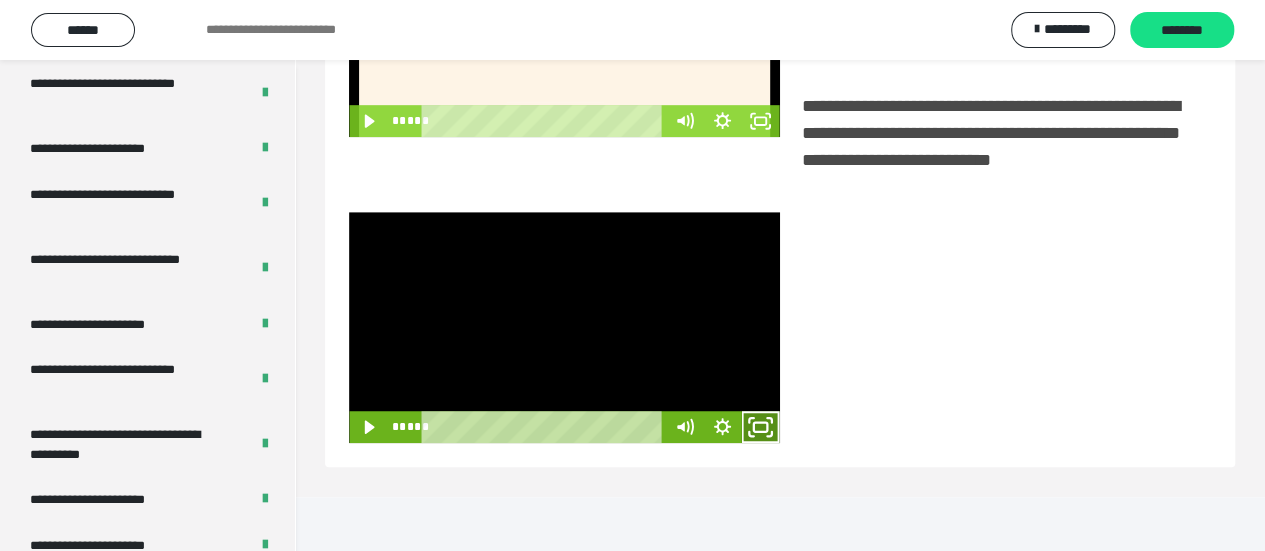 click 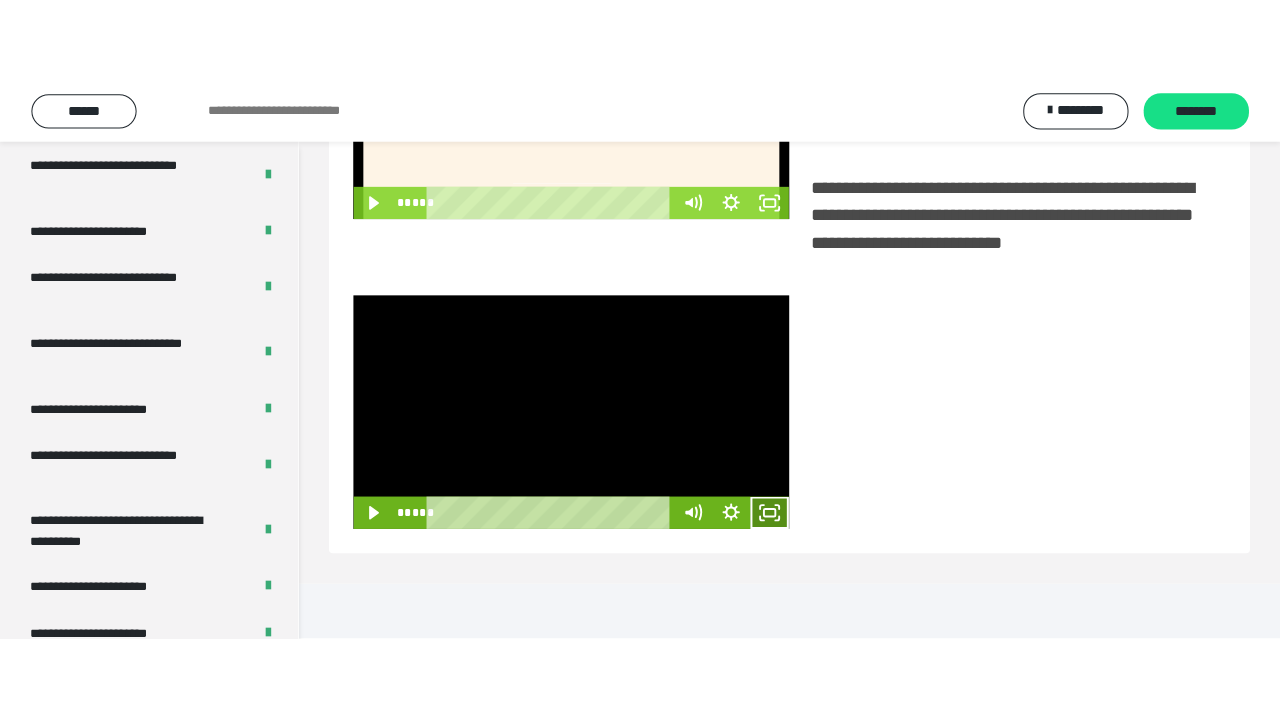 scroll, scrollTop: 382, scrollLeft: 0, axis: vertical 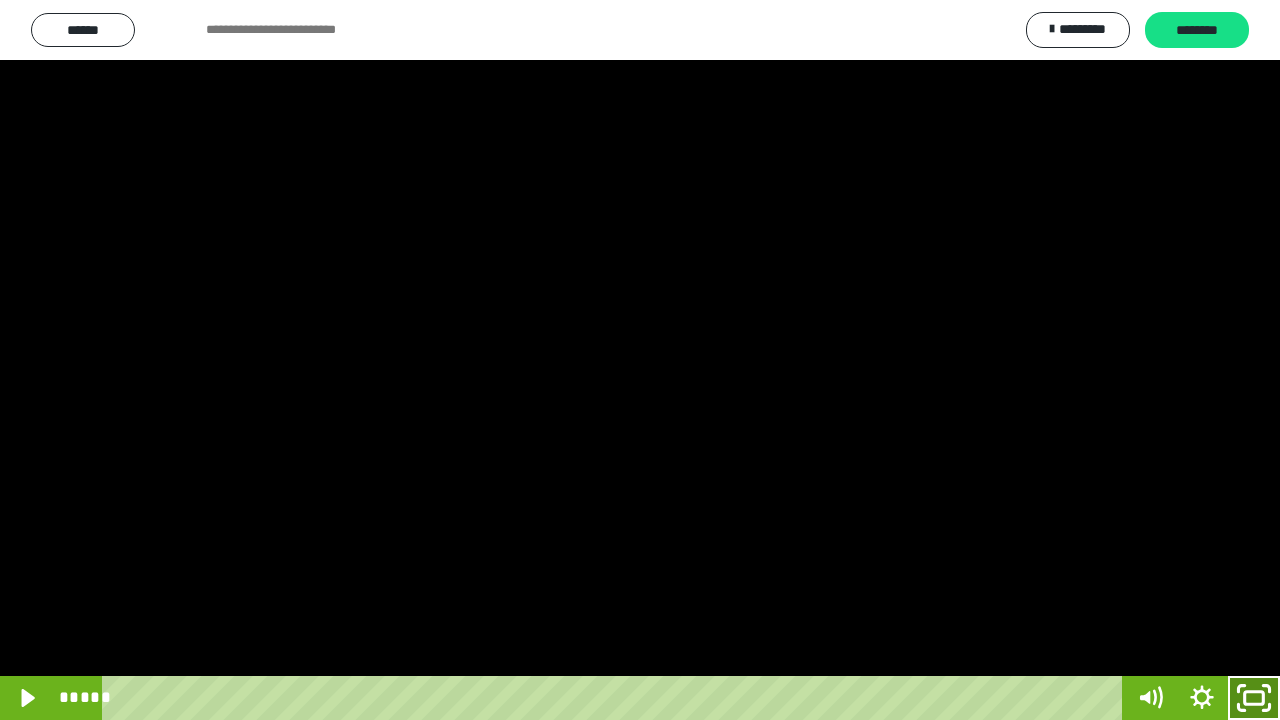 click 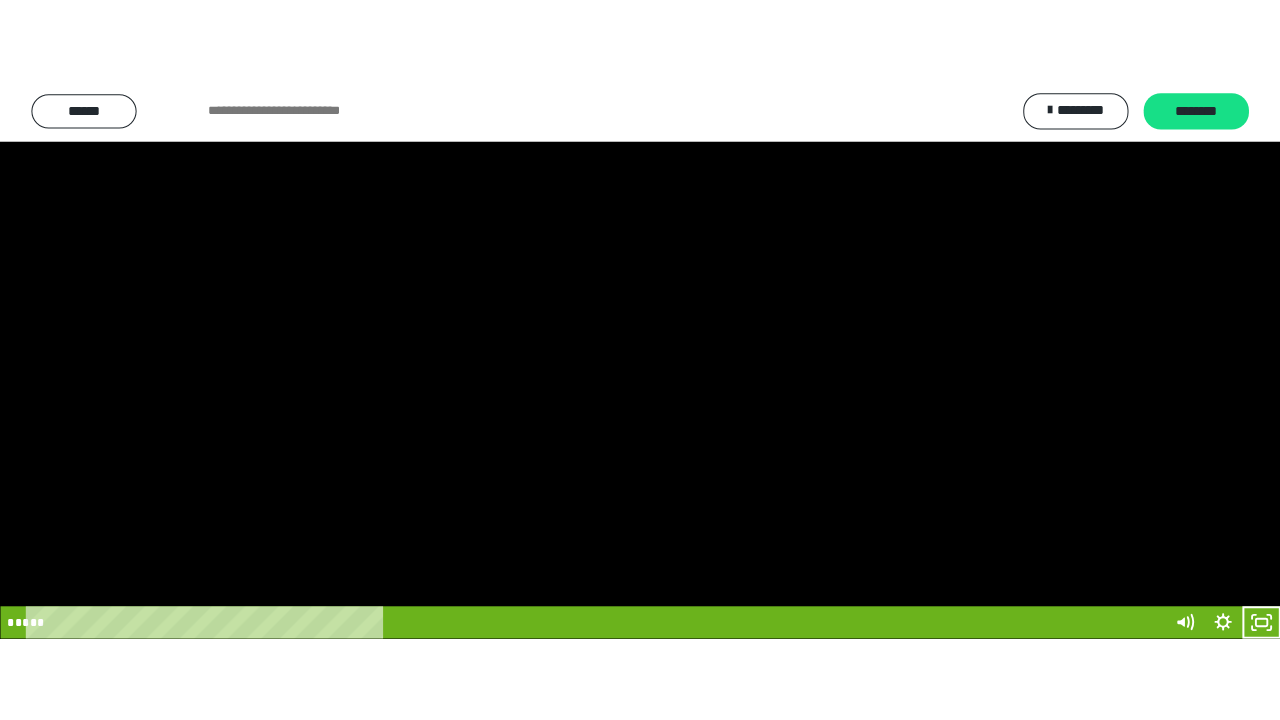 scroll, scrollTop: 3856, scrollLeft: 0, axis: vertical 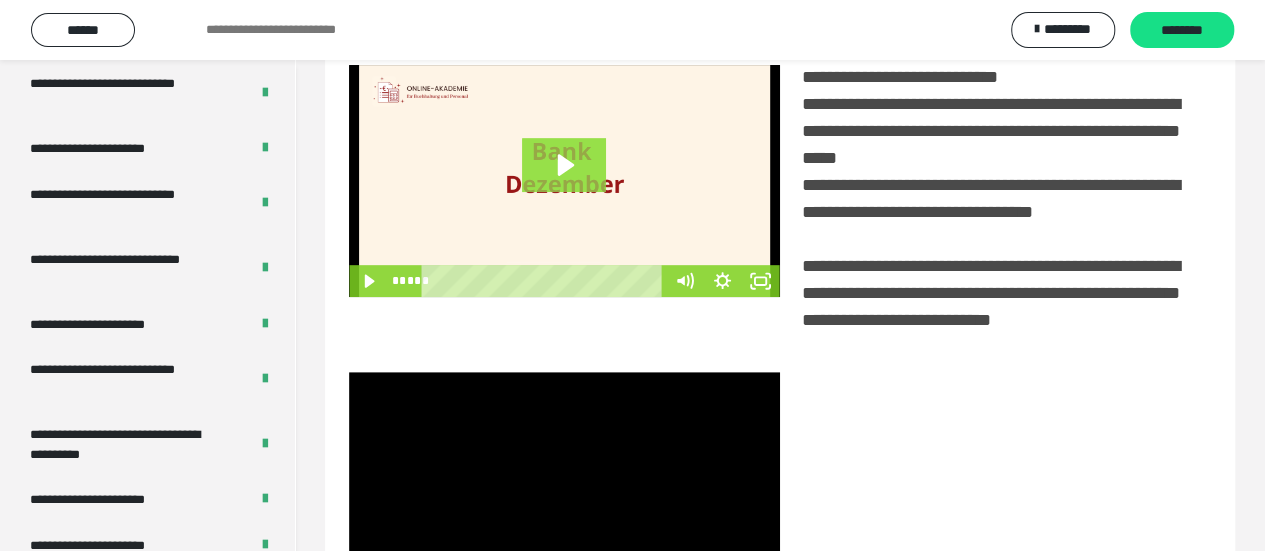 click 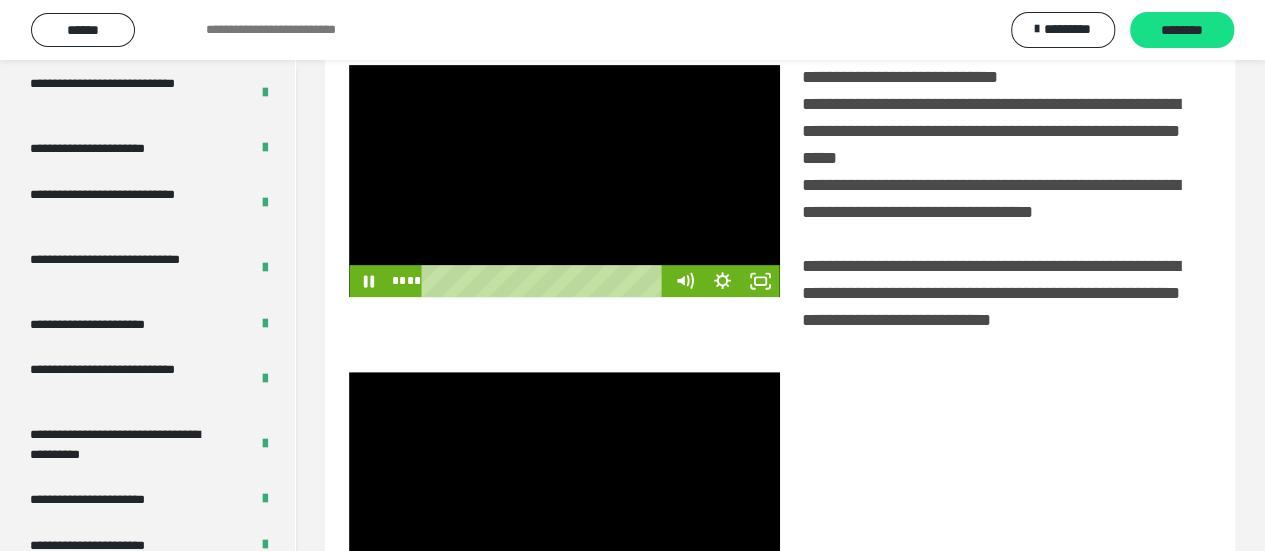 click at bounding box center (564, 181) 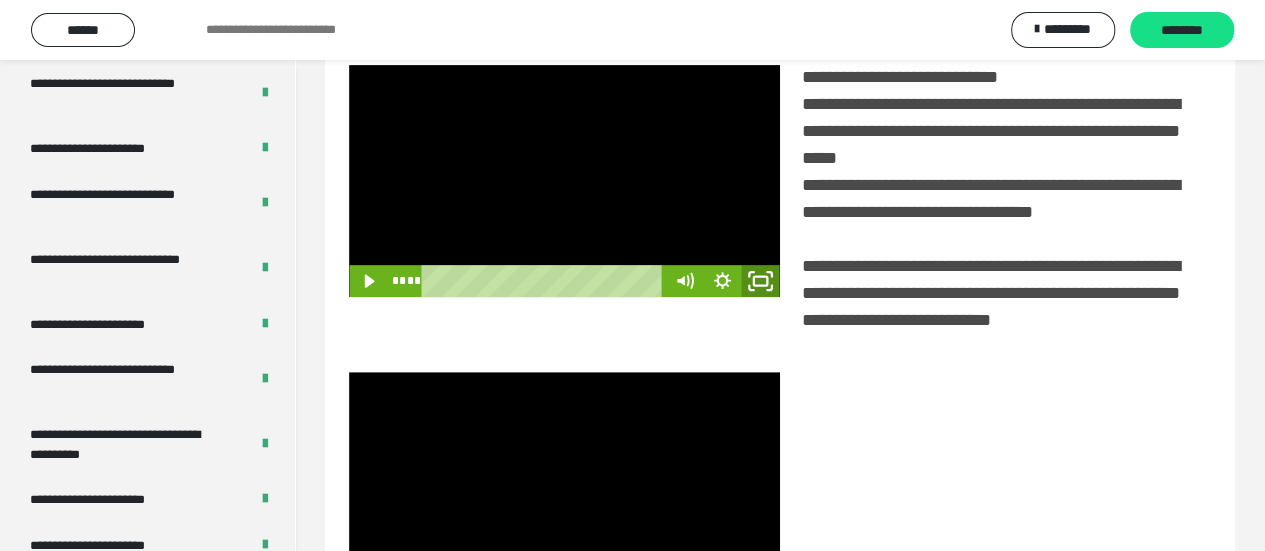click 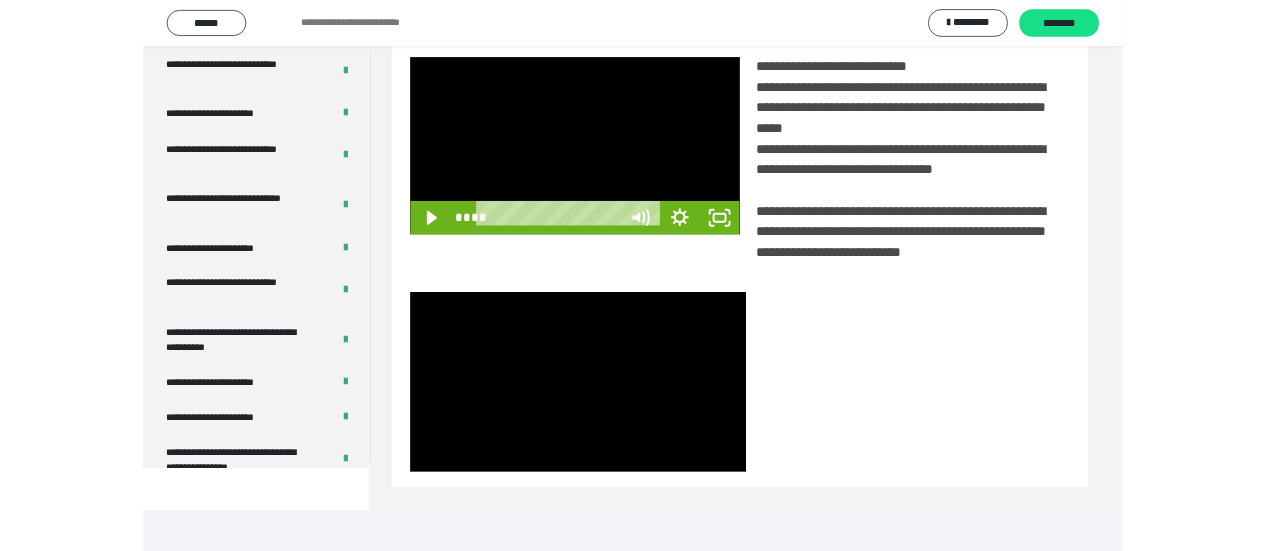 scroll, scrollTop: 3836, scrollLeft: 0, axis: vertical 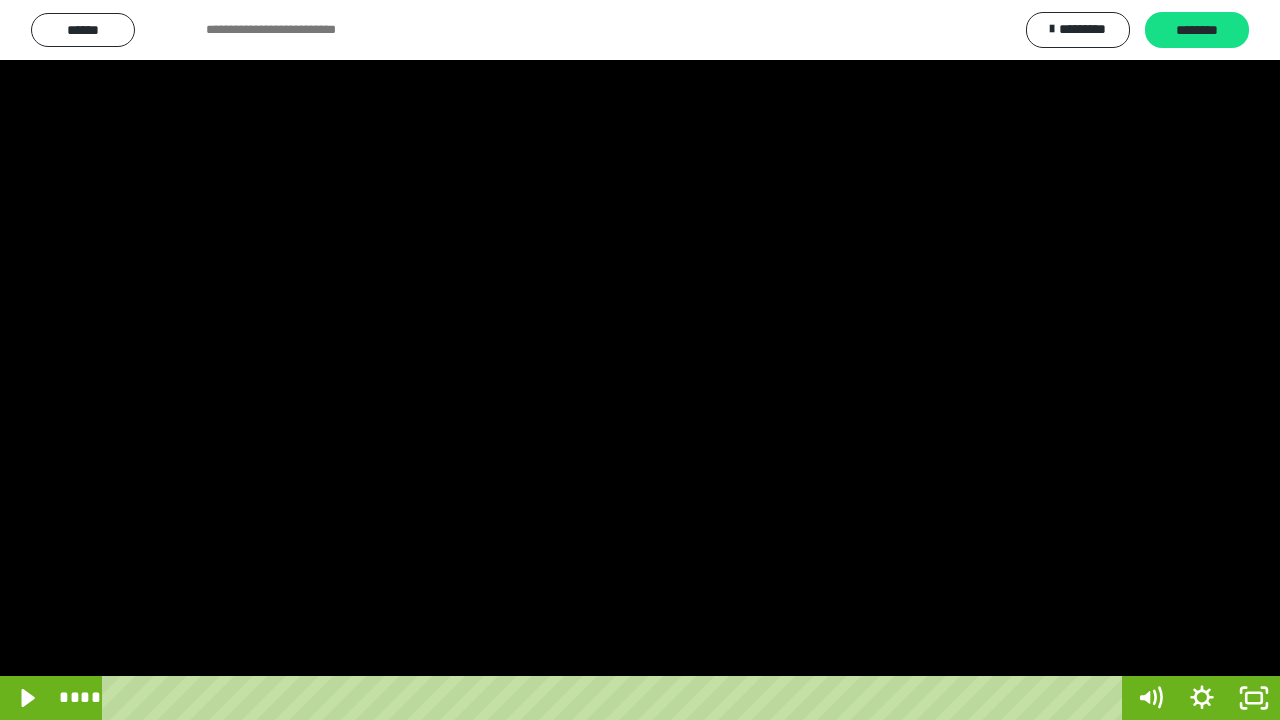 click at bounding box center [640, 360] 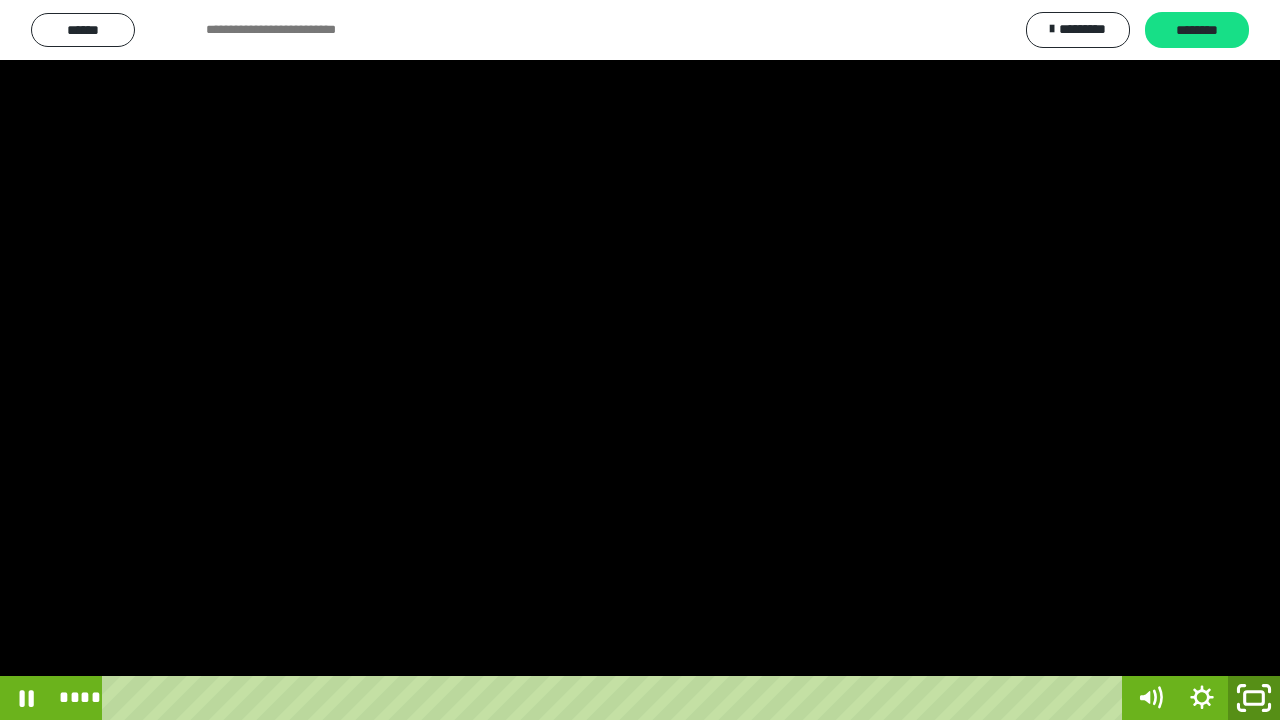 click 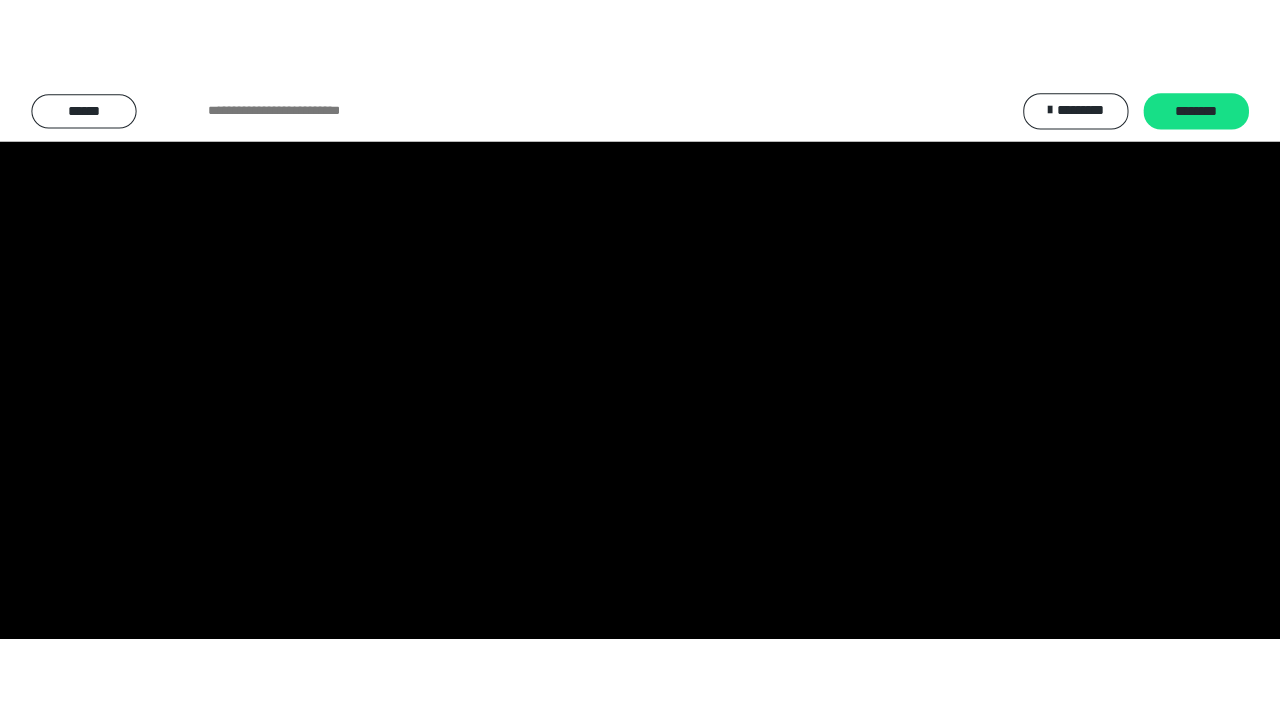 scroll, scrollTop: 3856, scrollLeft: 0, axis: vertical 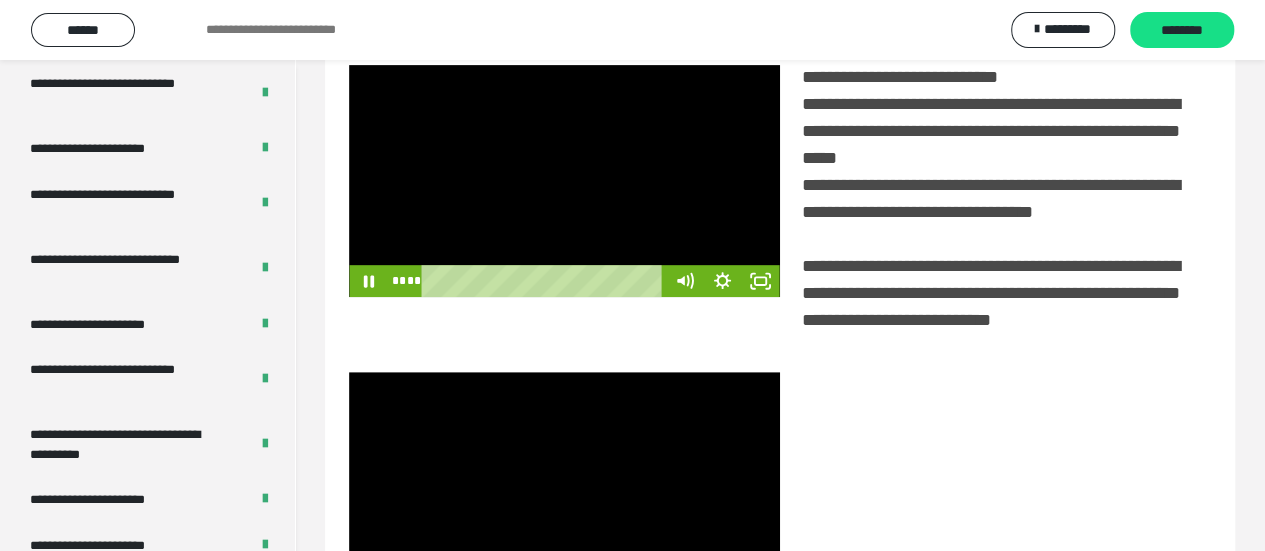 click at bounding box center (564, 181) 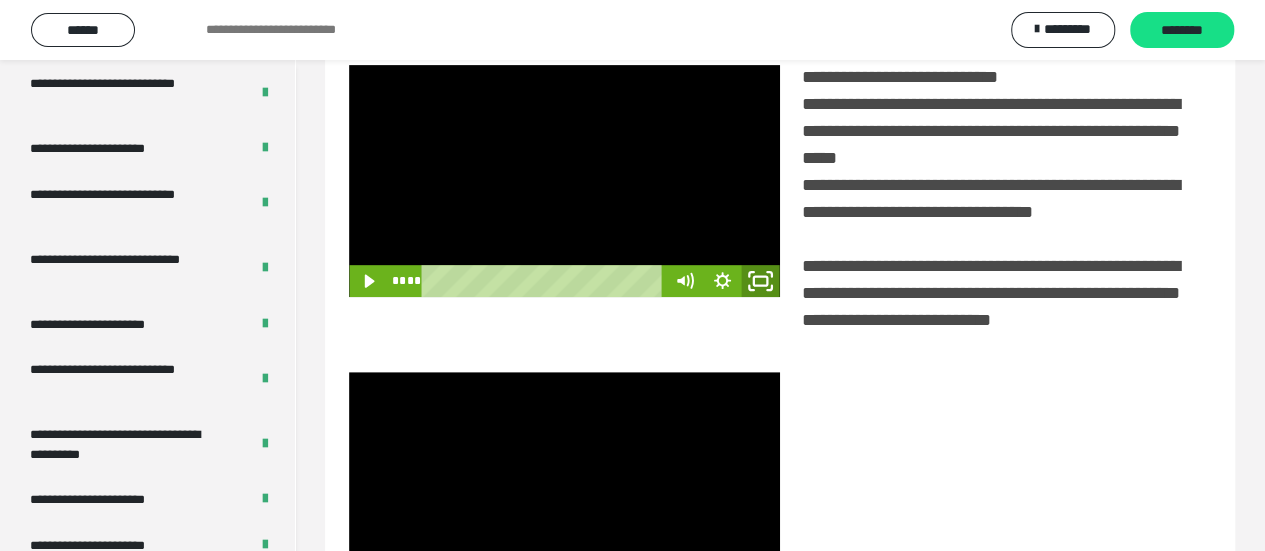 click 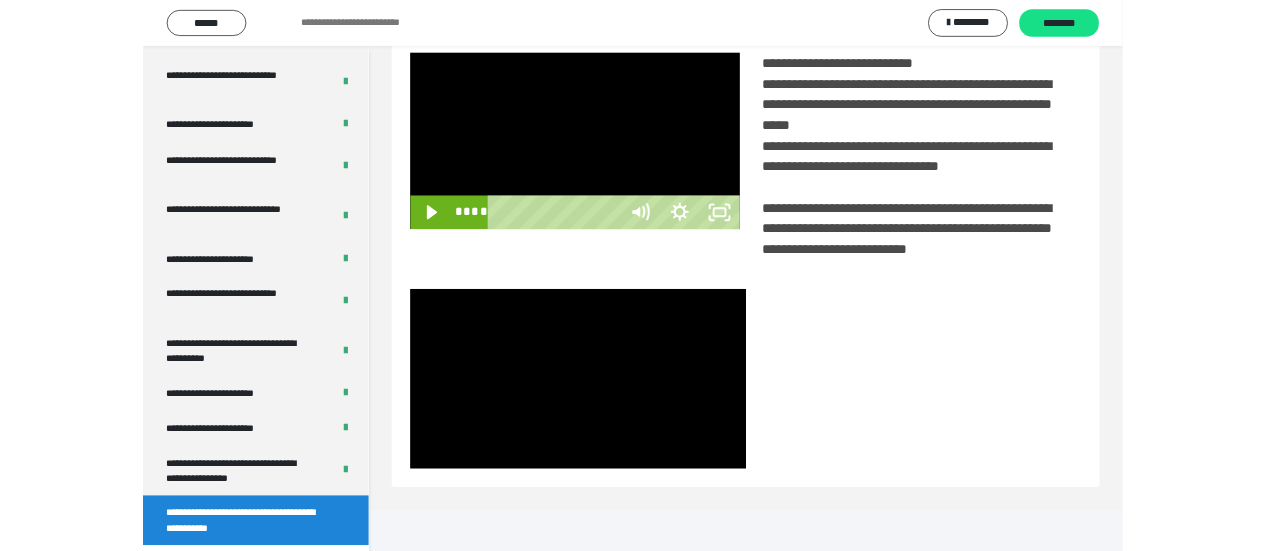 scroll, scrollTop: 3836, scrollLeft: 0, axis: vertical 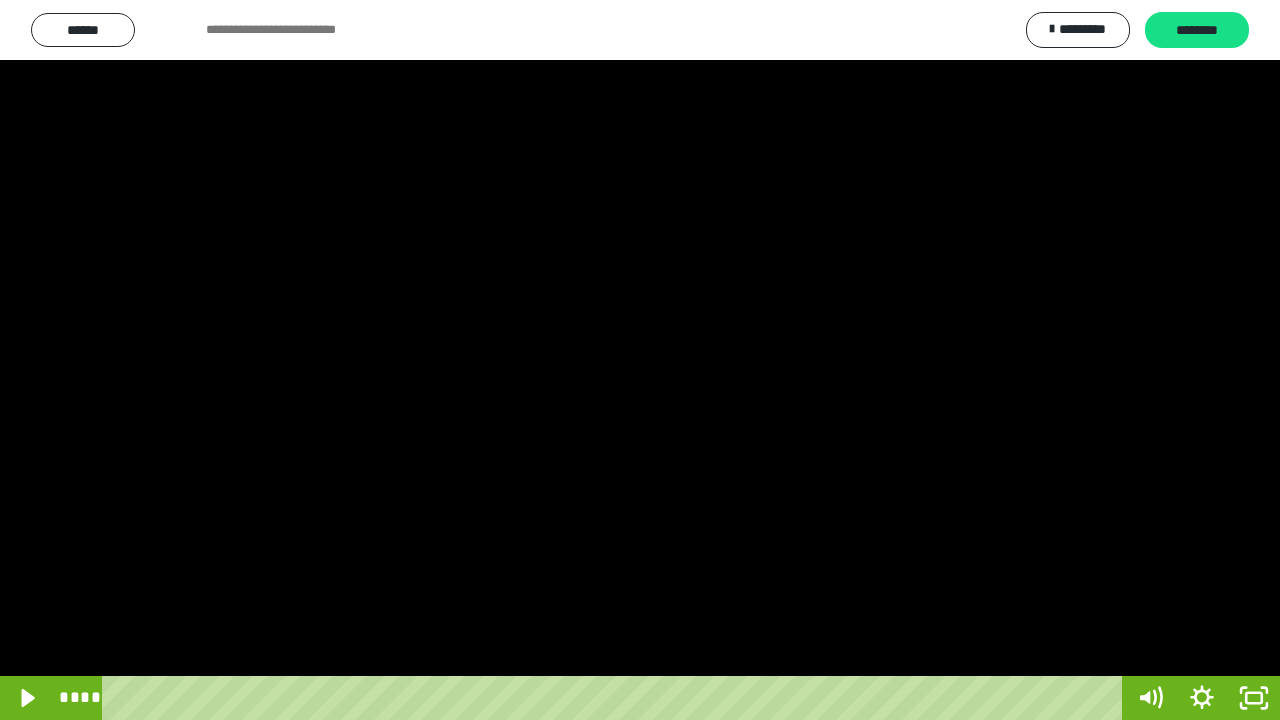 click at bounding box center (640, 360) 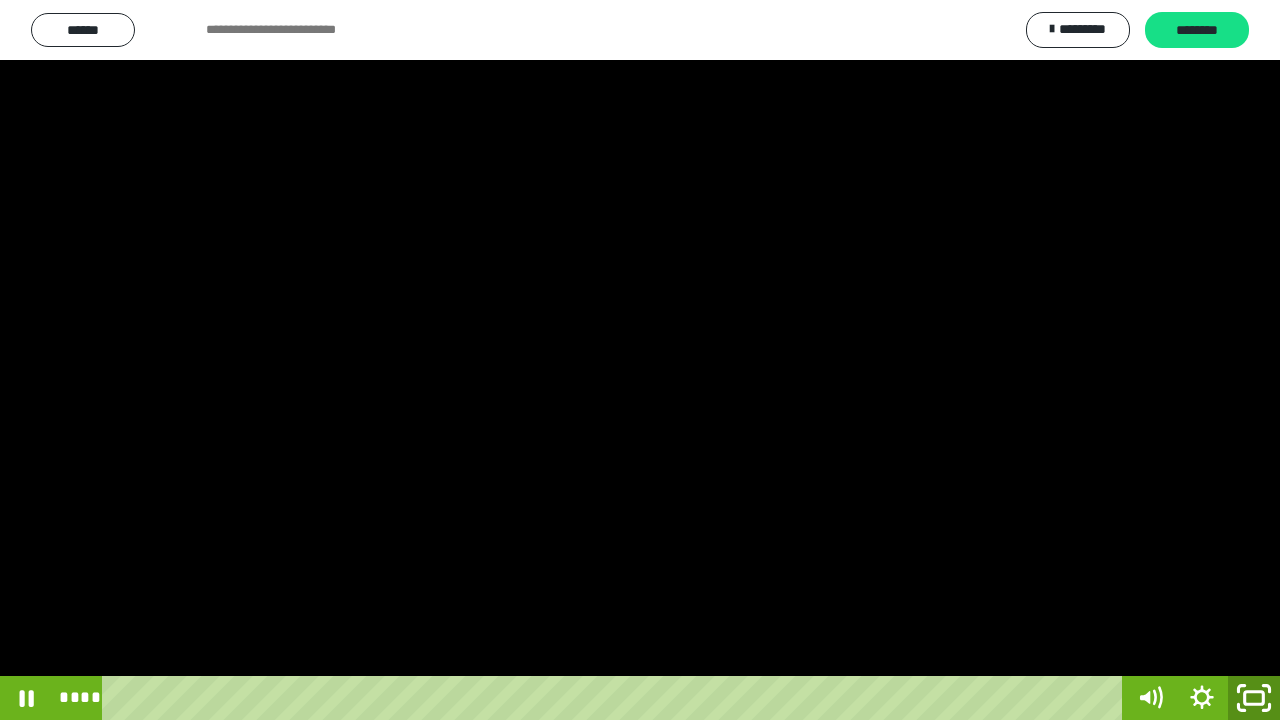 click 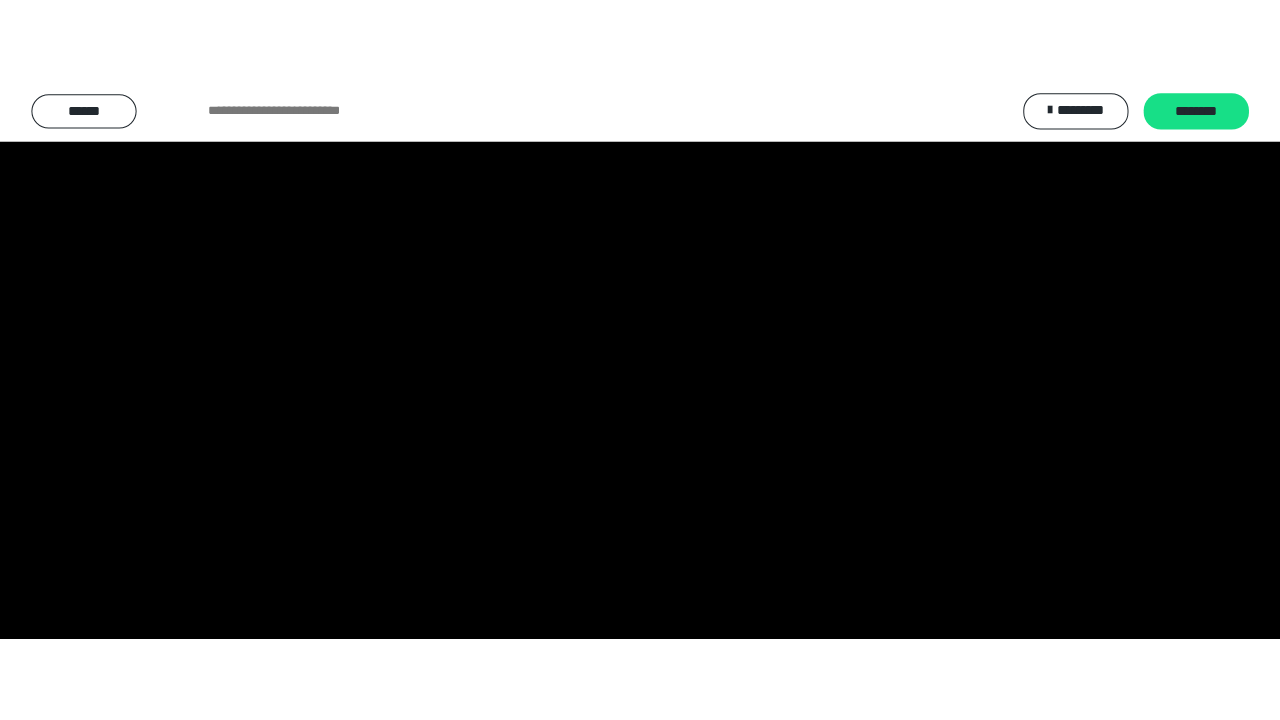 scroll, scrollTop: 3856, scrollLeft: 0, axis: vertical 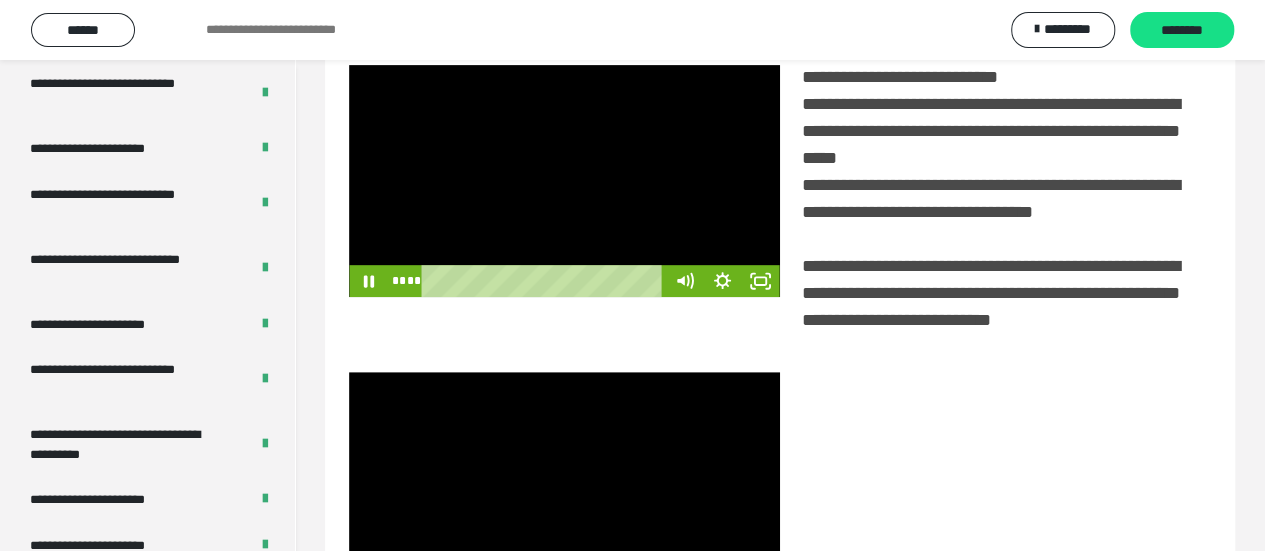 click at bounding box center [564, 181] 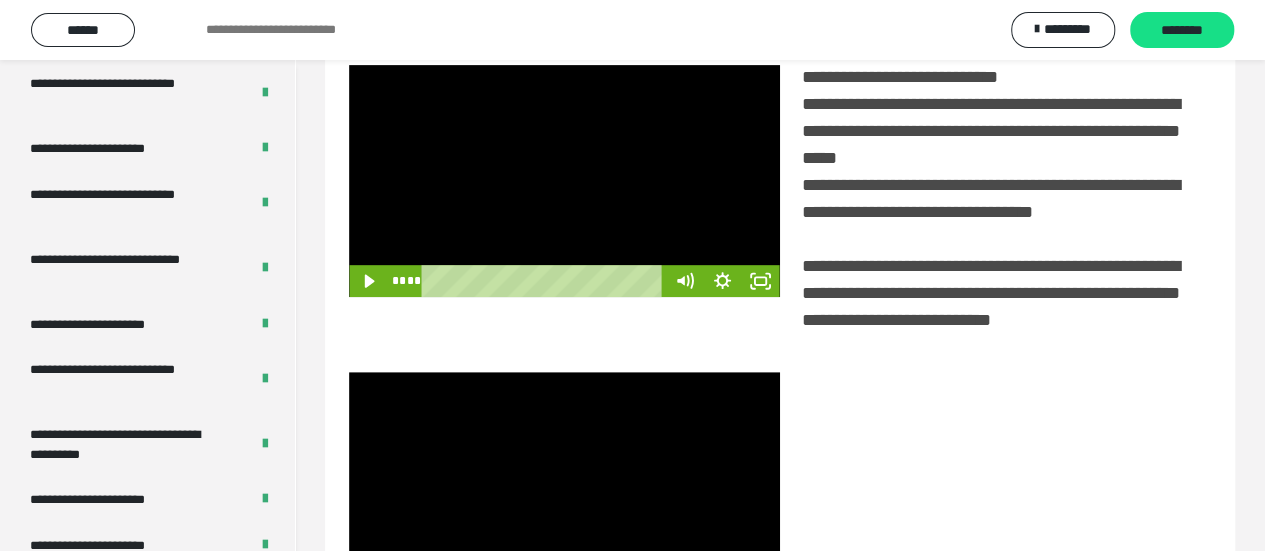 click at bounding box center [564, 181] 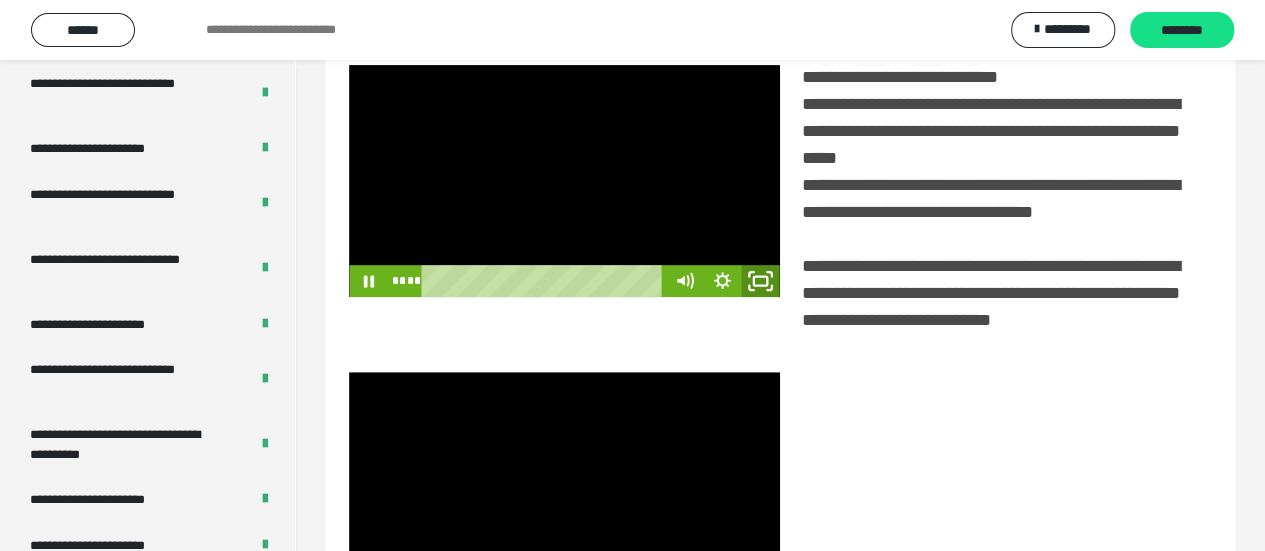 click 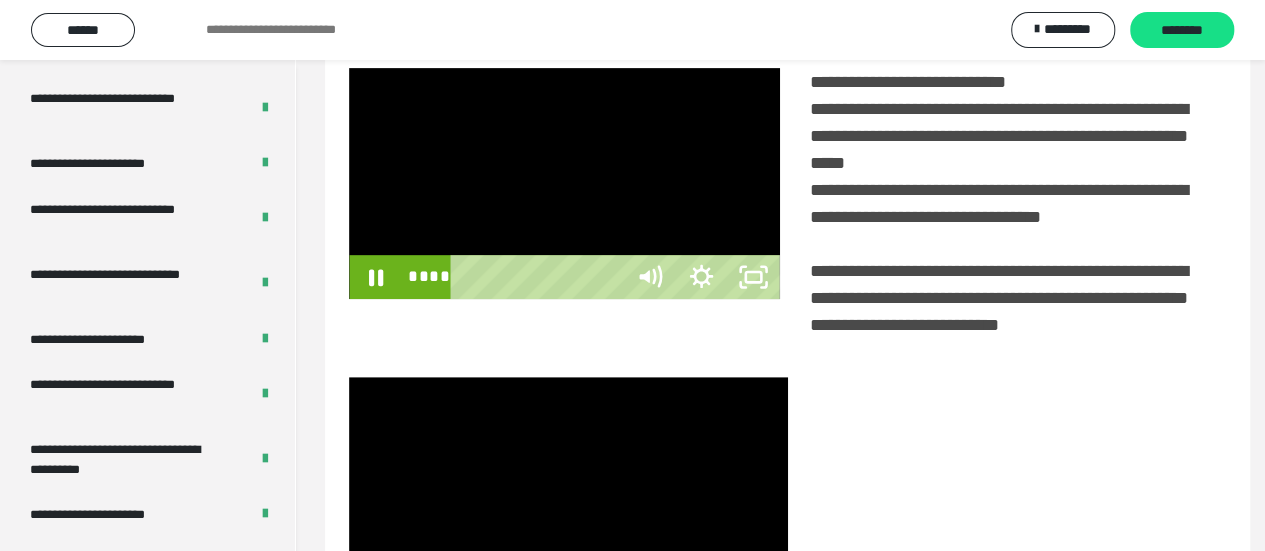 scroll, scrollTop: 3836, scrollLeft: 0, axis: vertical 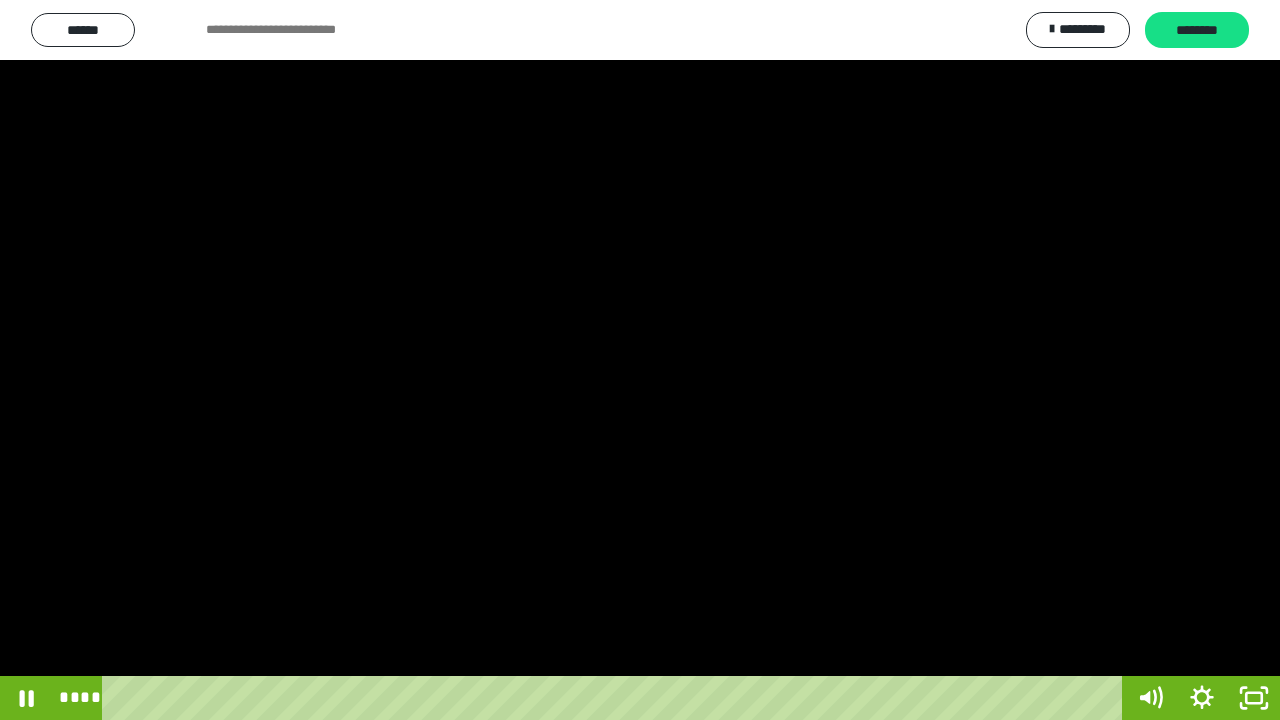 click at bounding box center [640, 360] 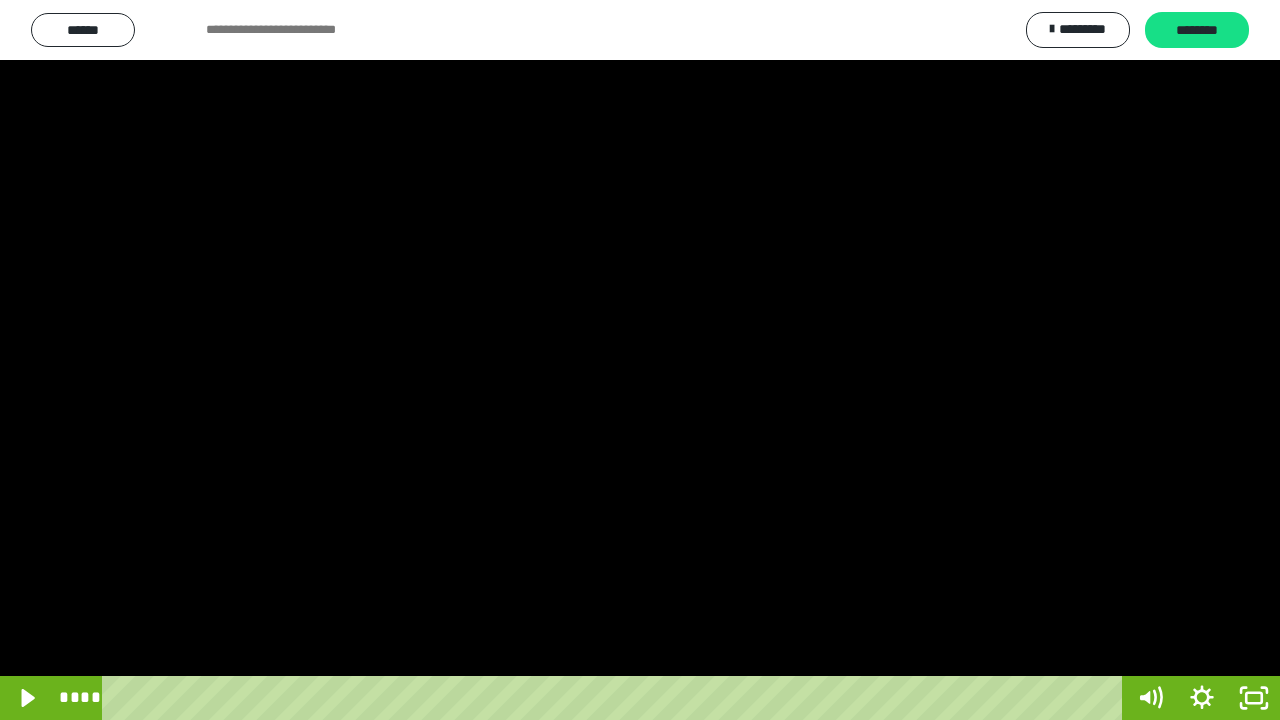 click at bounding box center (640, 360) 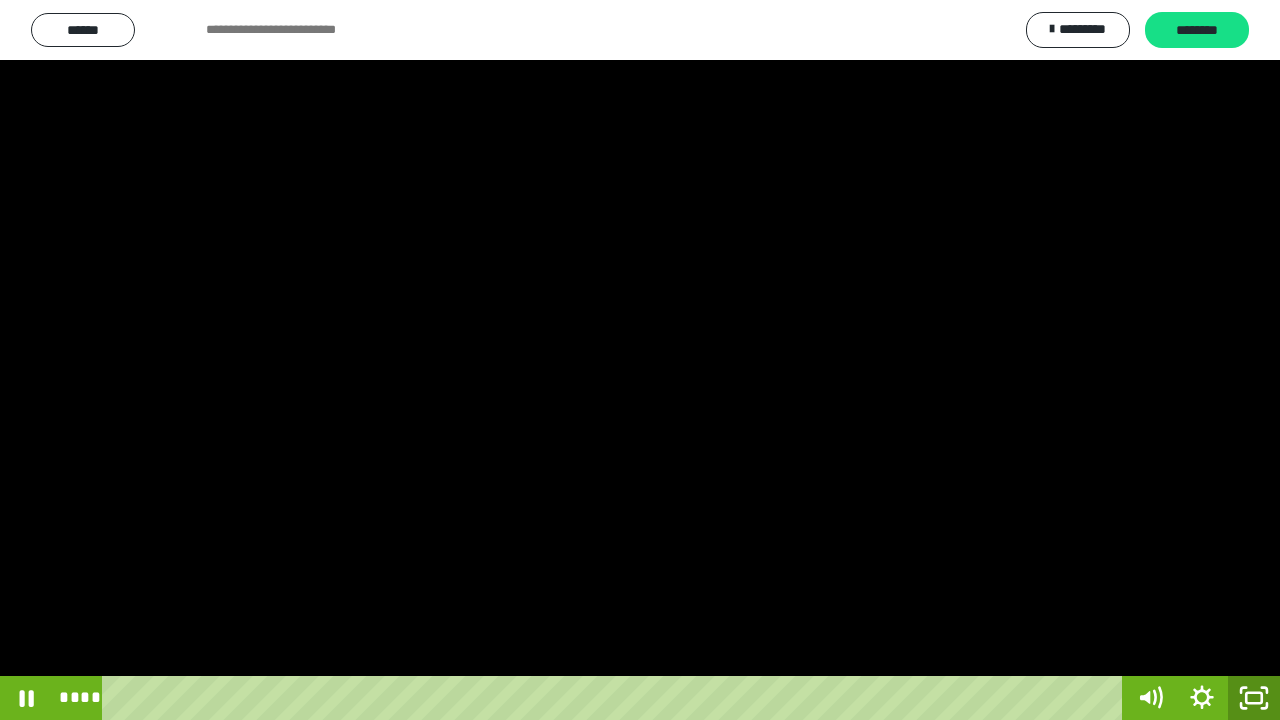 click 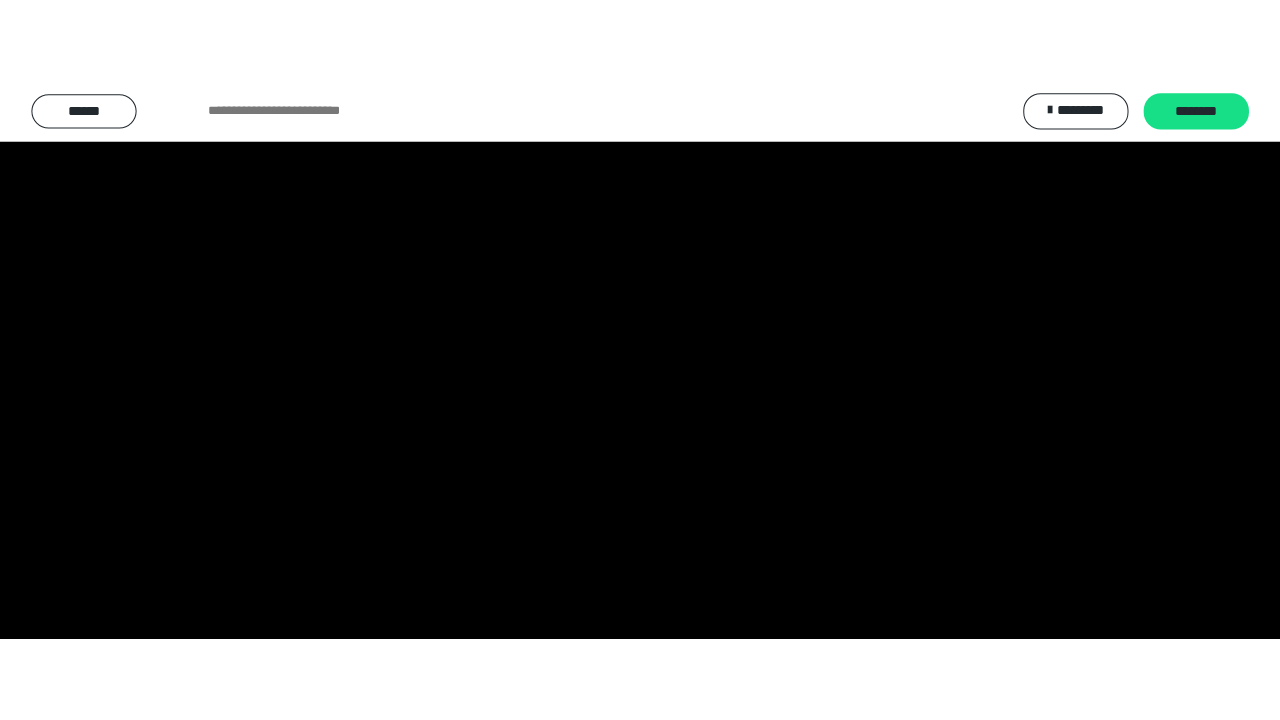 scroll, scrollTop: 3856, scrollLeft: 0, axis: vertical 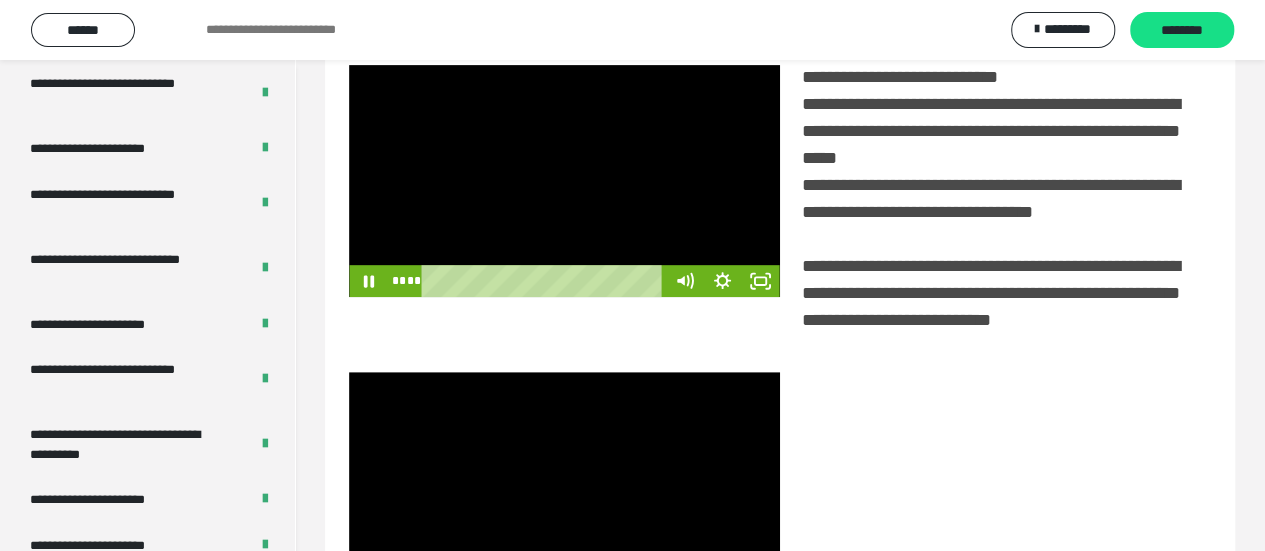 click at bounding box center (564, 181) 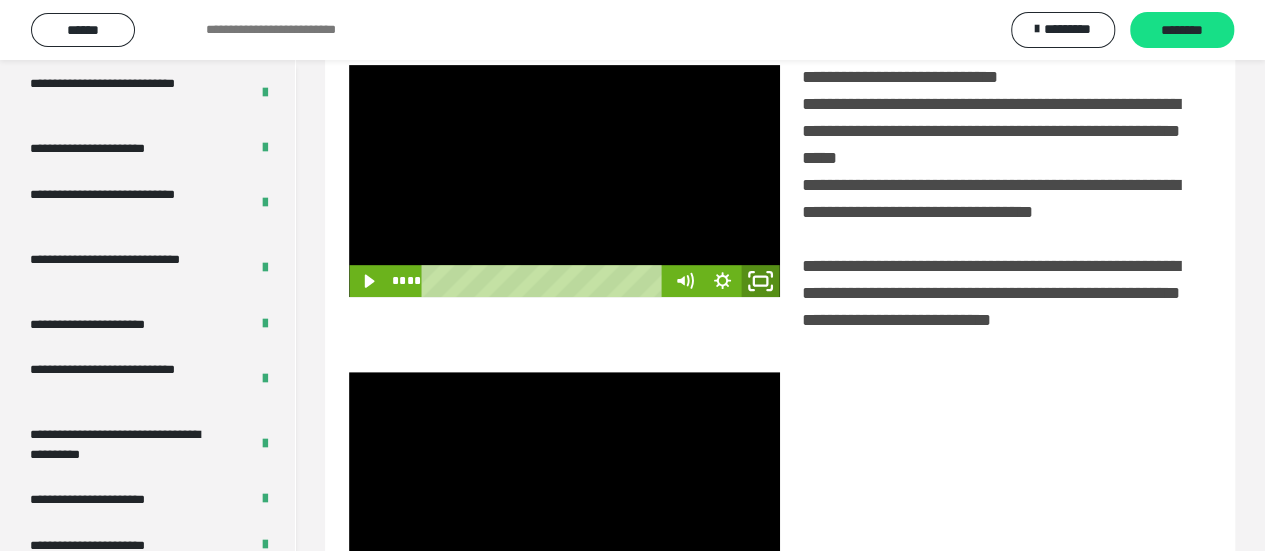 click 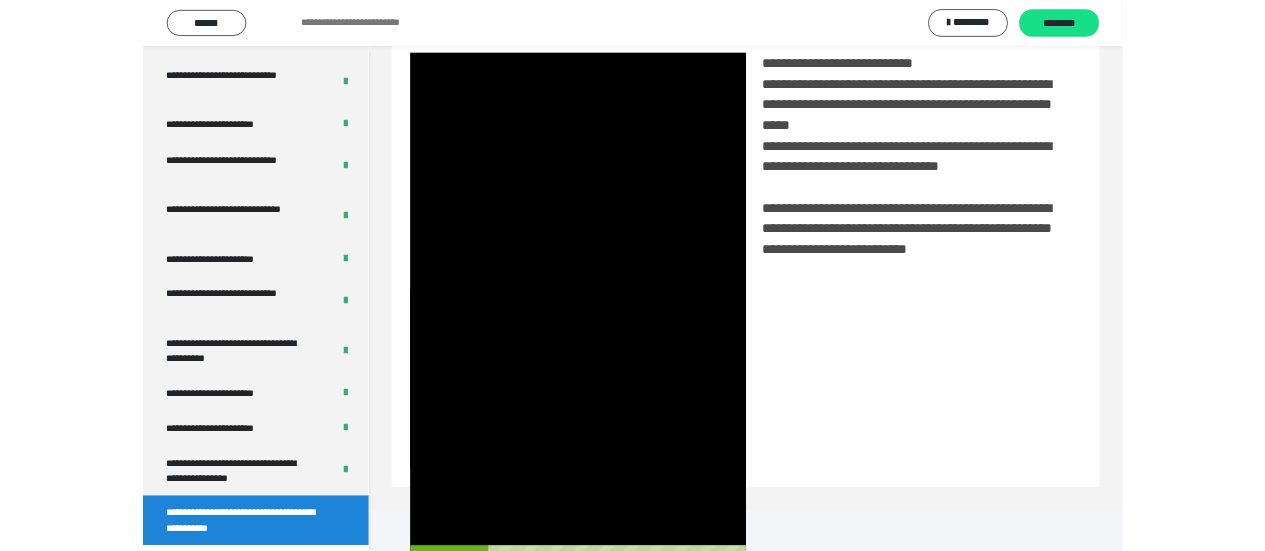 scroll, scrollTop: 3836, scrollLeft: 0, axis: vertical 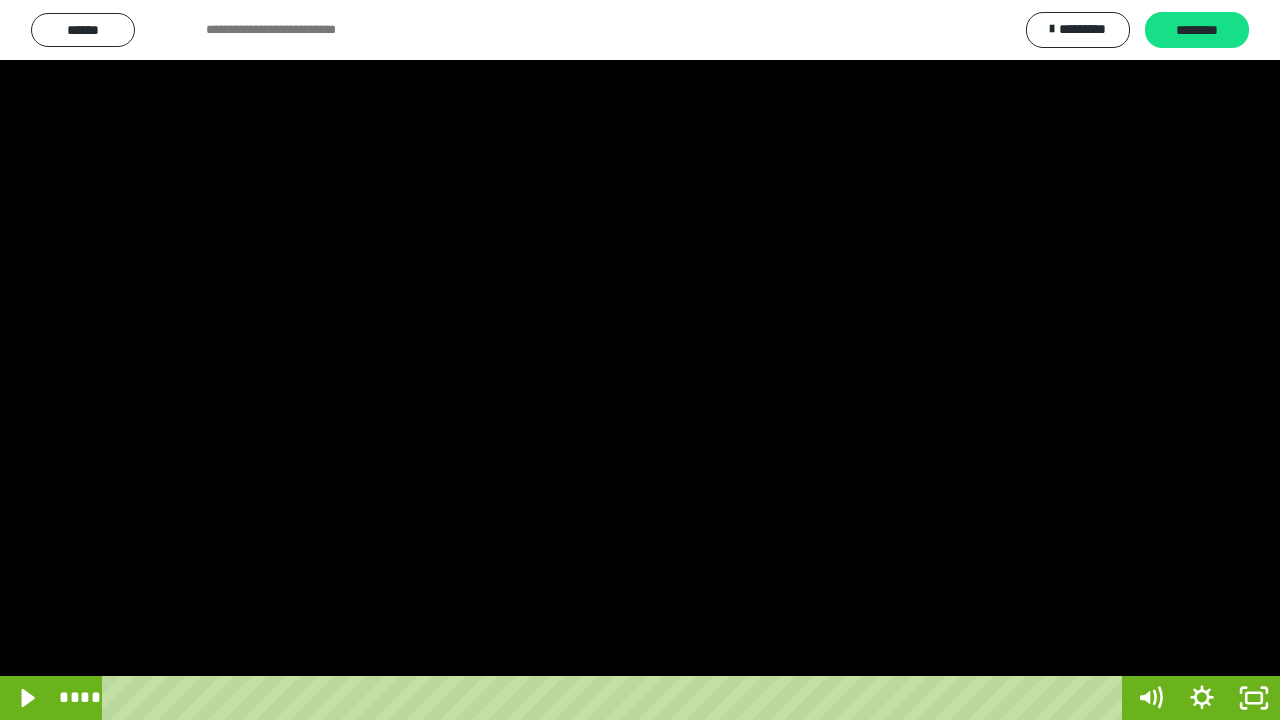 click at bounding box center [640, 360] 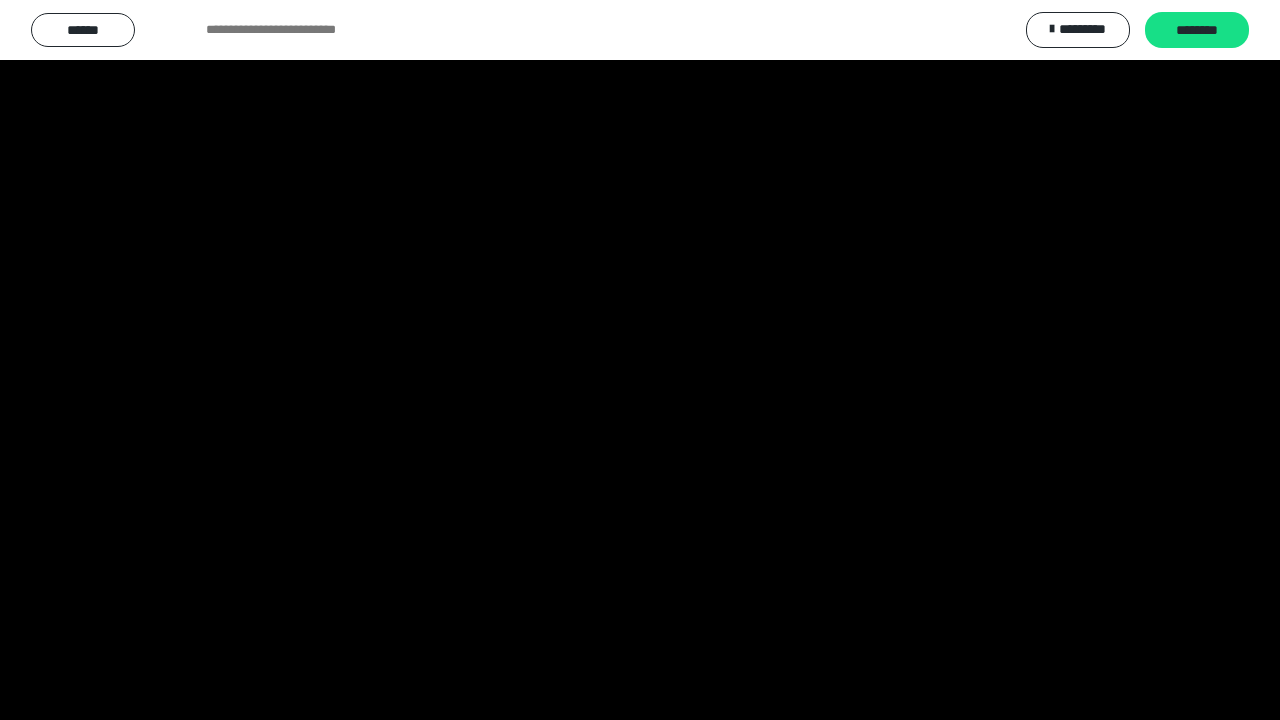 type 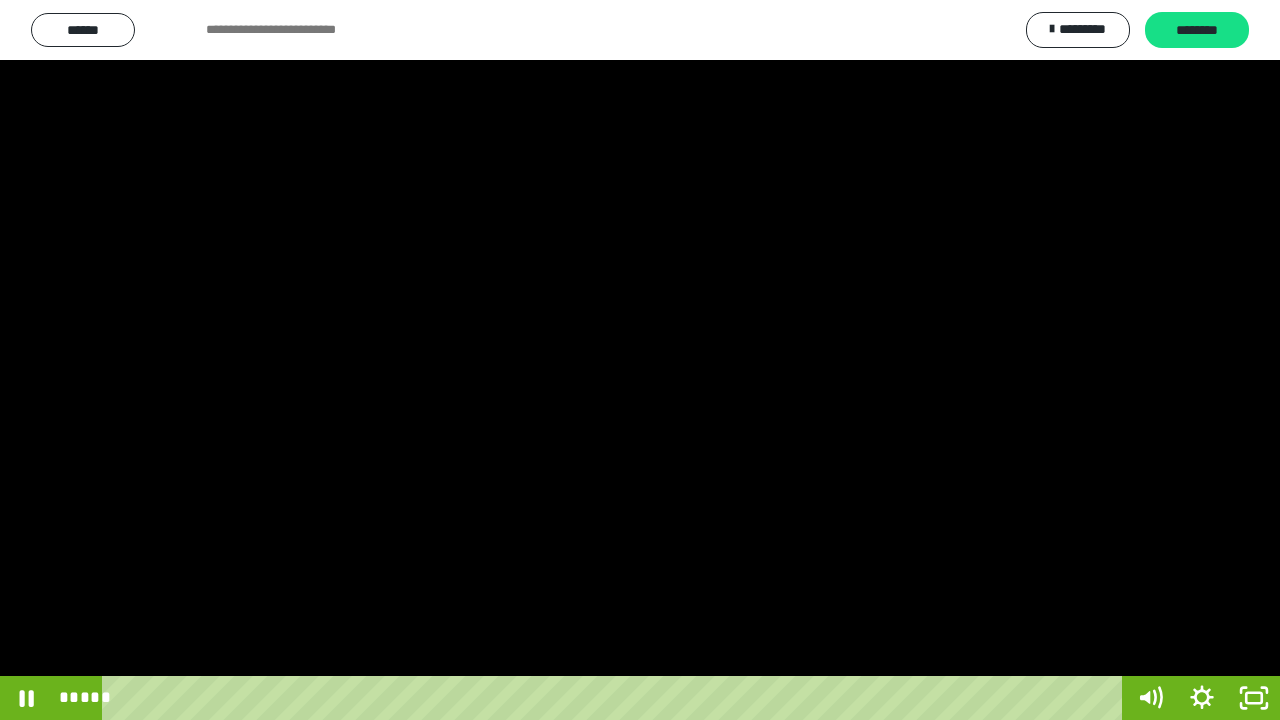 click at bounding box center [640, 360] 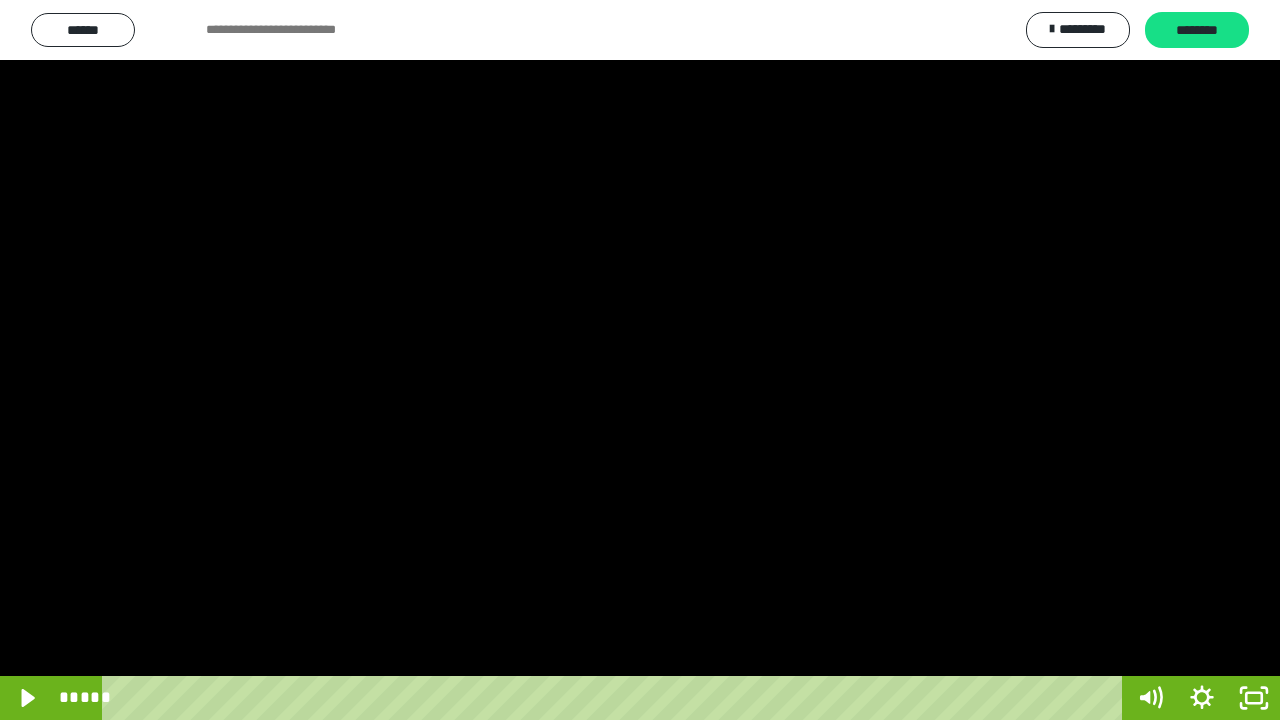 click at bounding box center (640, 360) 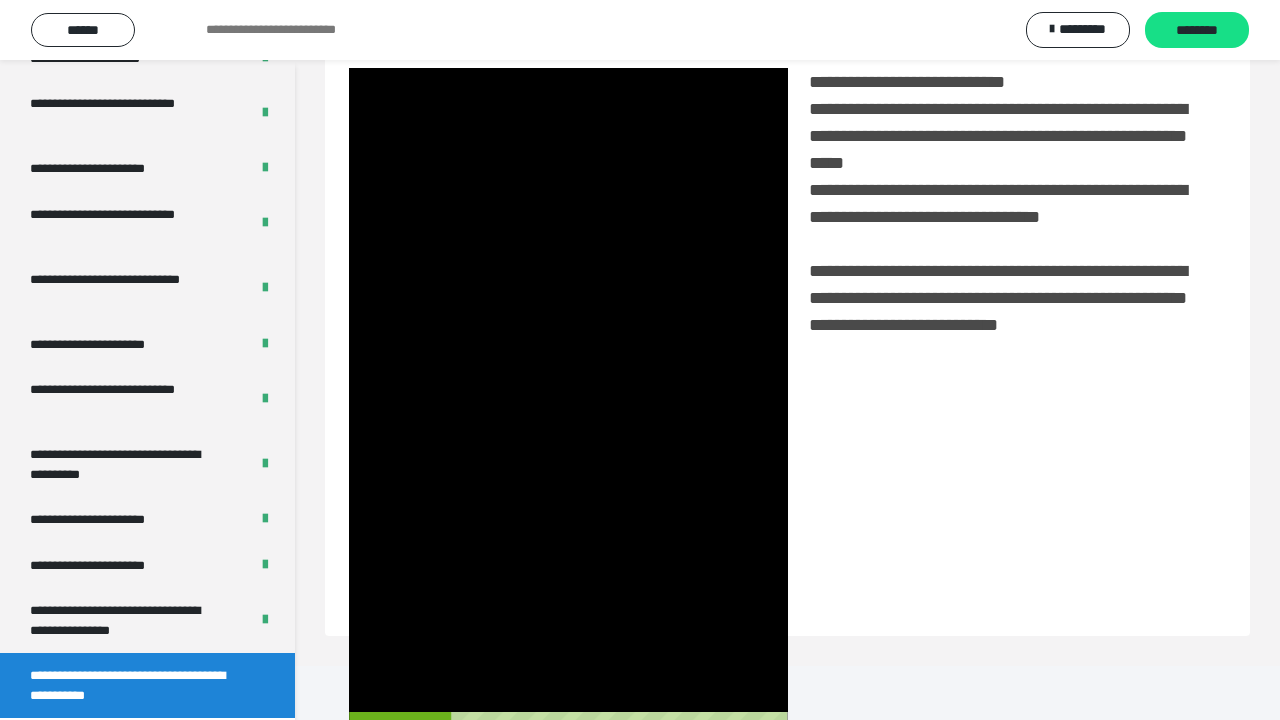 click at bounding box center [568, 412] 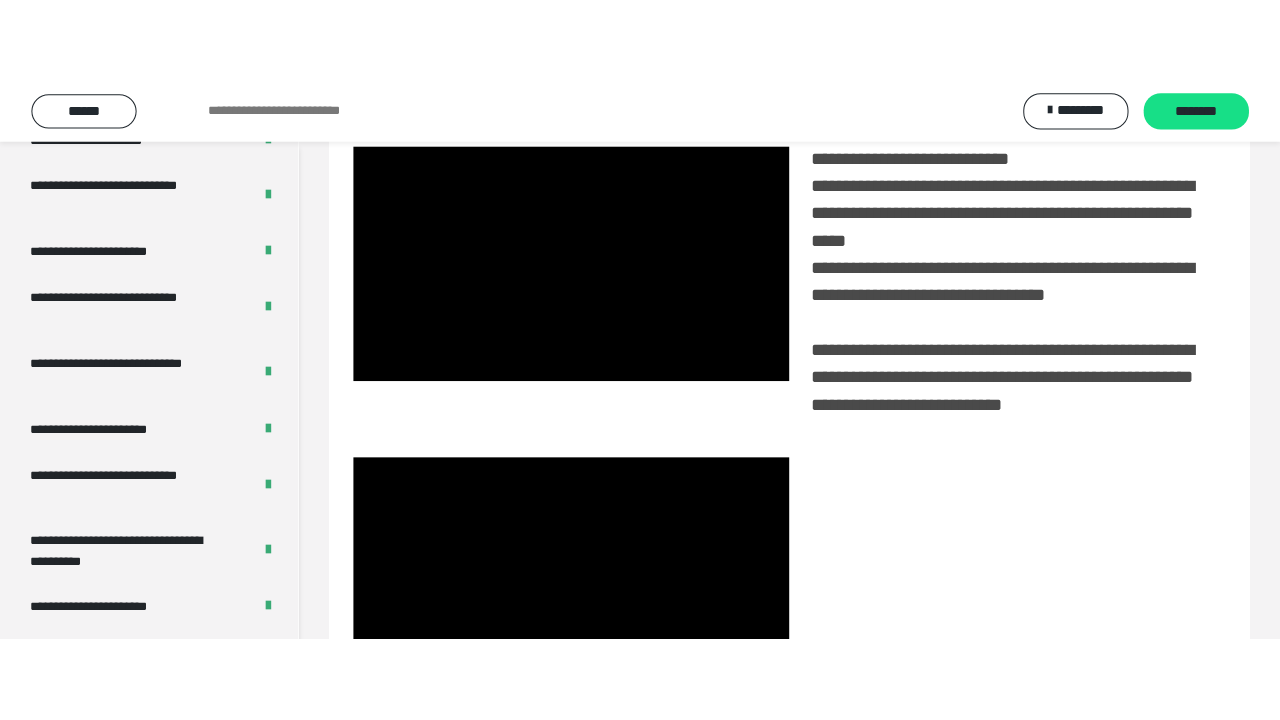 scroll, scrollTop: 3856, scrollLeft: 0, axis: vertical 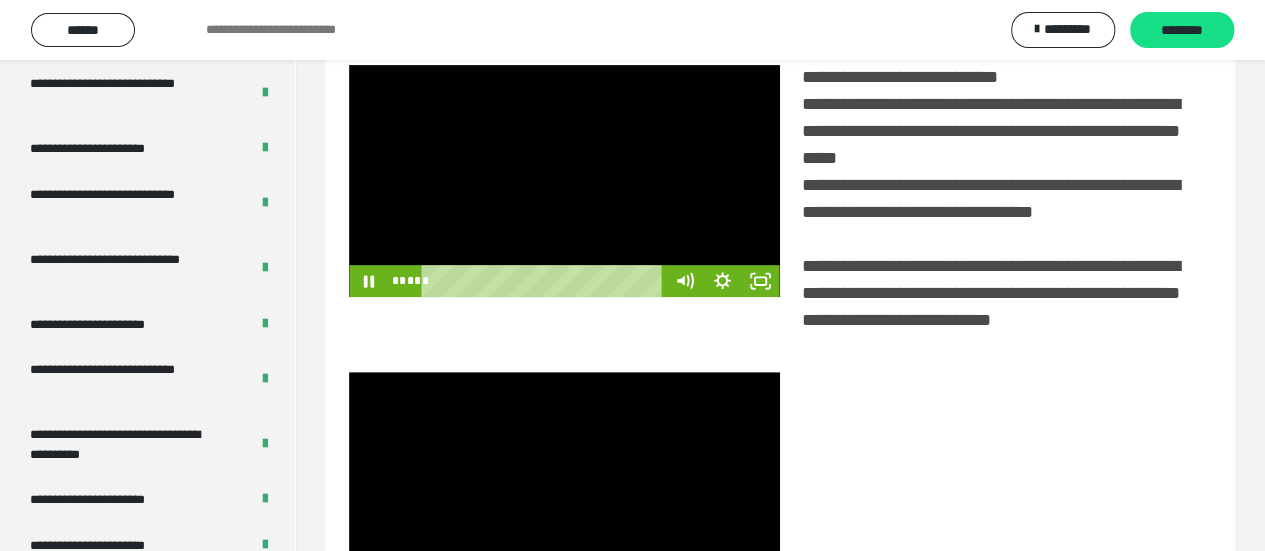 click at bounding box center [564, 181] 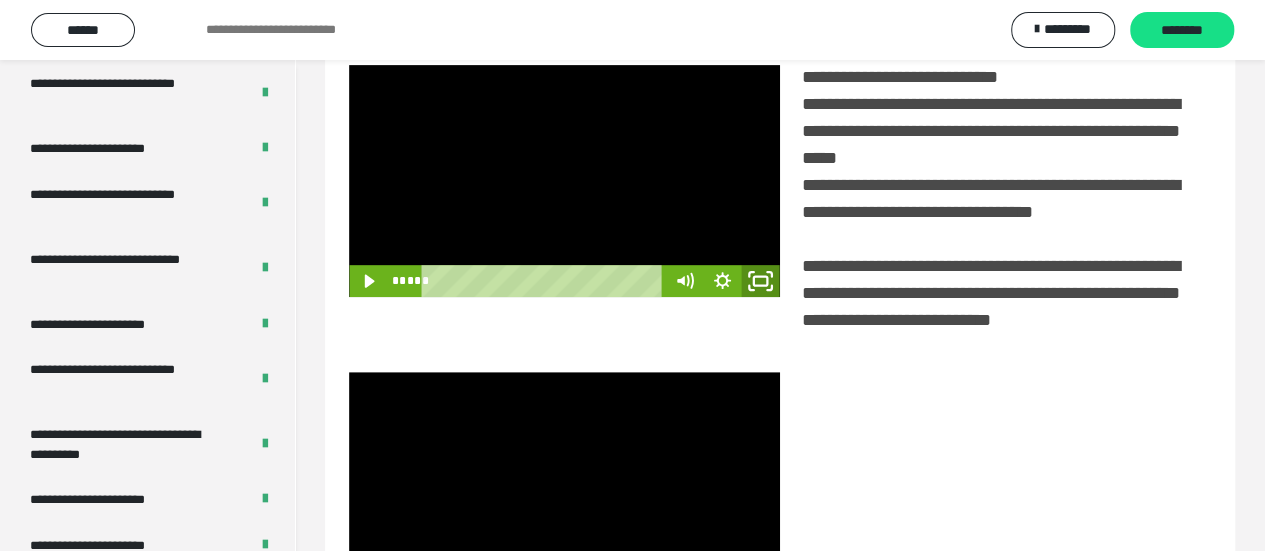 click 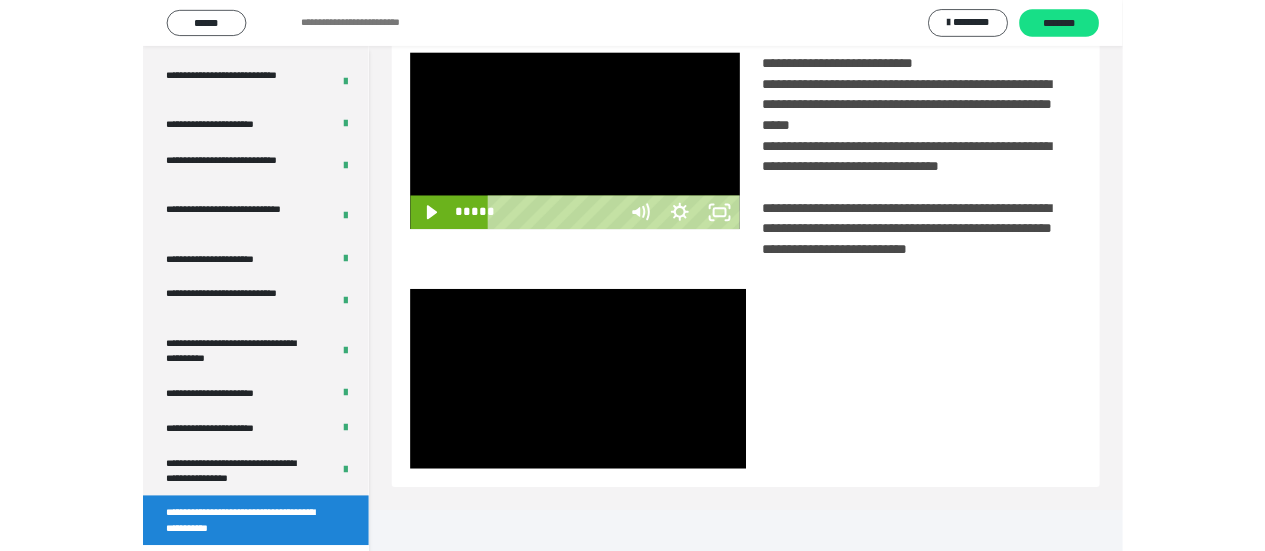 scroll, scrollTop: 3836, scrollLeft: 0, axis: vertical 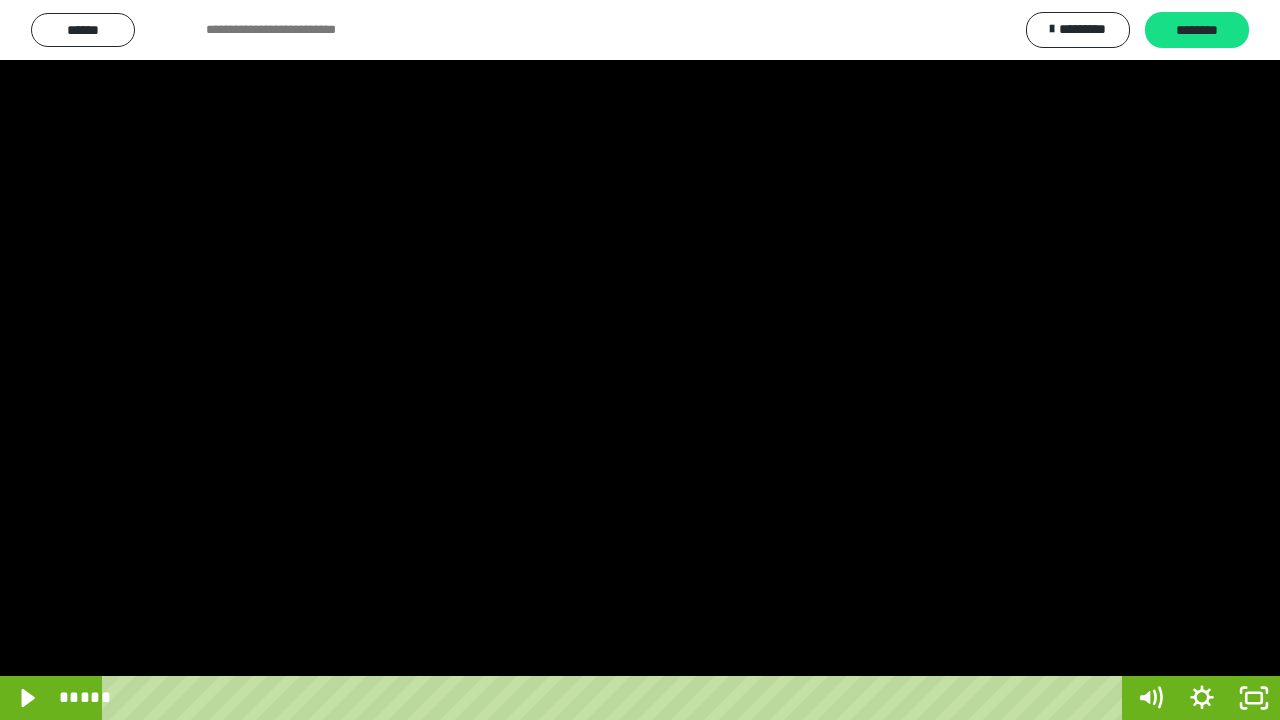 click at bounding box center (640, 360) 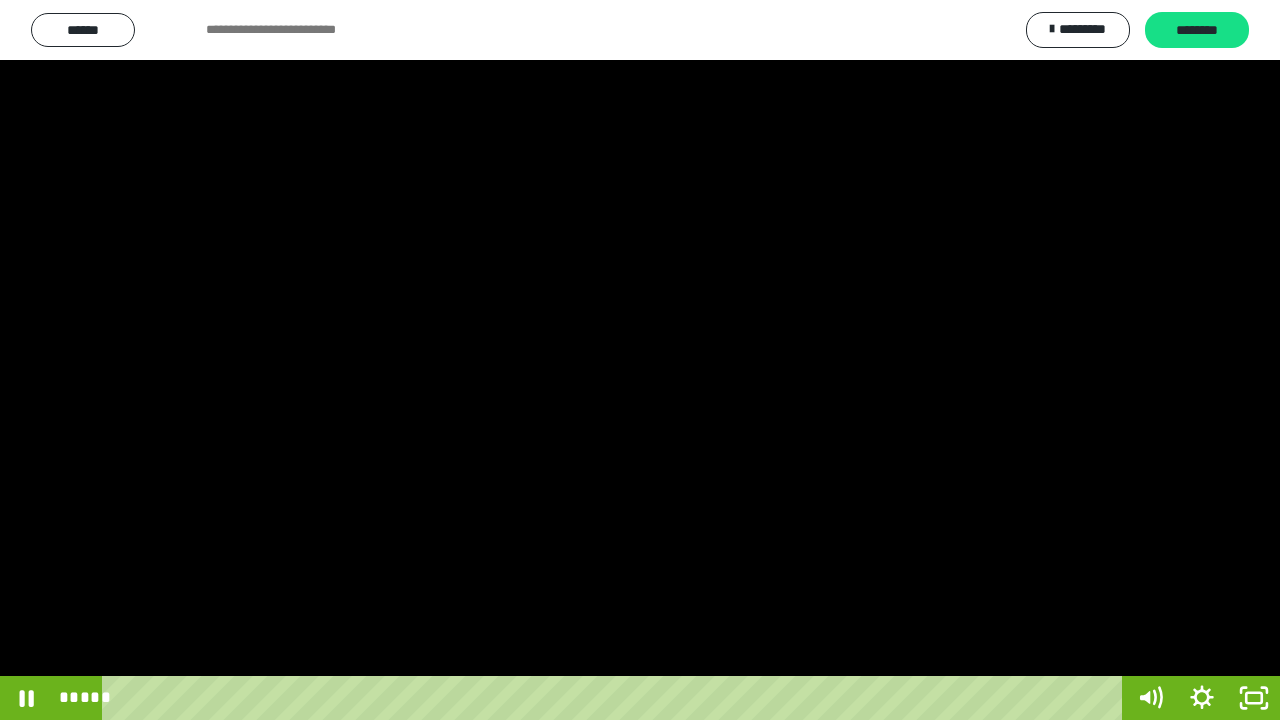 click at bounding box center [640, 360] 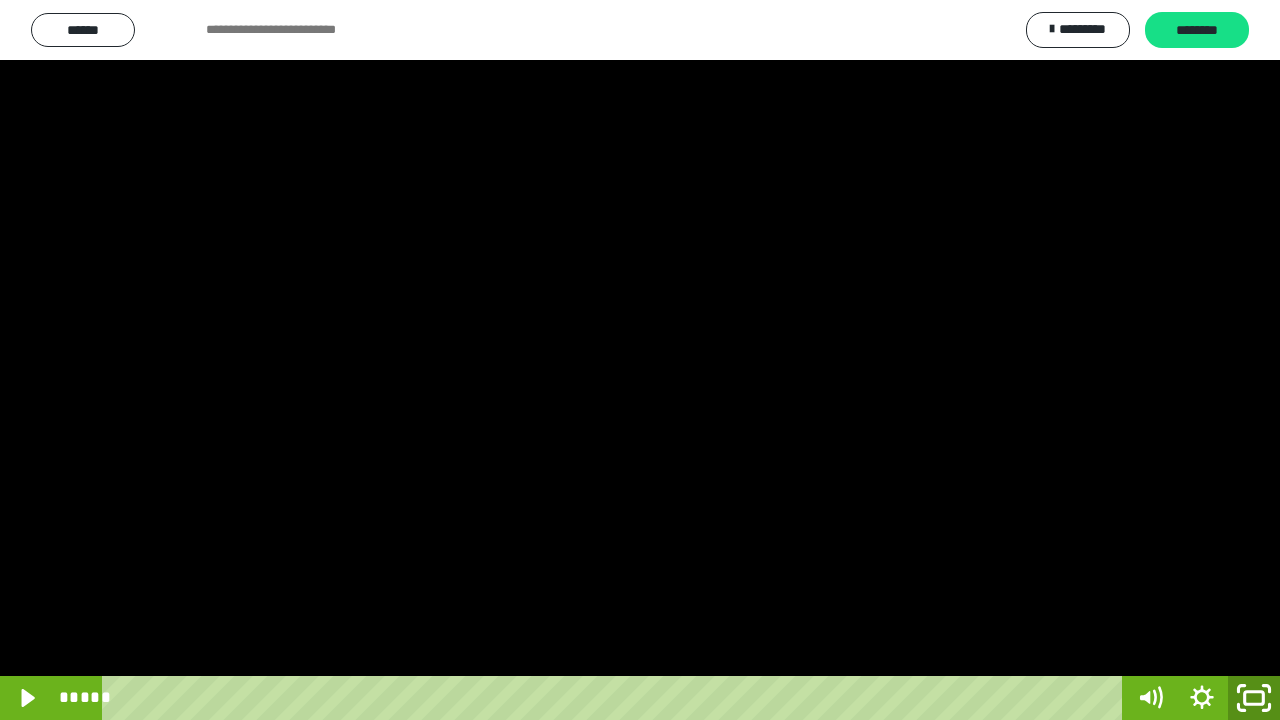 click 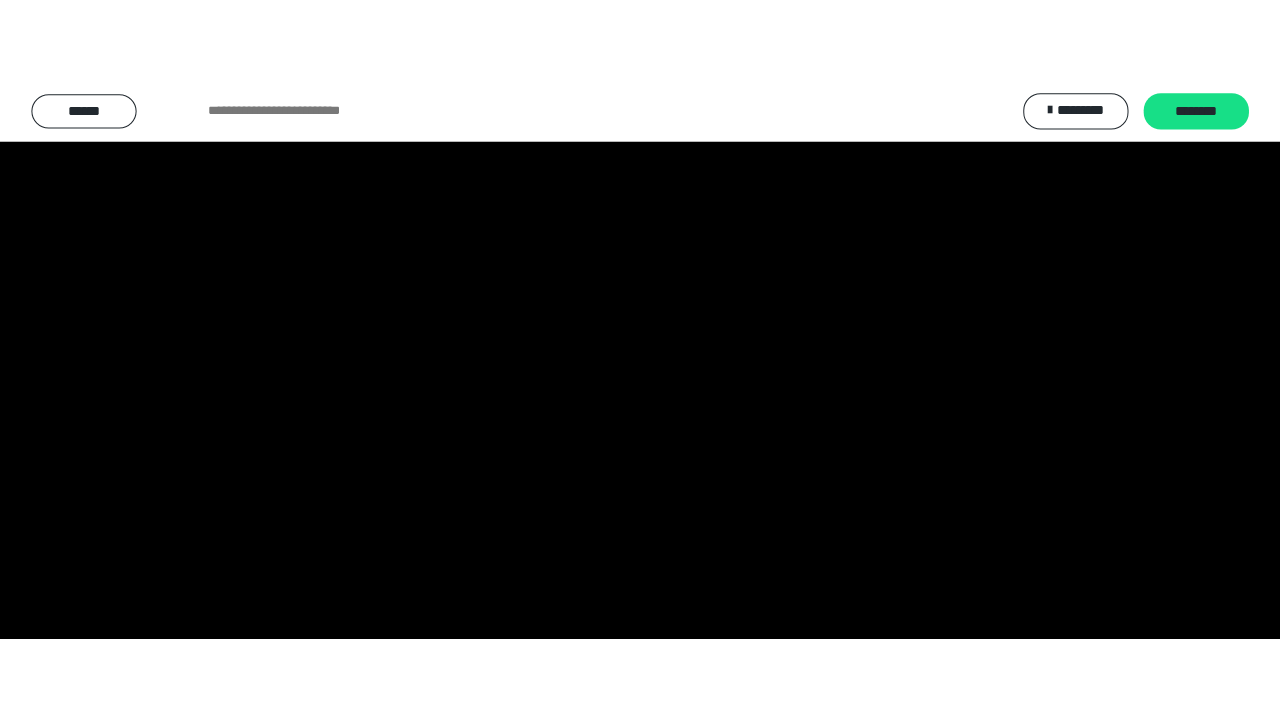 scroll, scrollTop: 3856, scrollLeft: 0, axis: vertical 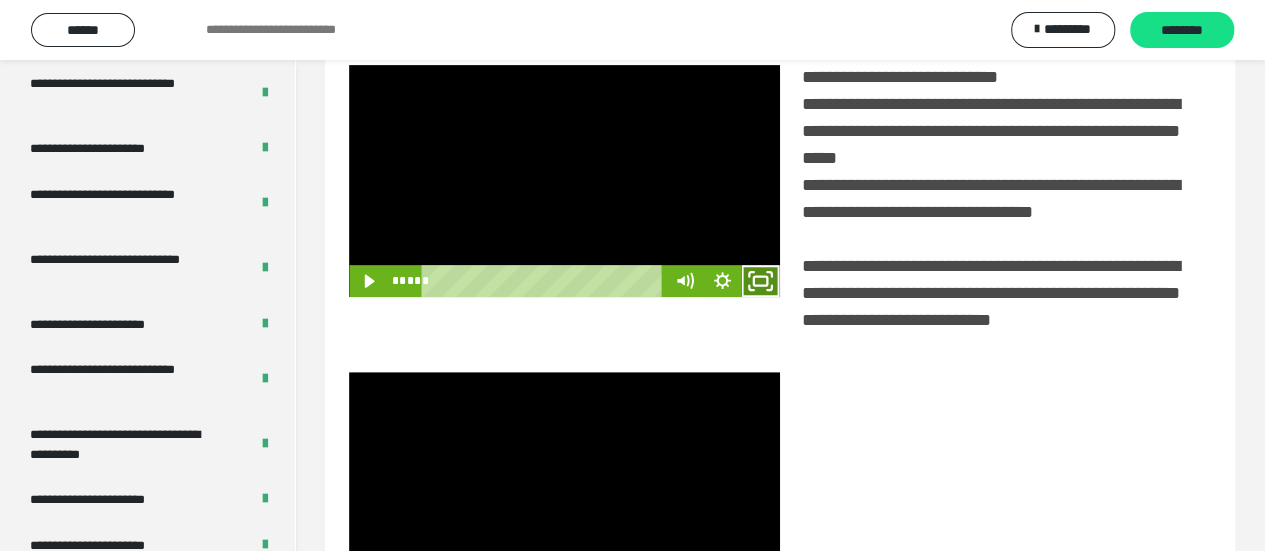 click 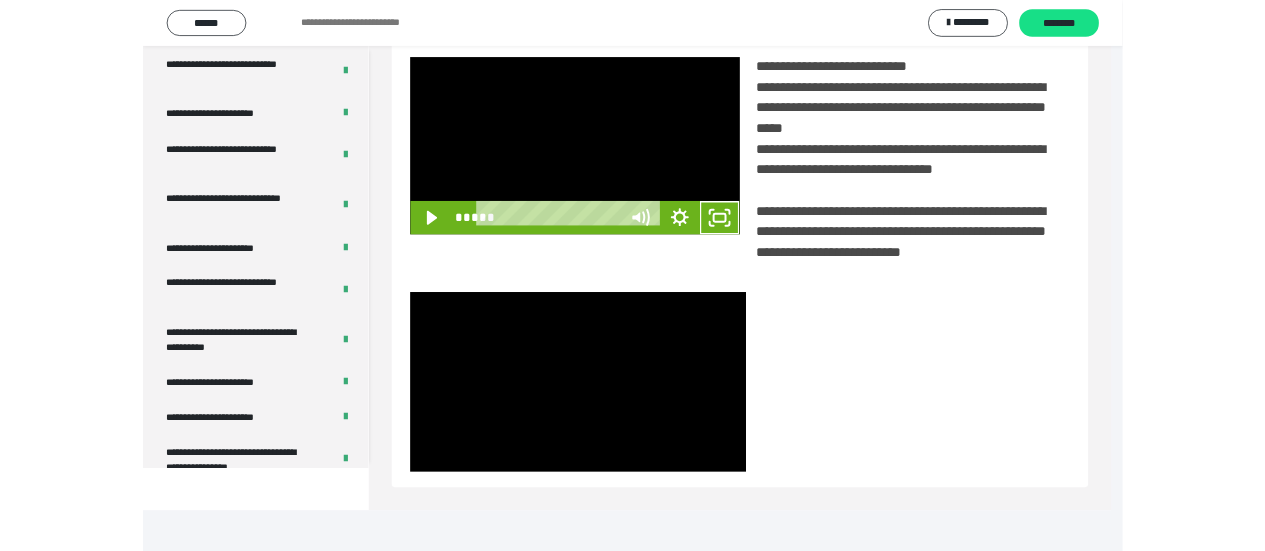 scroll, scrollTop: 3836, scrollLeft: 0, axis: vertical 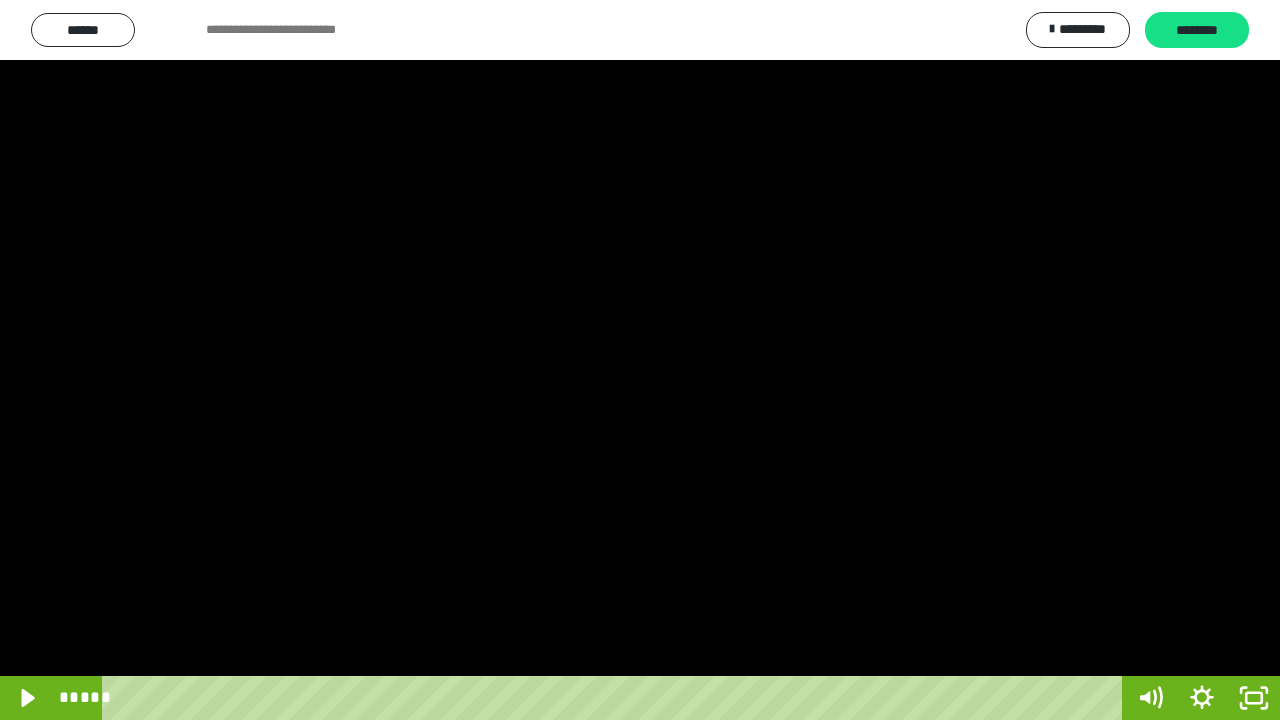 click at bounding box center (640, 360) 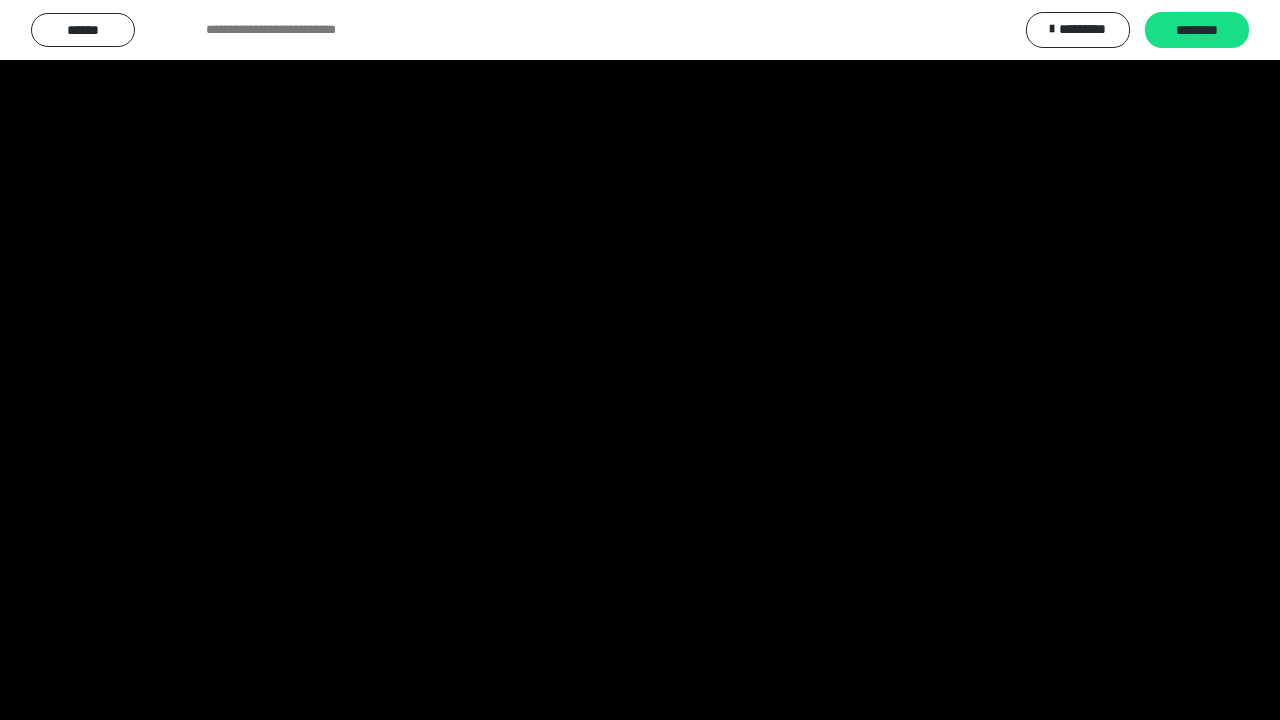 click at bounding box center [640, 360] 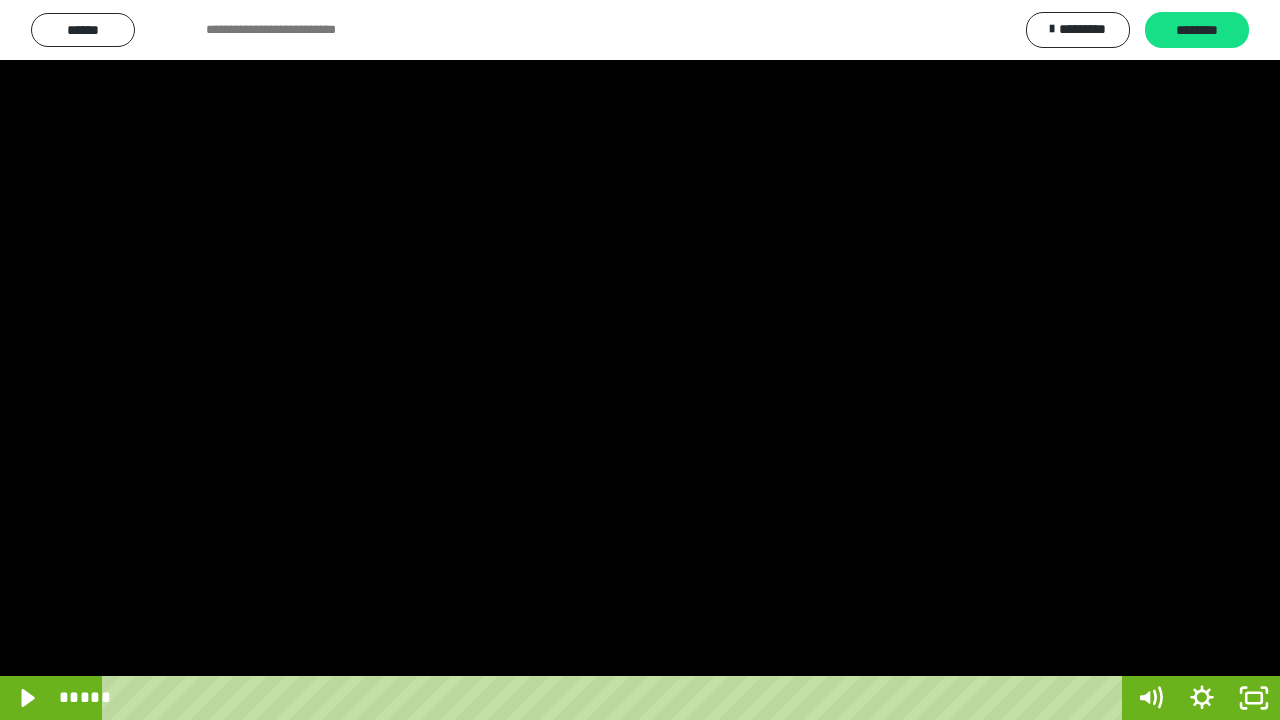 click at bounding box center [640, 360] 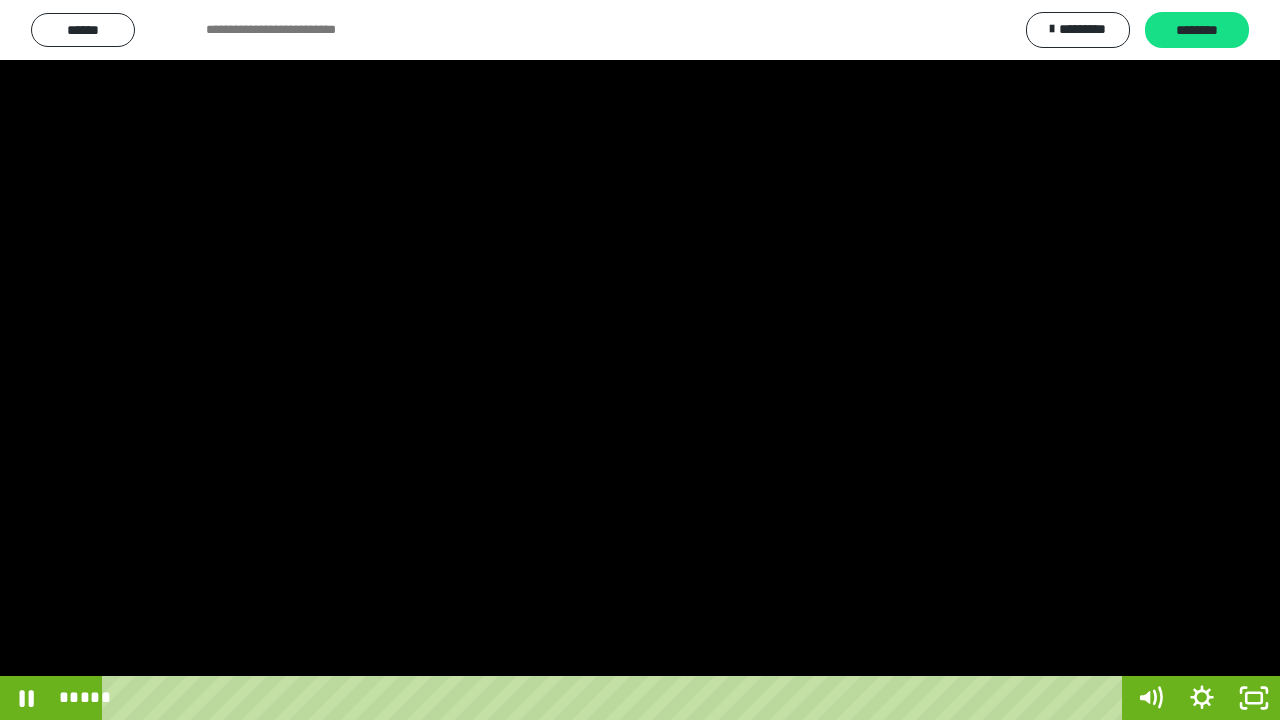 click at bounding box center [640, 360] 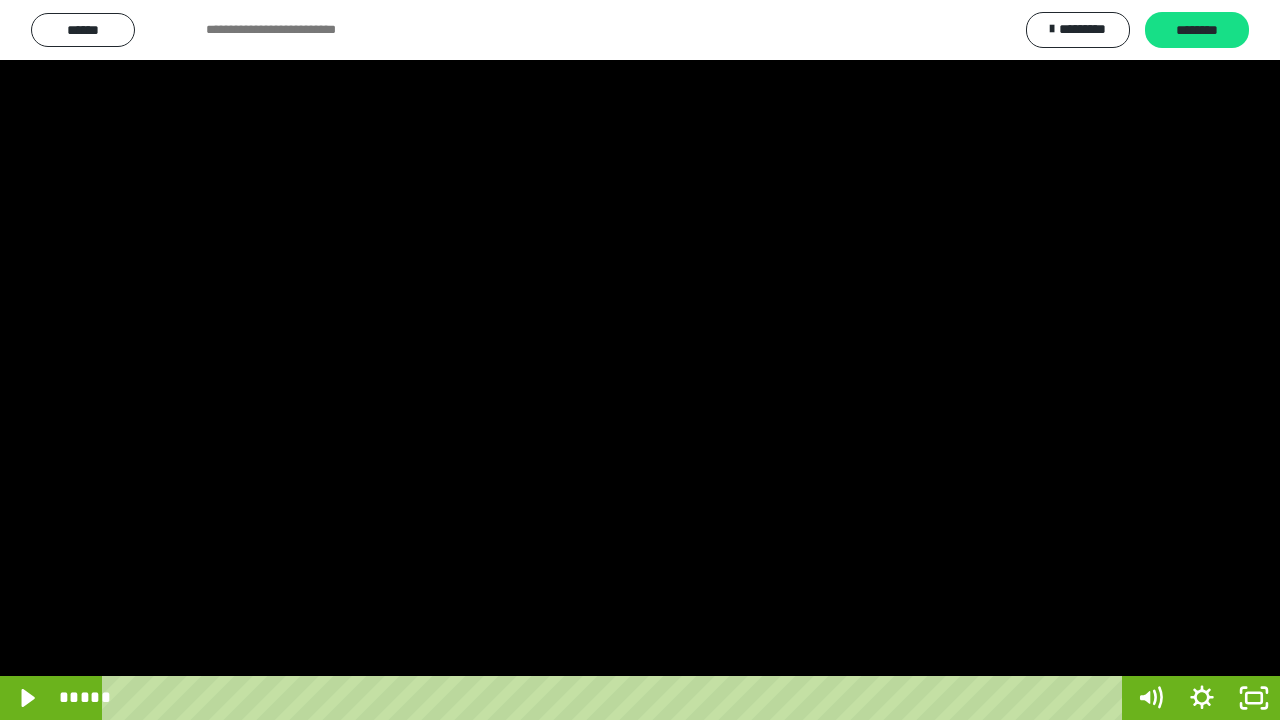click at bounding box center (640, 360) 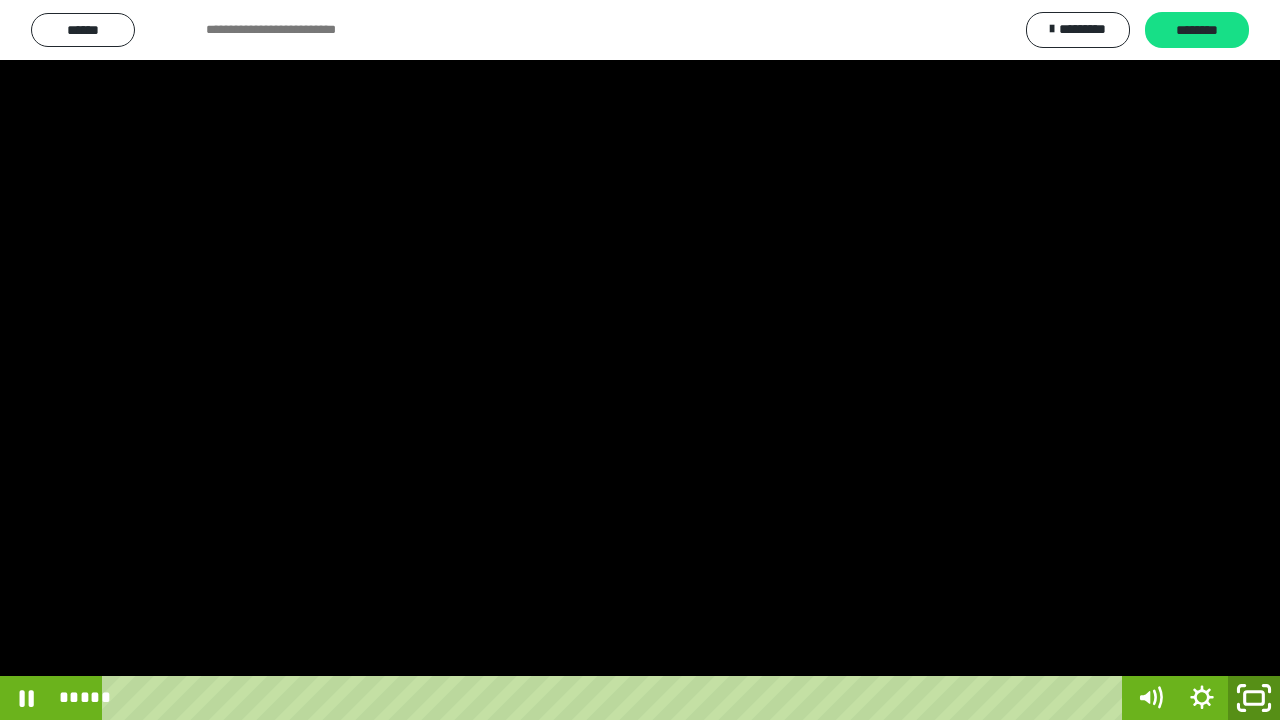 click 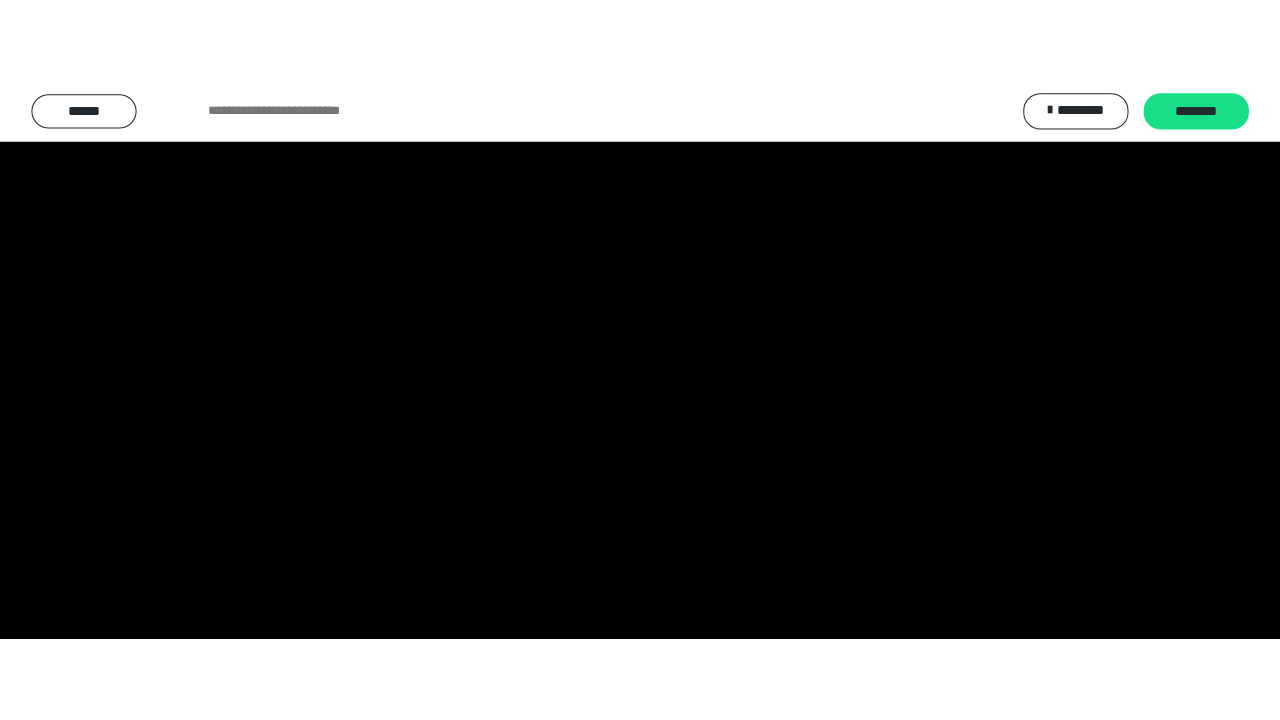 scroll, scrollTop: 3856, scrollLeft: 0, axis: vertical 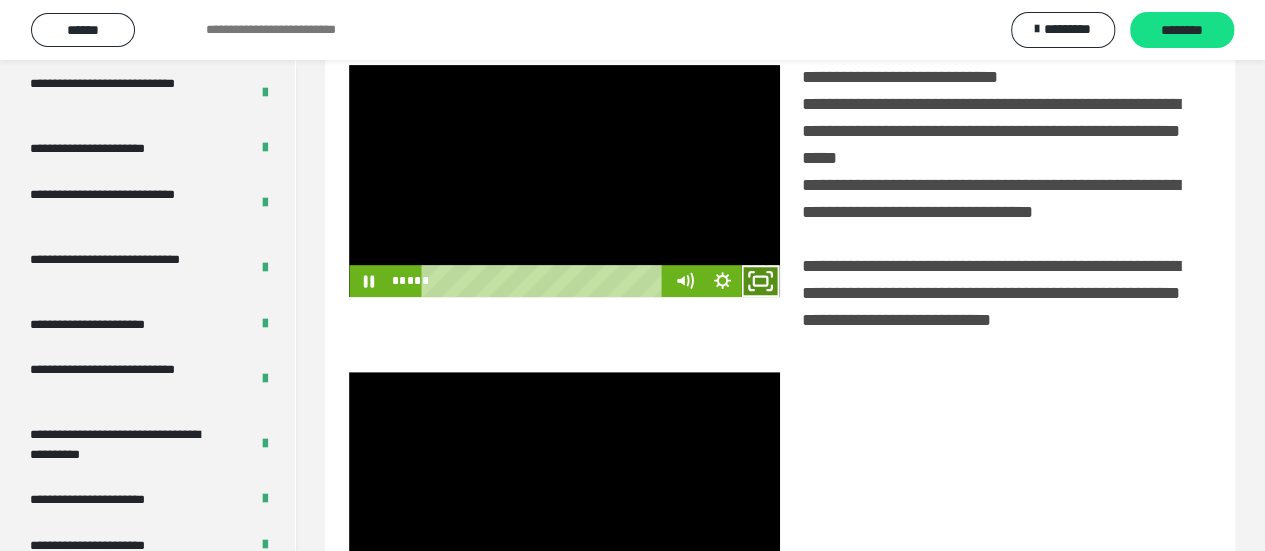 click 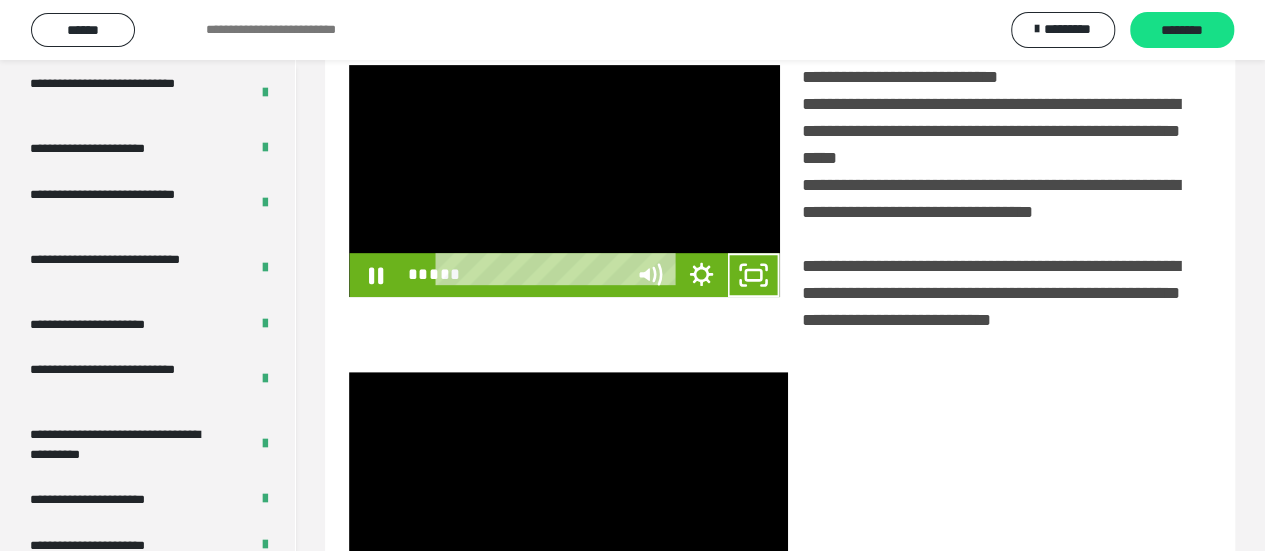 scroll, scrollTop: 3836, scrollLeft: 0, axis: vertical 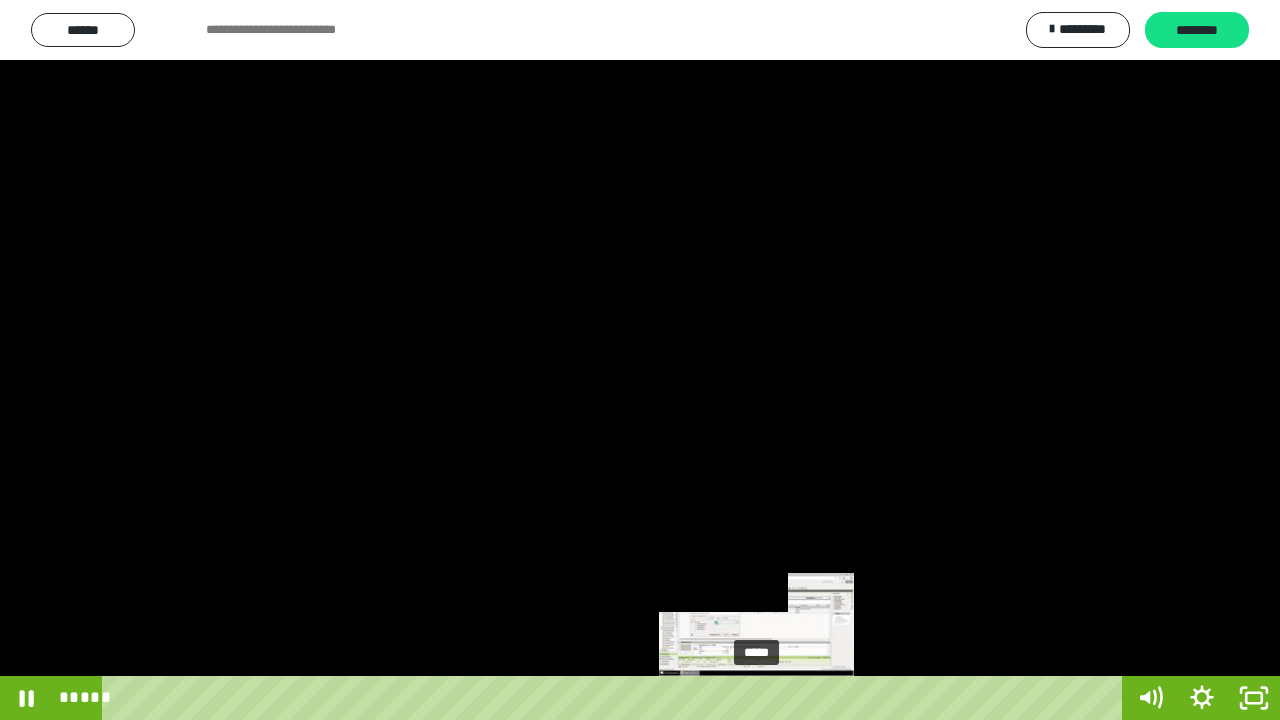 click on "*****" at bounding box center [616, 698] 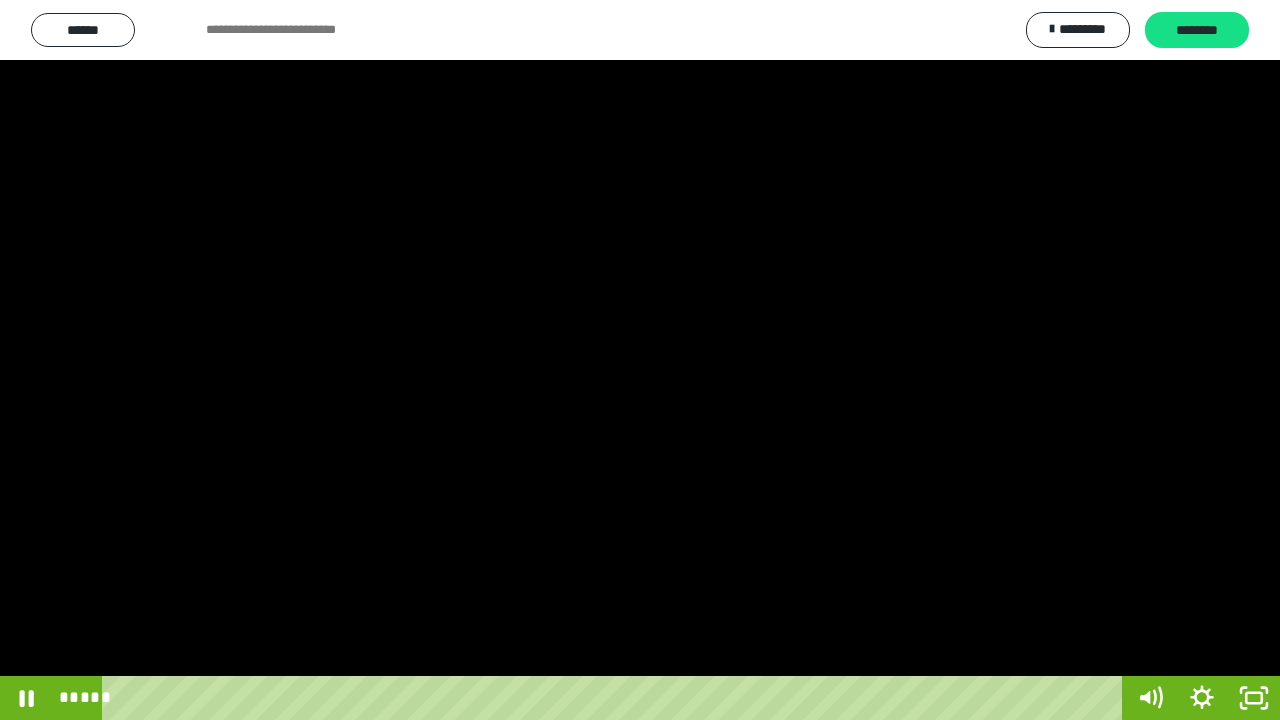 click at bounding box center (640, 360) 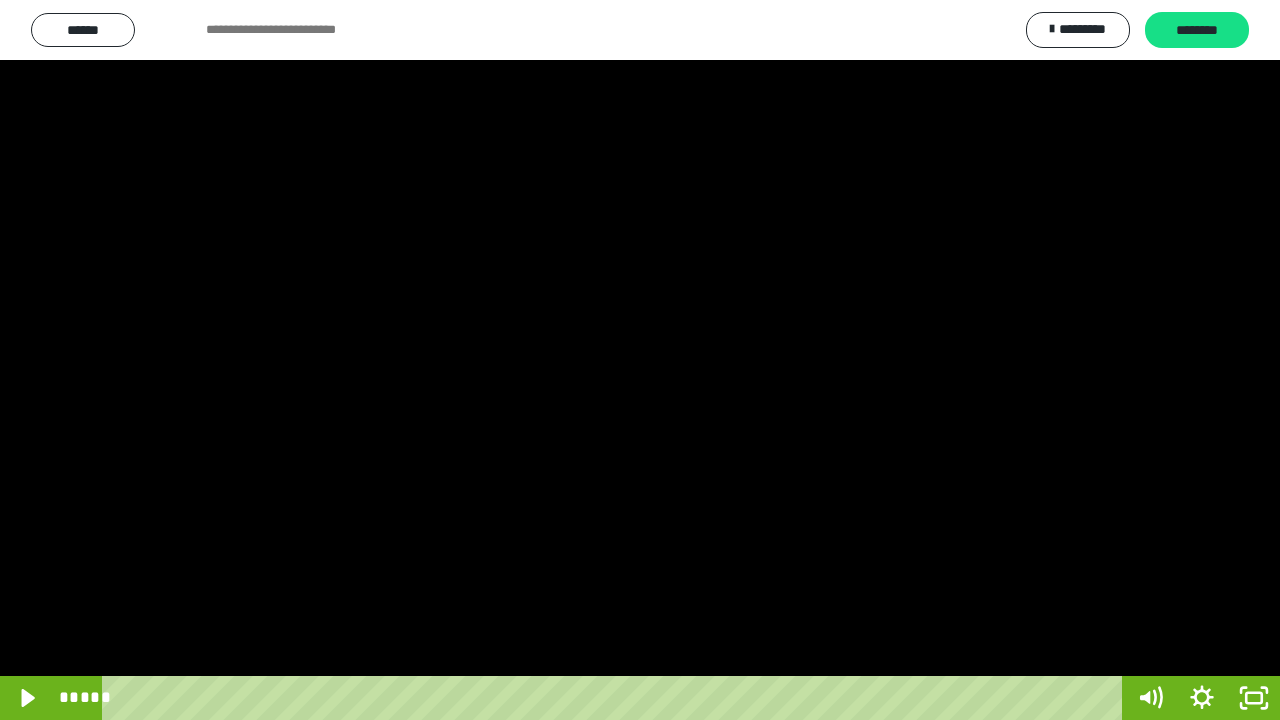 click at bounding box center [640, 360] 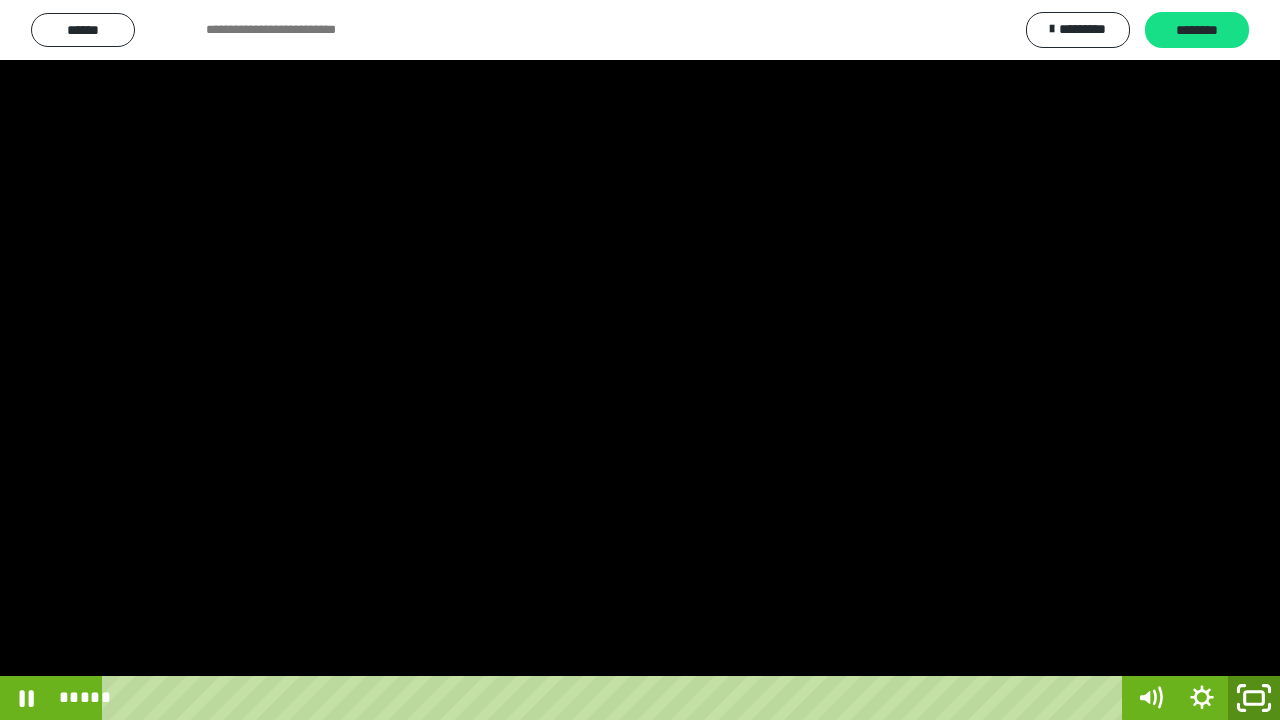 click 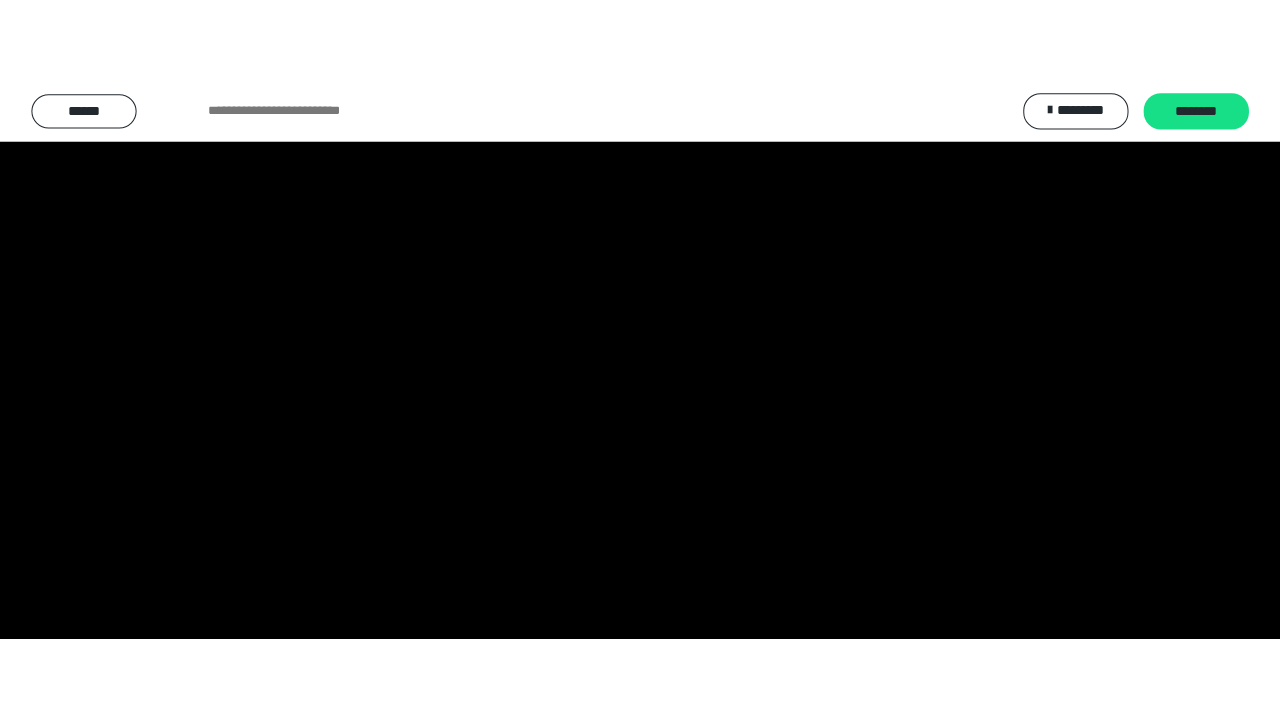 scroll, scrollTop: 3856, scrollLeft: 0, axis: vertical 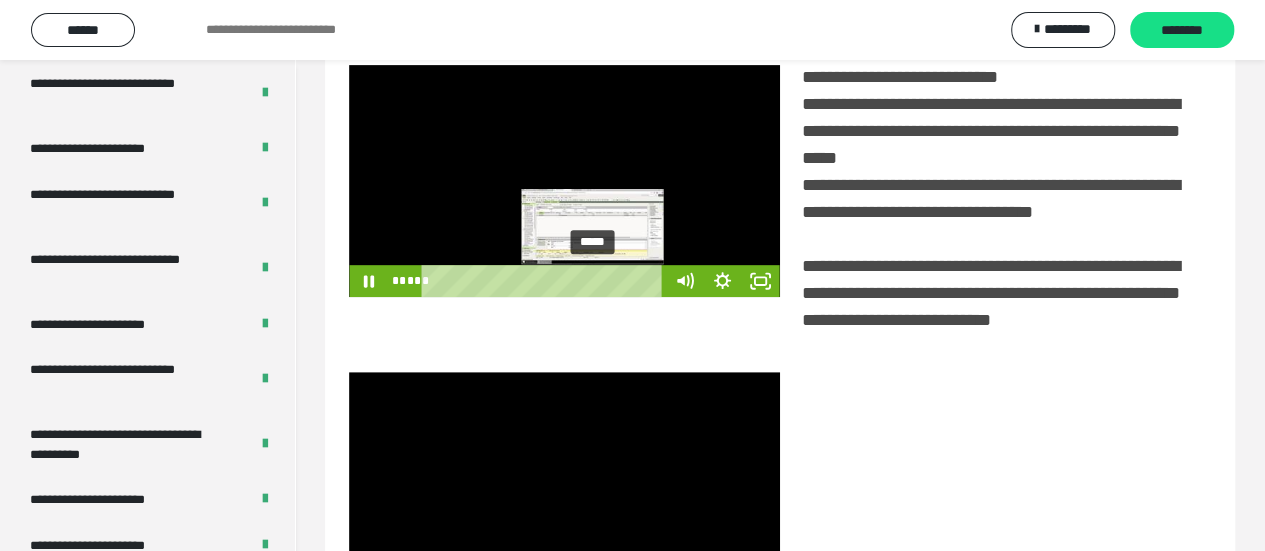 click on "*****" at bounding box center [545, 281] 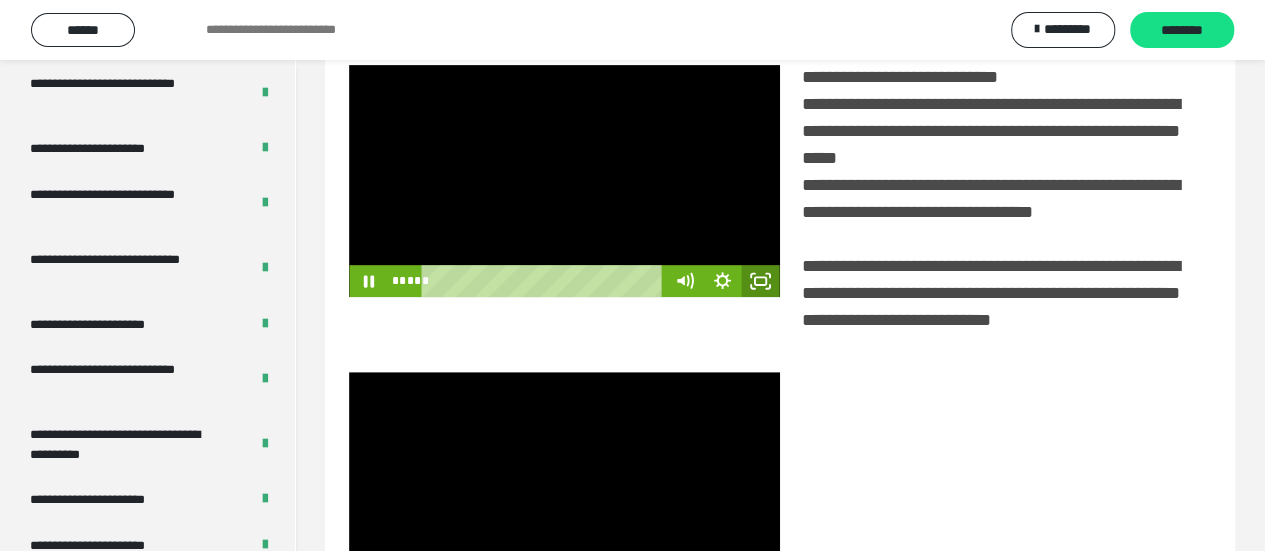 click 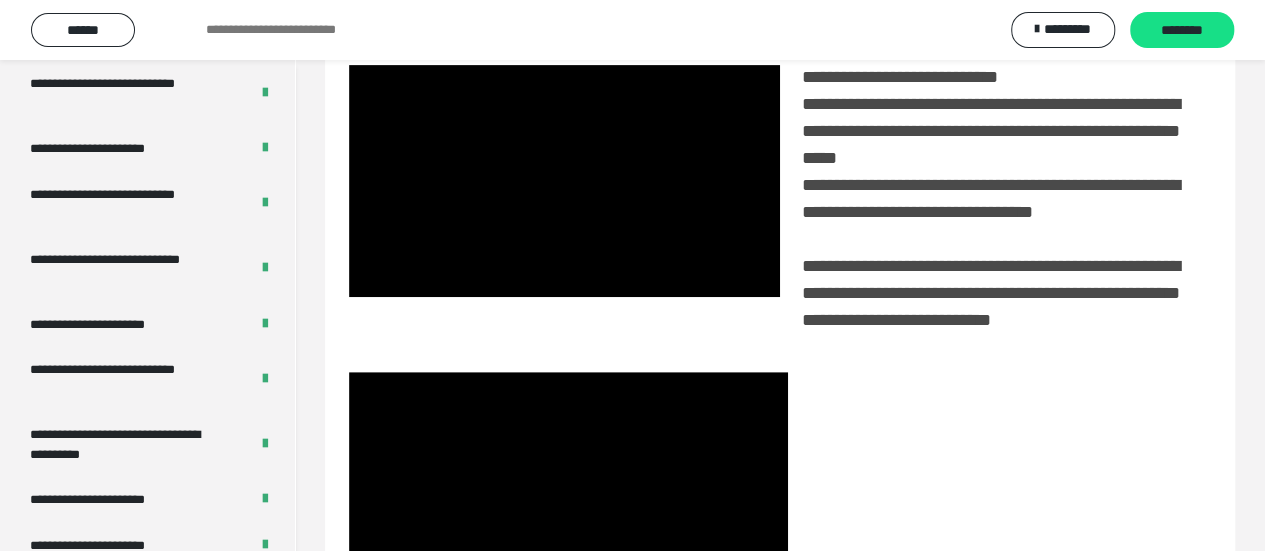 scroll, scrollTop: 3836, scrollLeft: 0, axis: vertical 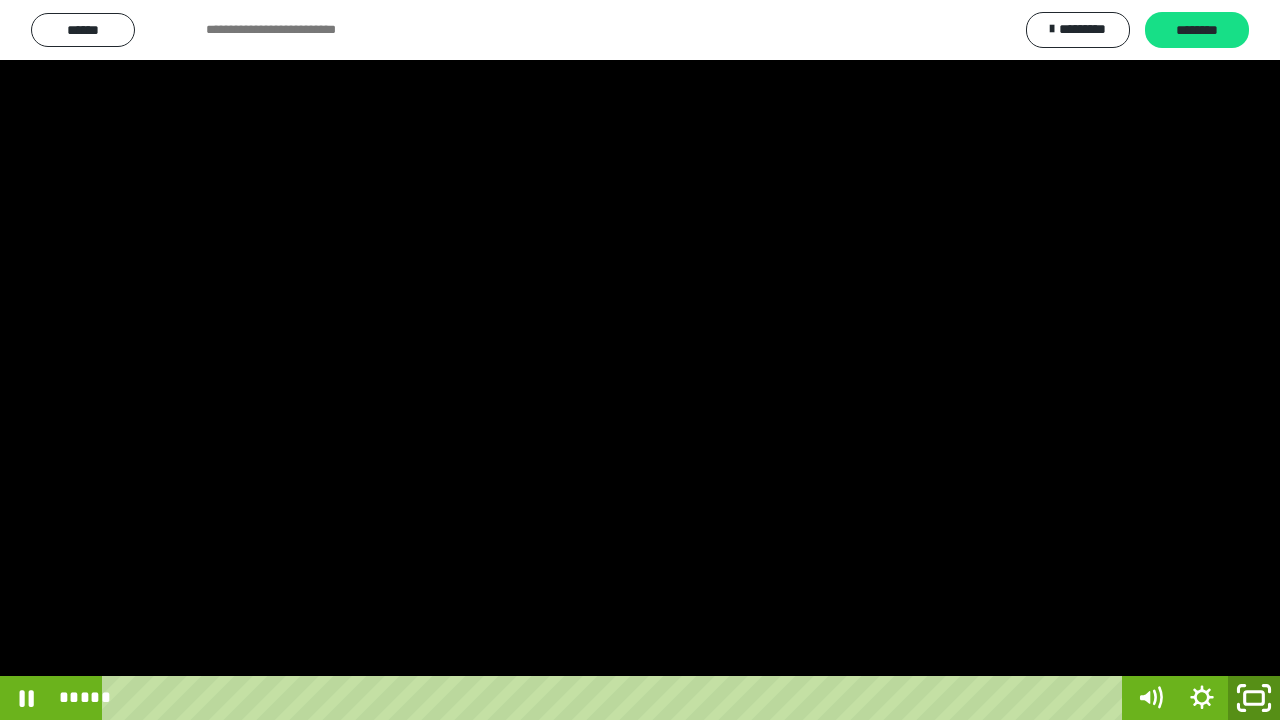 click 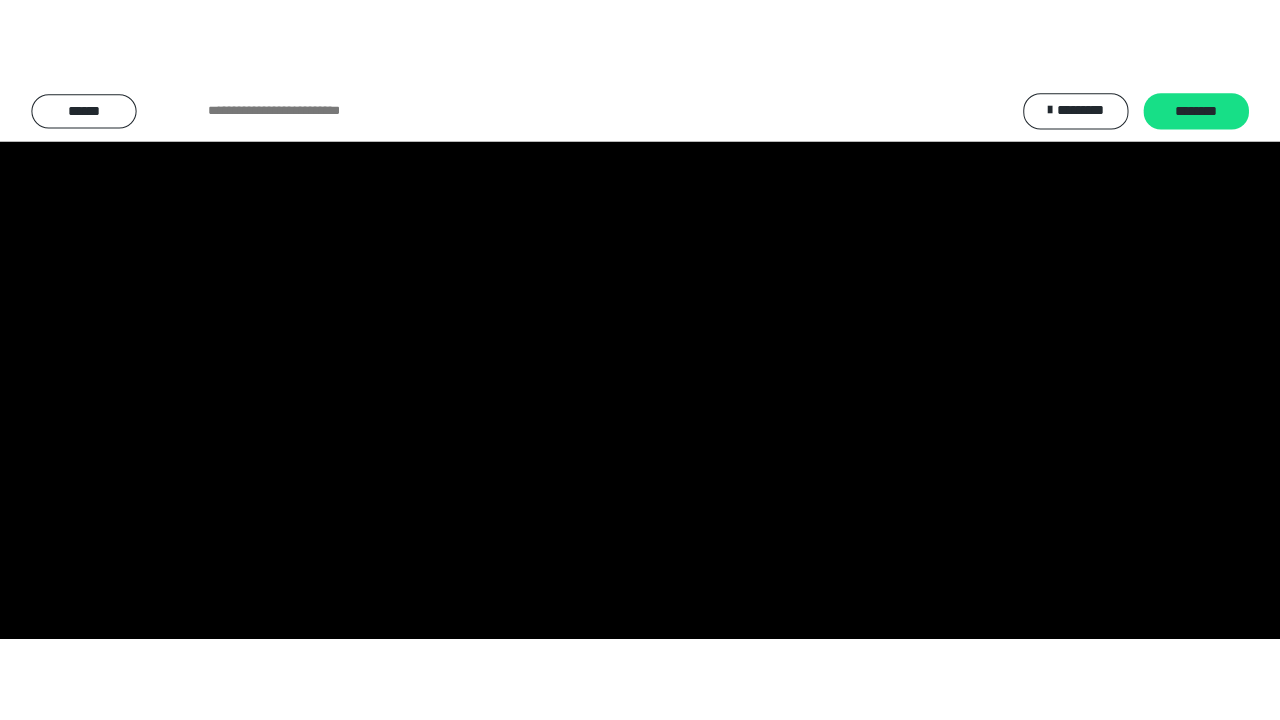 scroll, scrollTop: 3856, scrollLeft: 0, axis: vertical 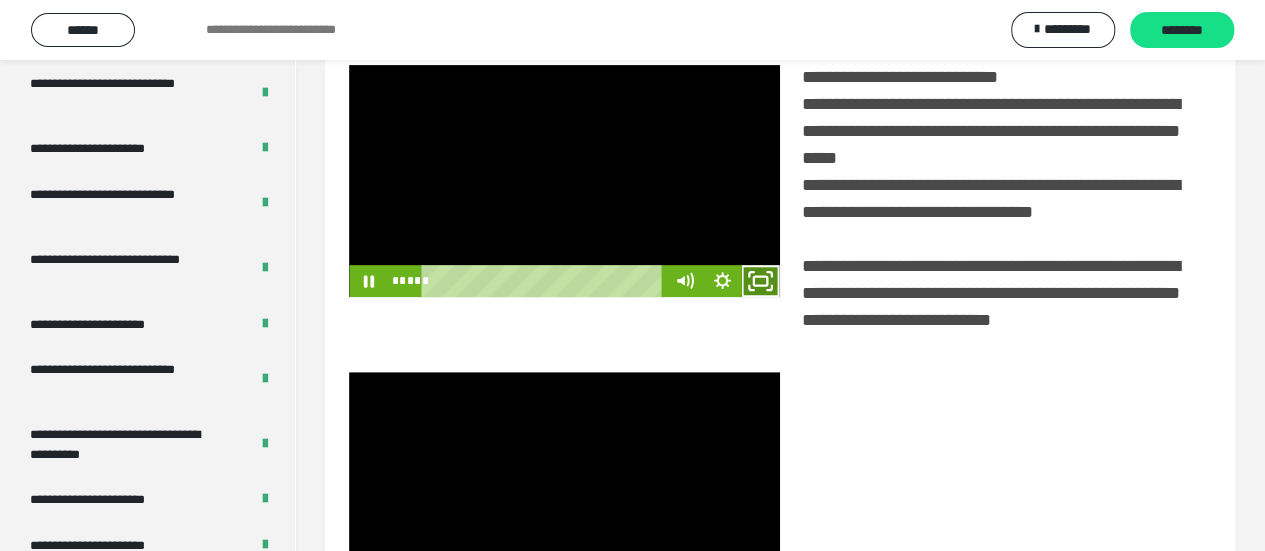 click 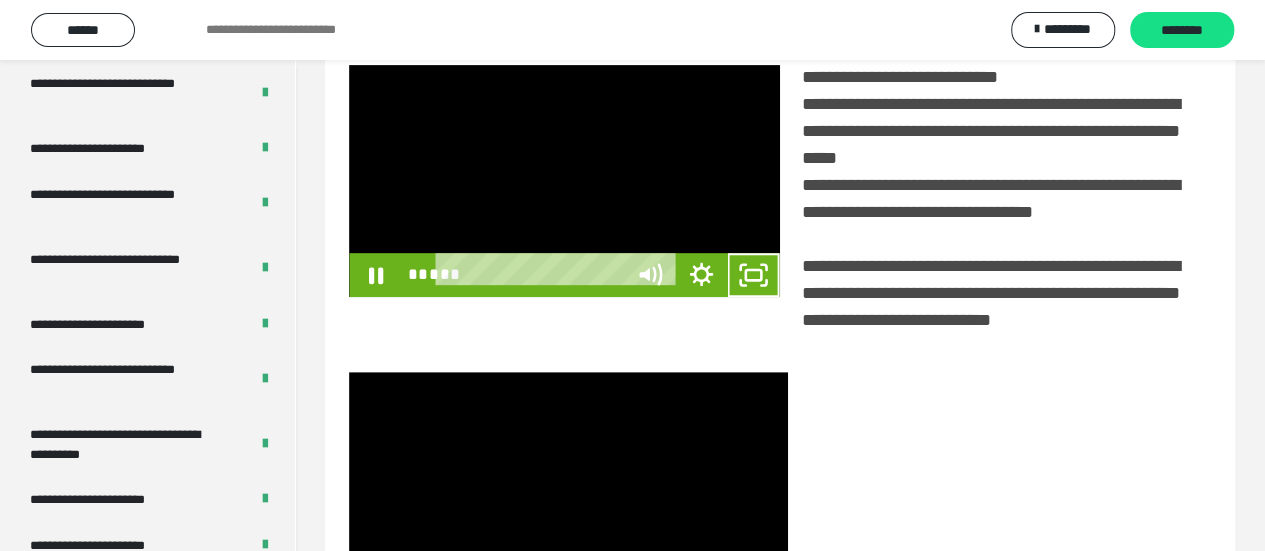 scroll, scrollTop: 3836, scrollLeft: 0, axis: vertical 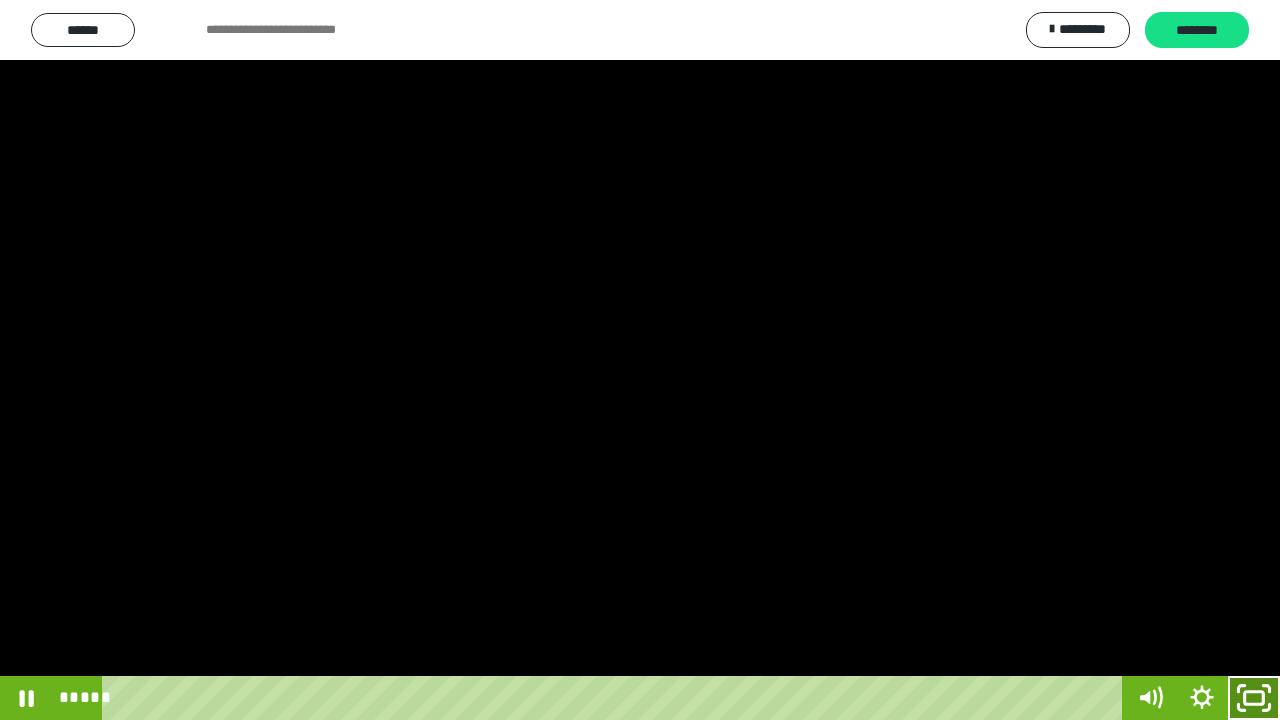 click 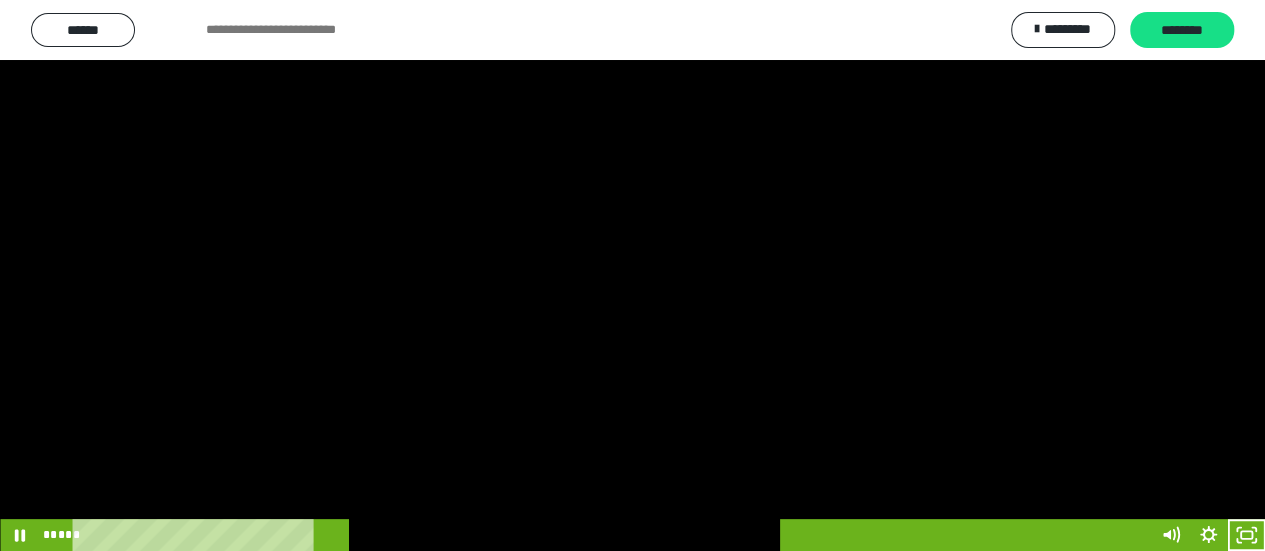 scroll, scrollTop: 3856, scrollLeft: 0, axis: vertical 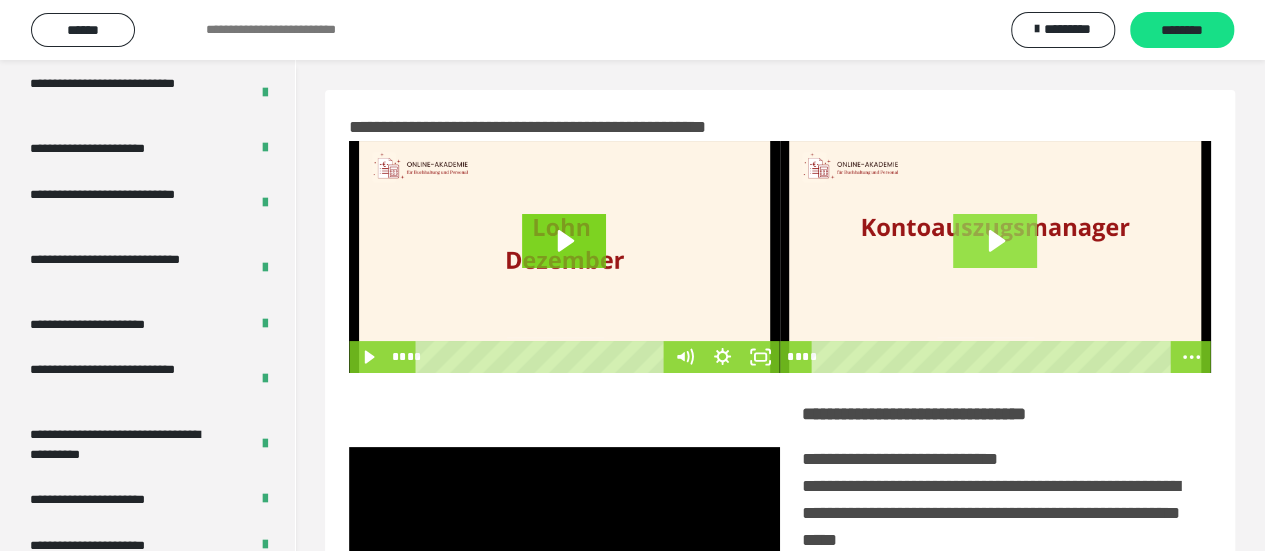 click 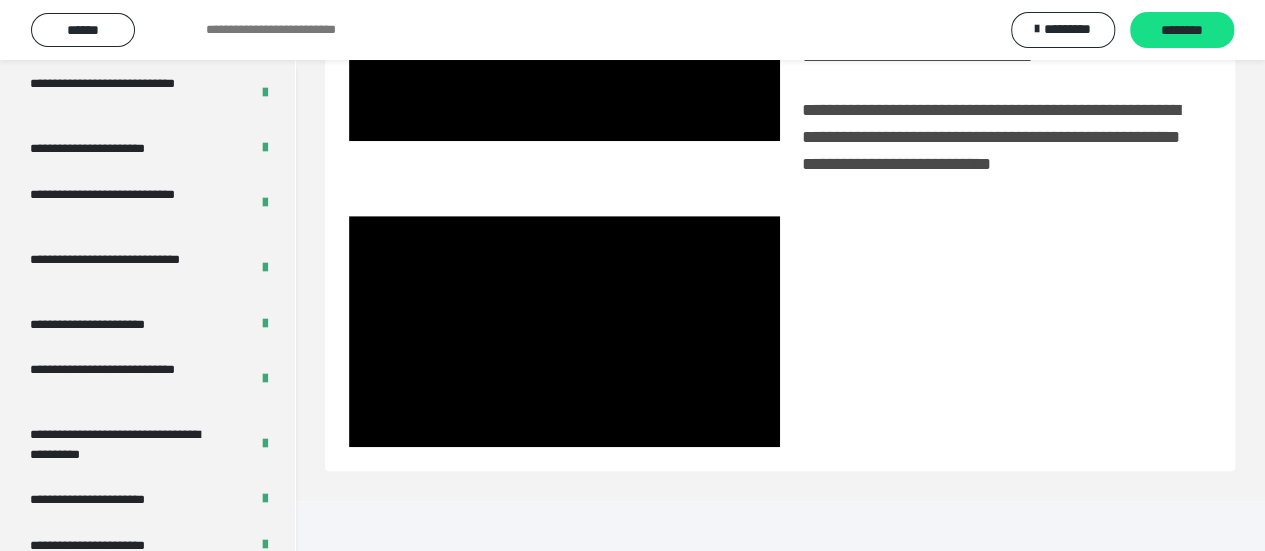 scroll, scrollTop: 542, scrollLeft: 0, axis: vertical 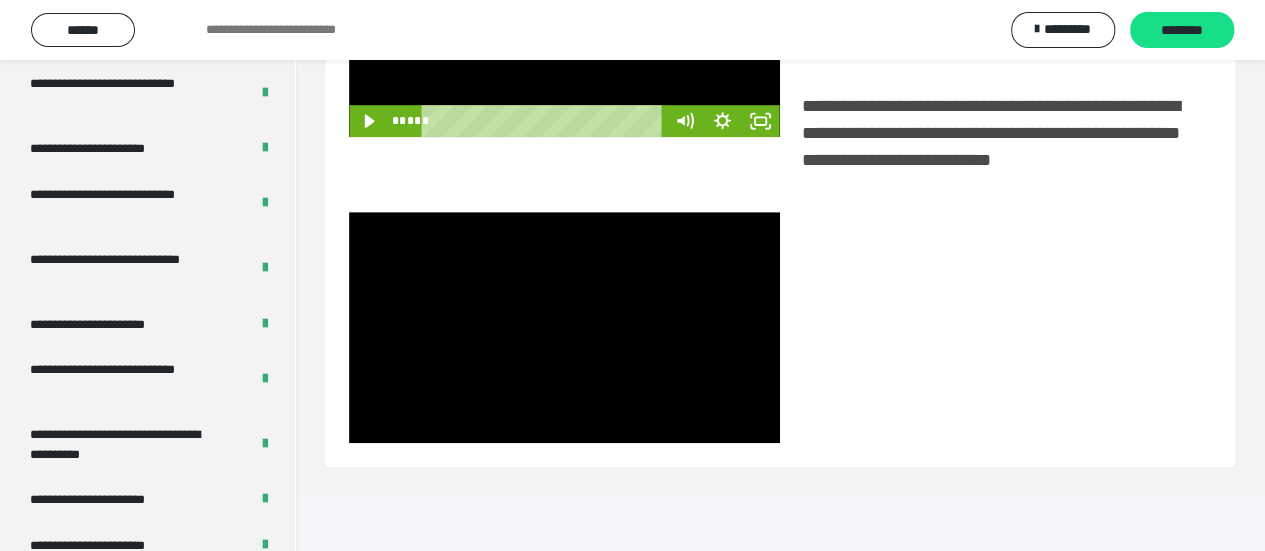 click at bounding box center (564, 21) 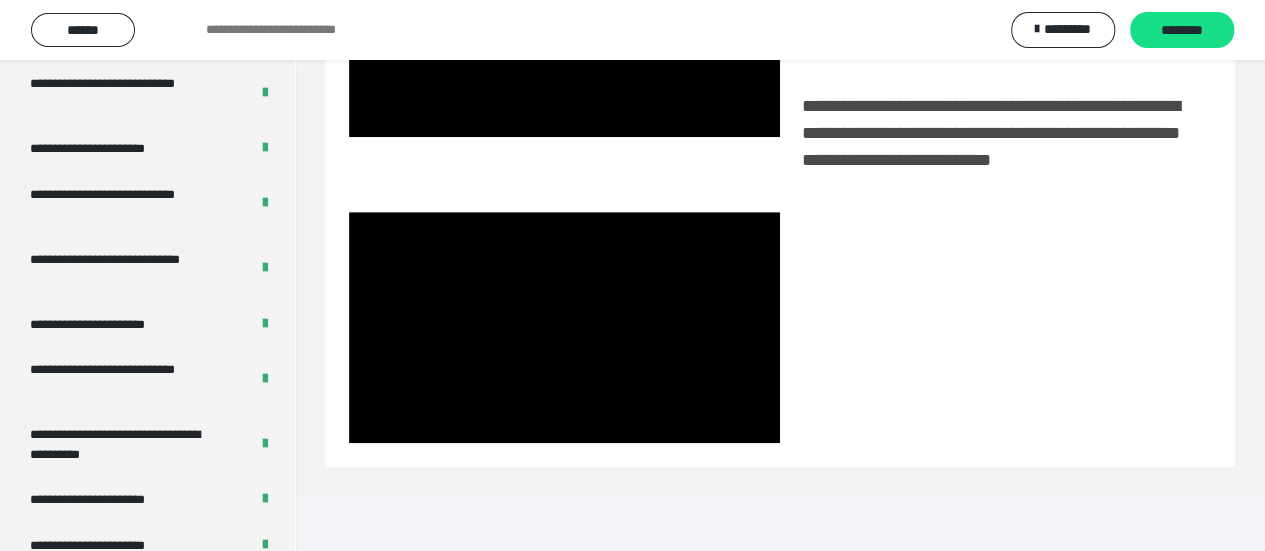 click at bounding box center [564, 21] 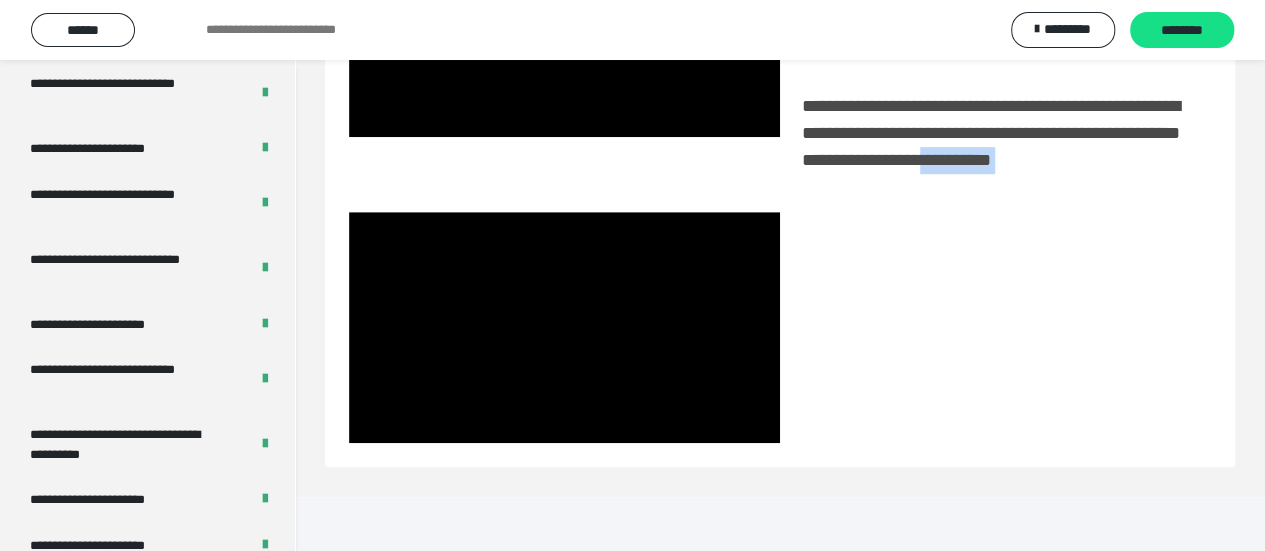 drag, startPoint x: 870, startPoint y: 204, endPoint x: 896, endPoint y: 280, distance: 80.32434 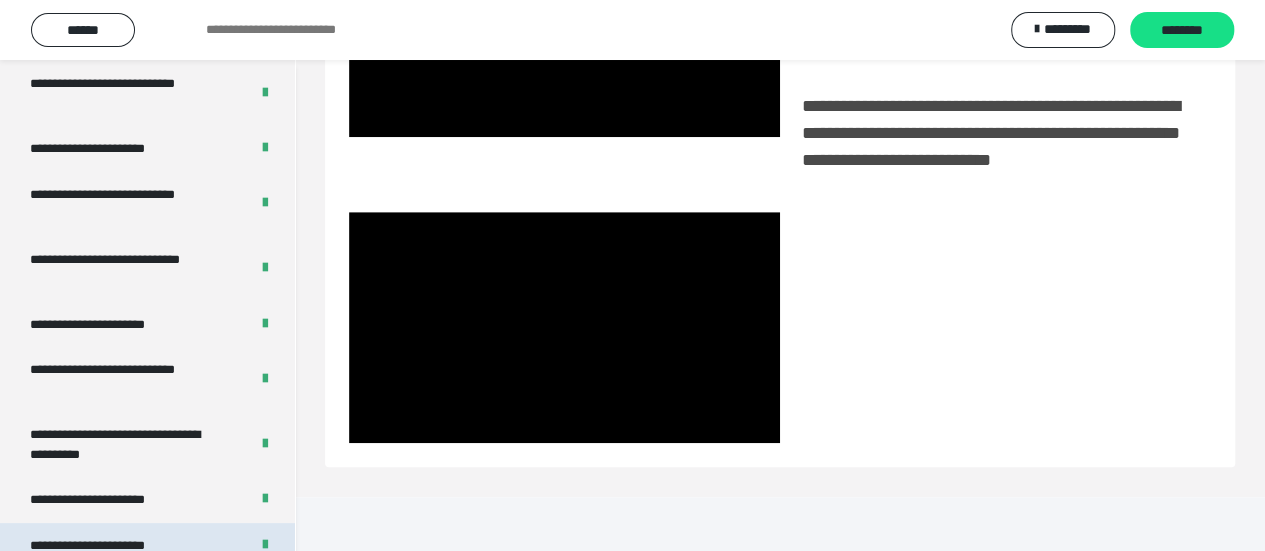 click on "**********" at bounding box center (111, 546) 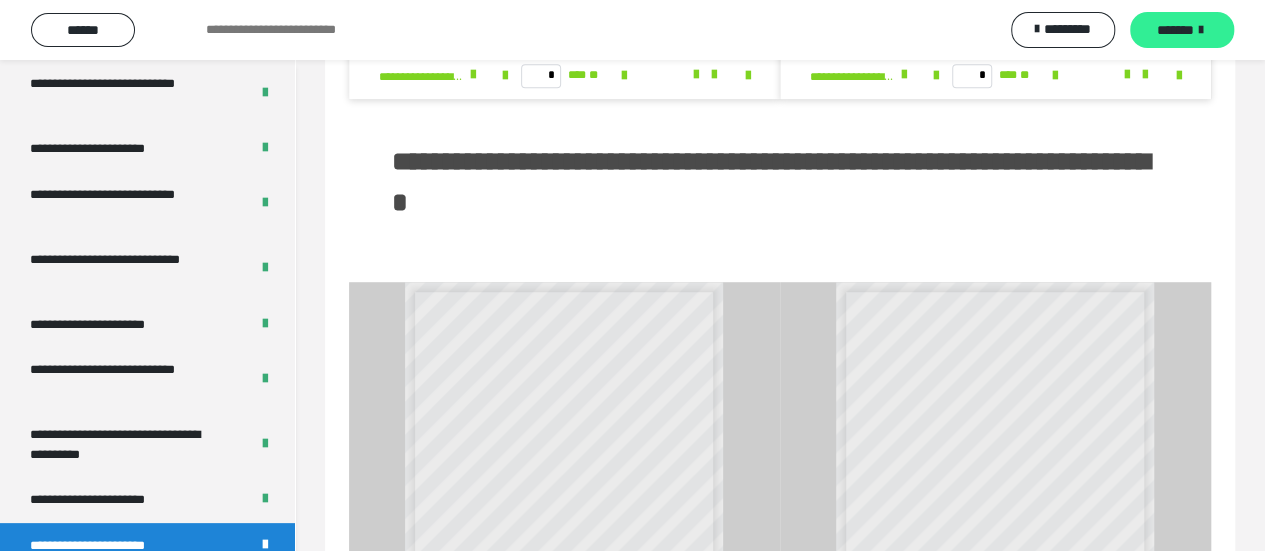 click on "*******" at bounding box center (1182, 30) 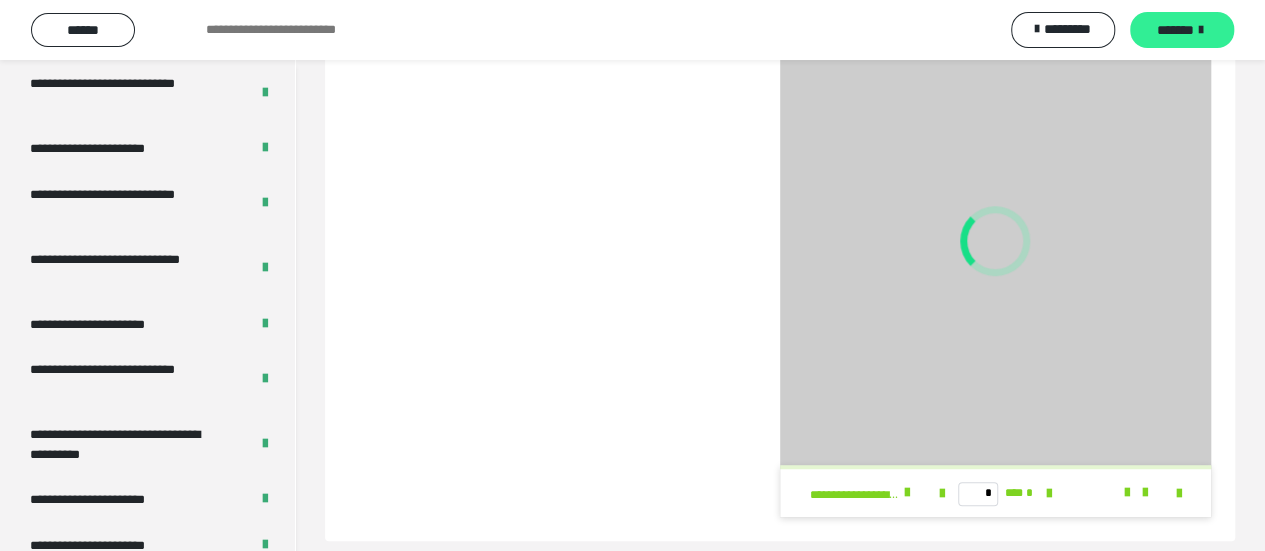scroll, scrollTop: 339, scrollLeft: 0, axis: vertical 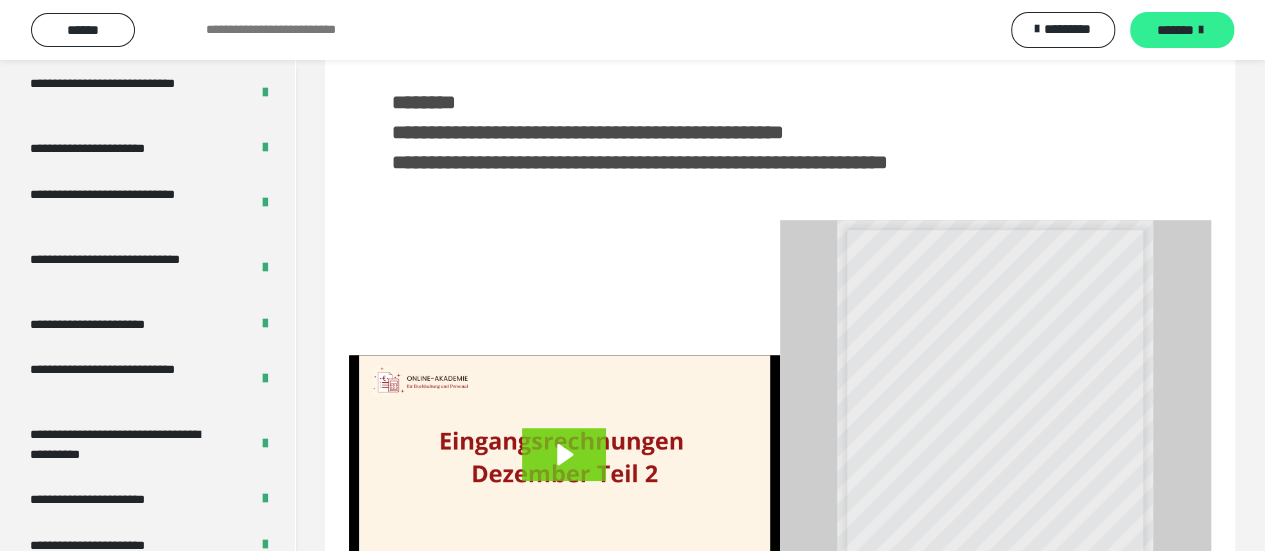 click on "*******" at bounding box center [1182, 30] 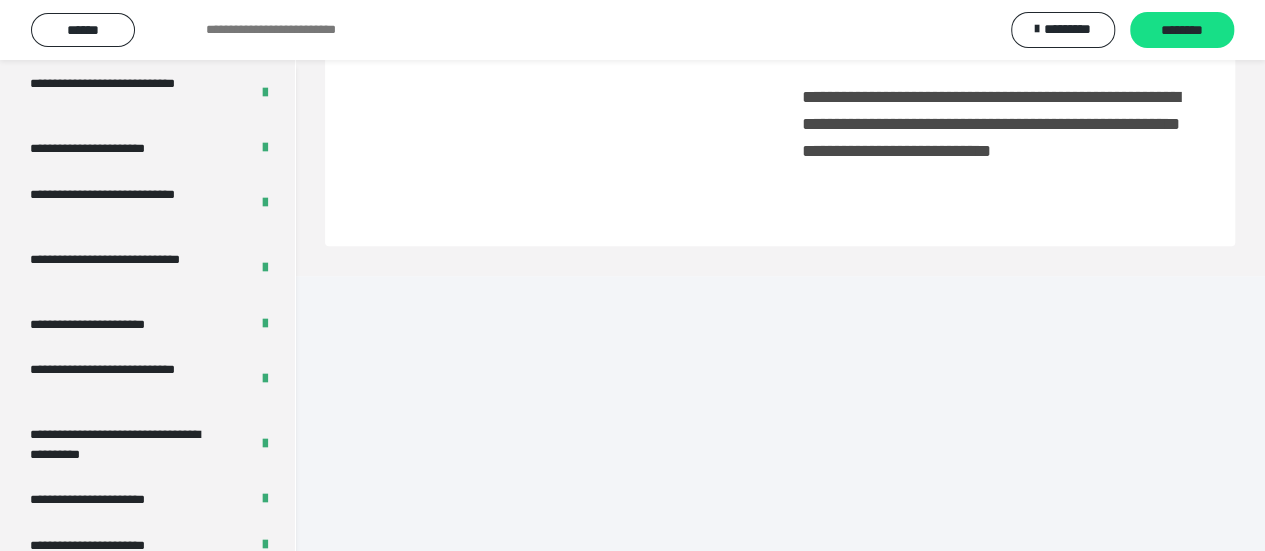scroll, scrollTop: 118, scrollLeft: 0, axis: vertical 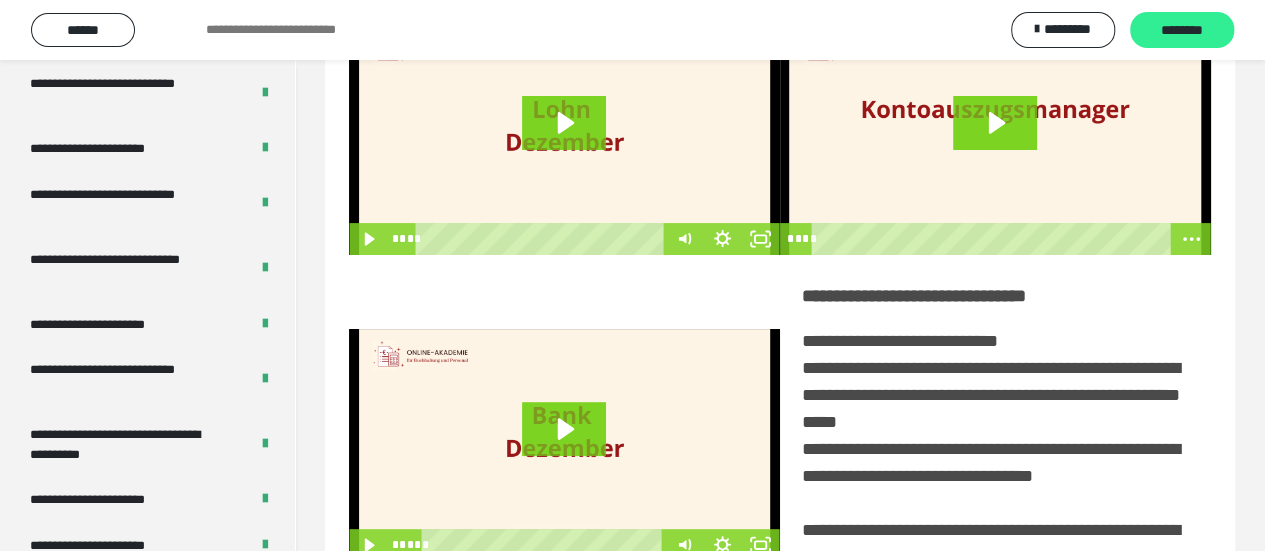 click on "********" at bounding box center (1182, 31) 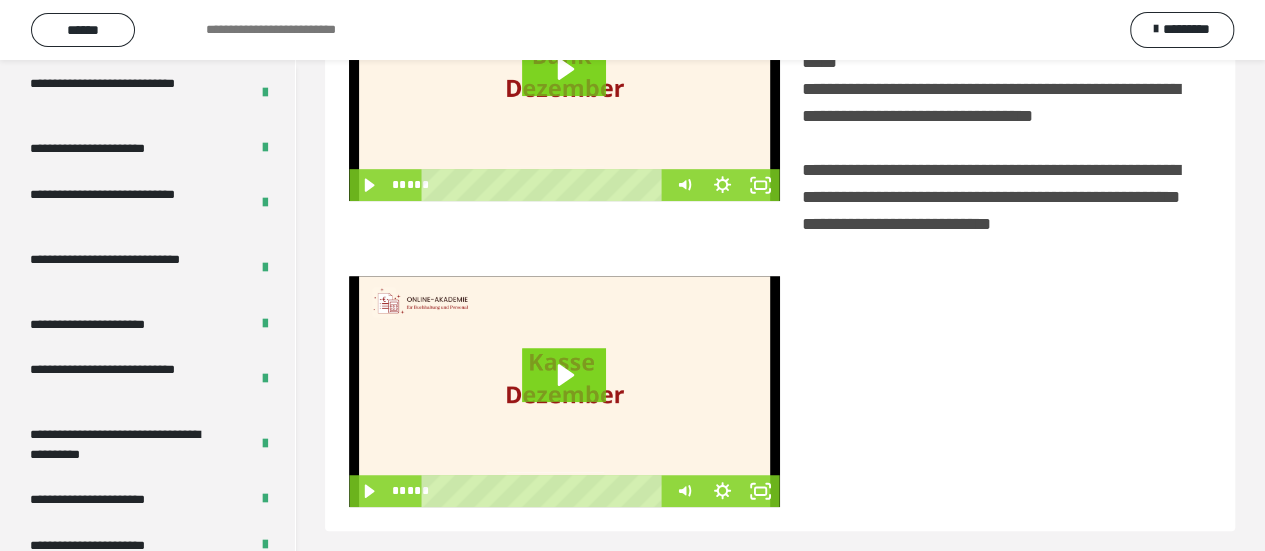 scroll, scrollTop: 542, scrollLeft: 0, axis: vertical 